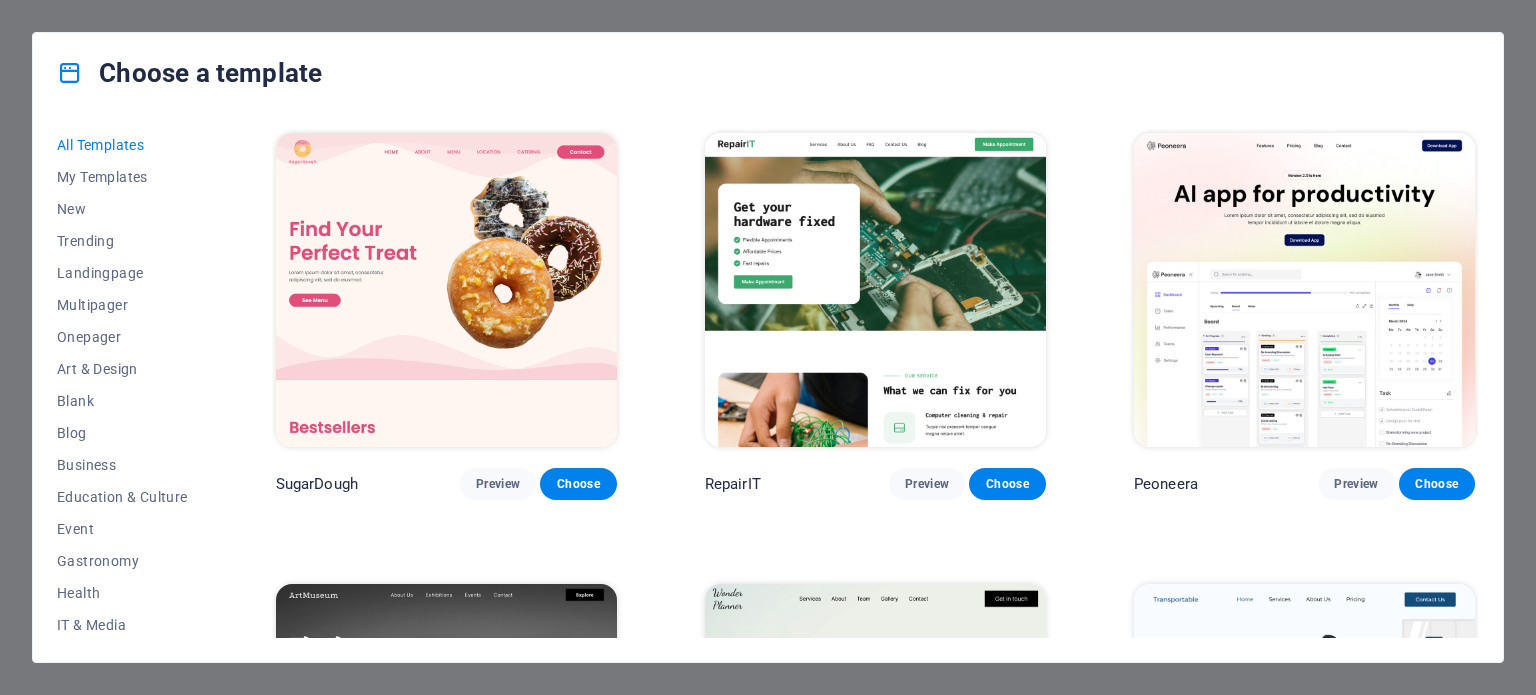 scroll, scrollTop: 0, scrollLeft: 0, axis: both 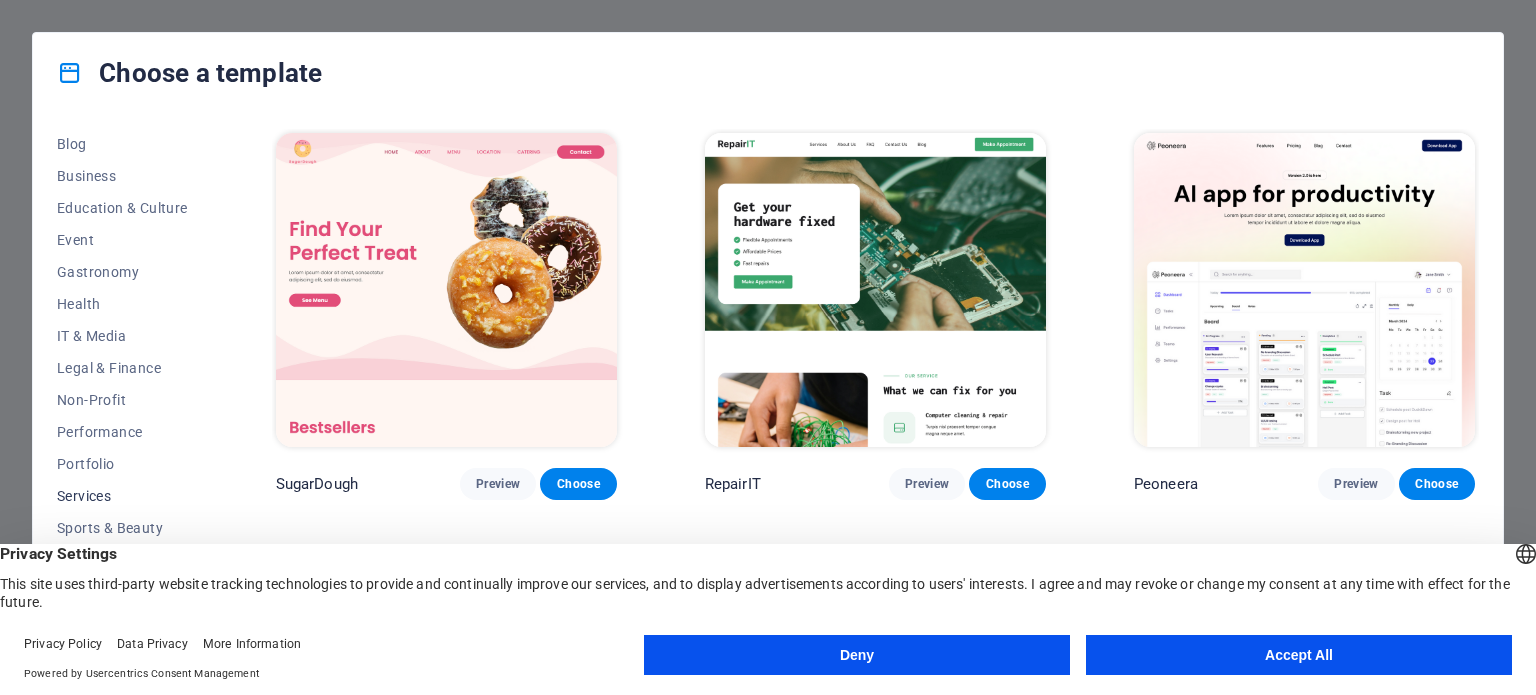 click on "Services" at bounding box center [122, 496] 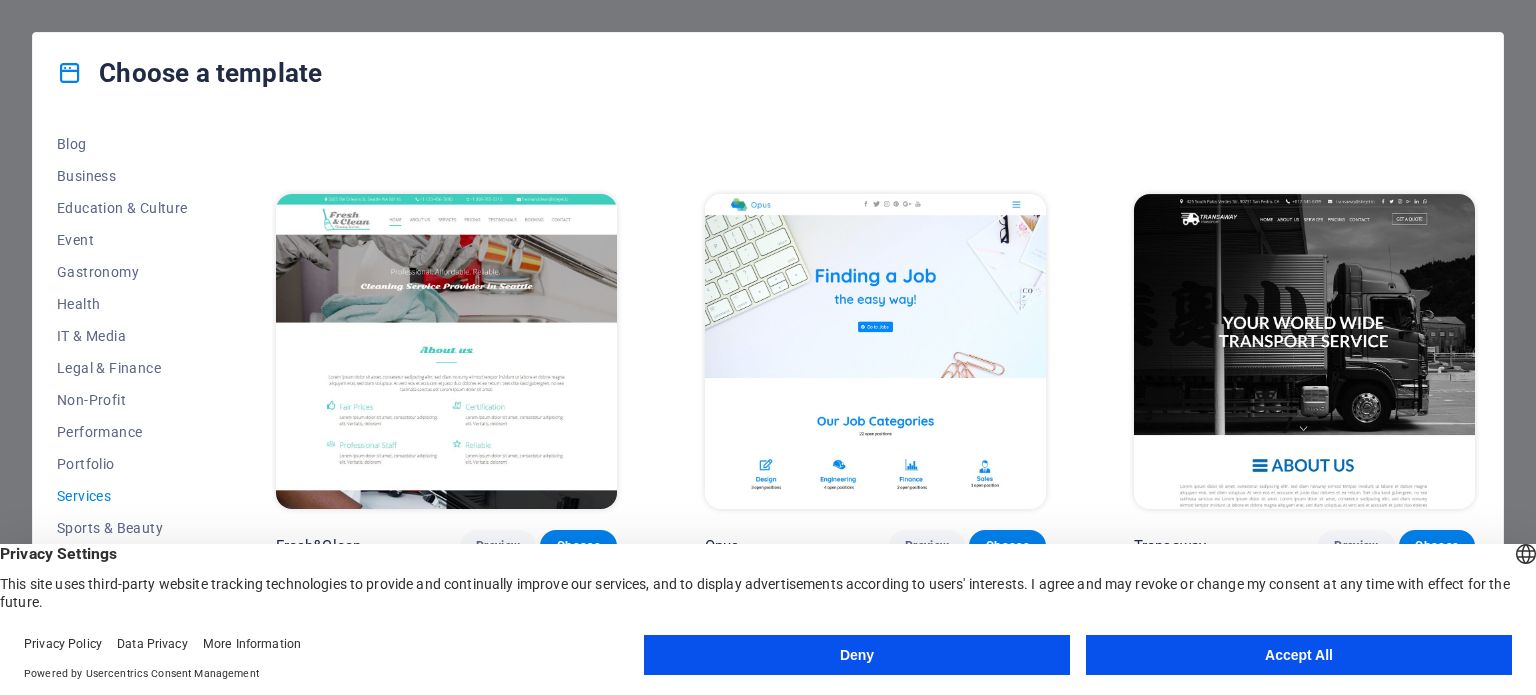 scroll, scrollTop: 2246, scrollLeft: 0, axis: vertical 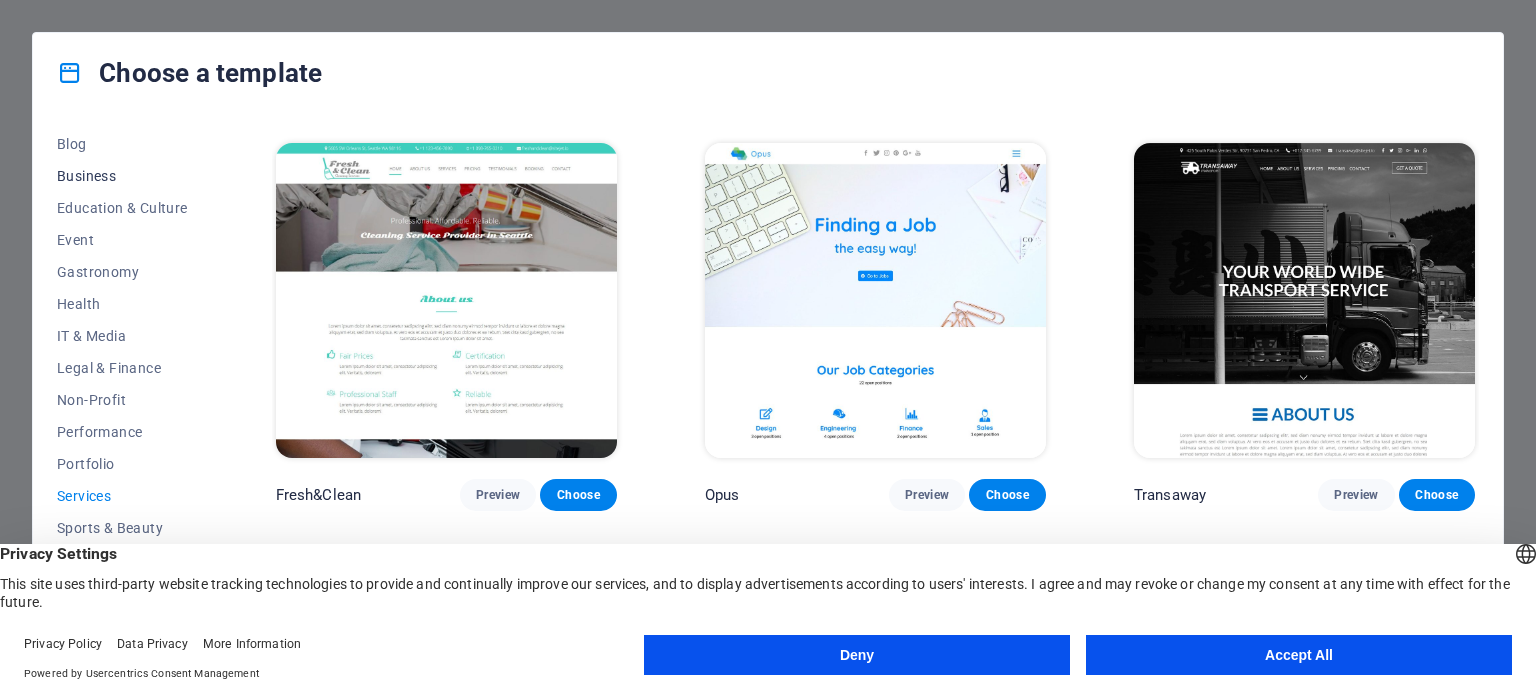 click on "Business" at bounding box center [122, 176] 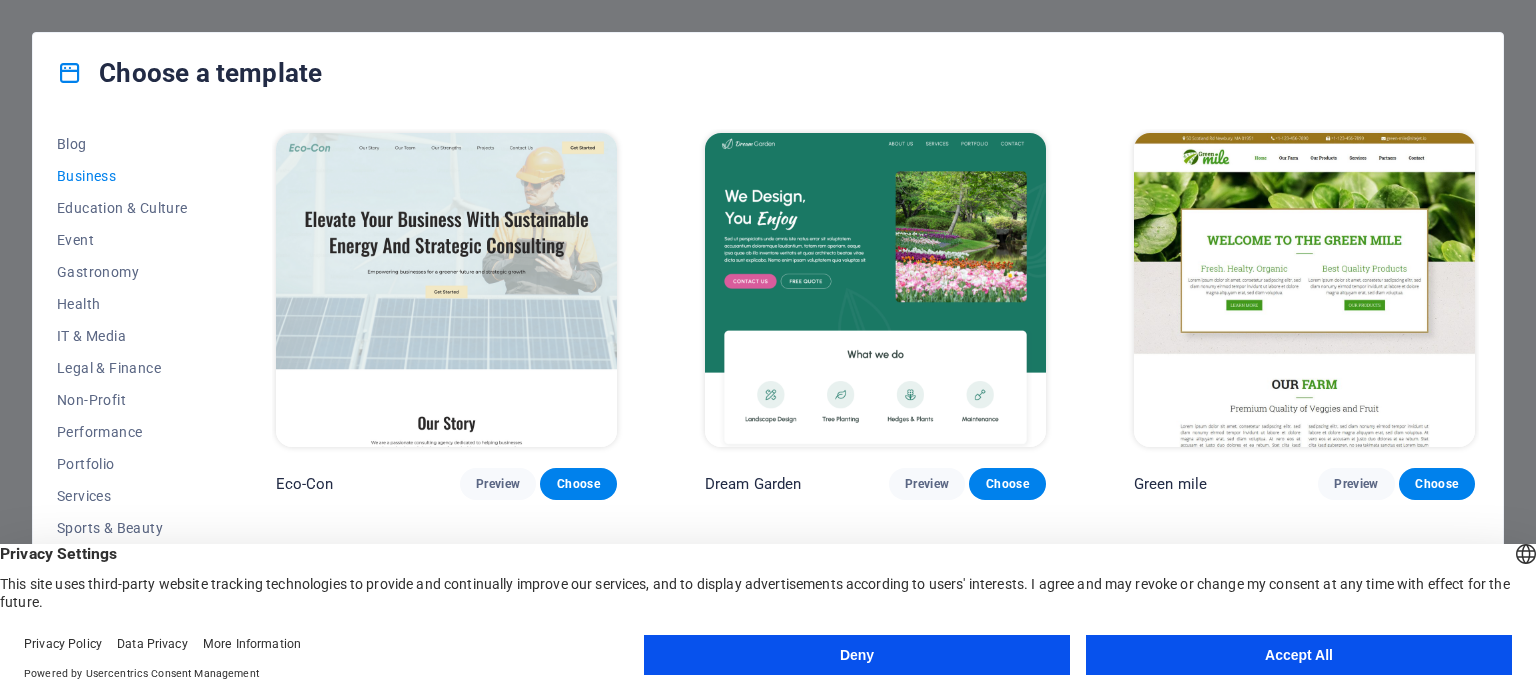 scroll, scrollTop: 0, scrollLeft: 0, axis: both 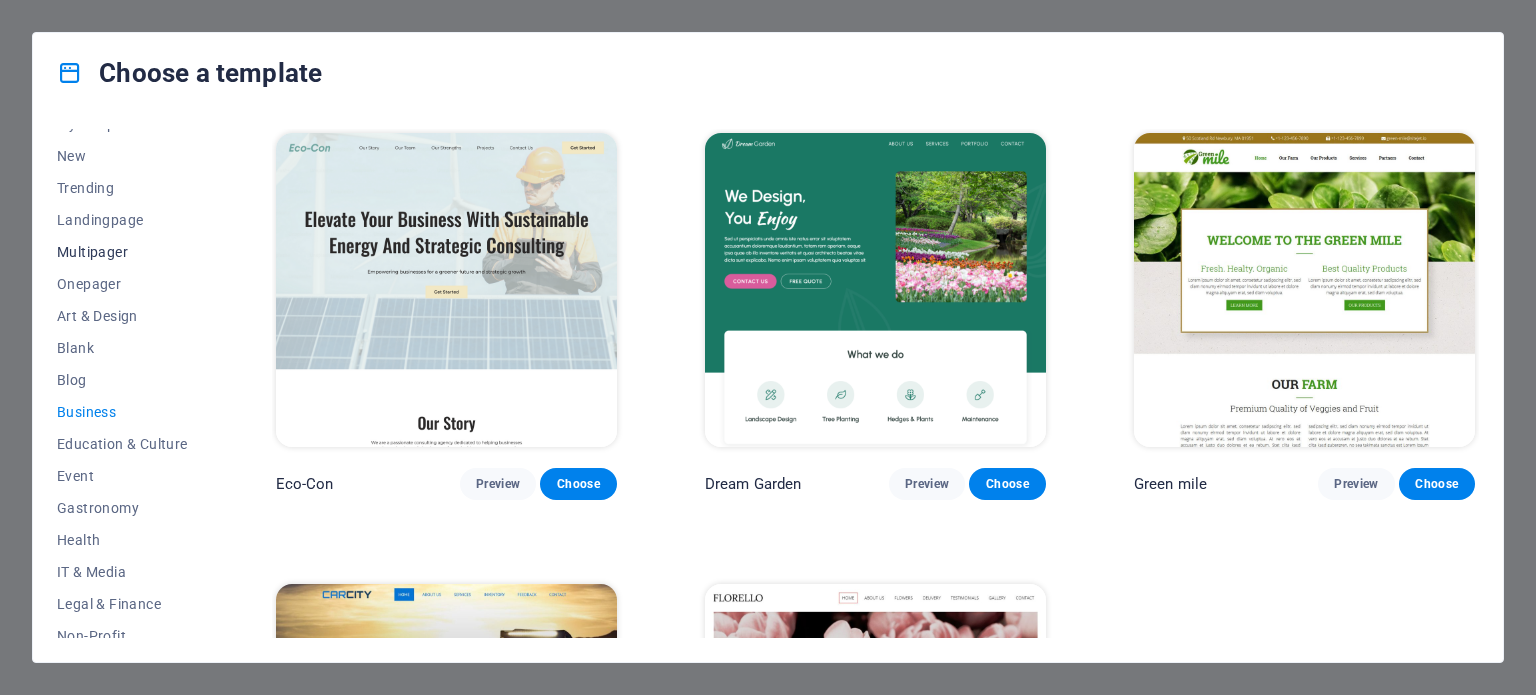click on "Multipager" at bounding box center [122, 252] 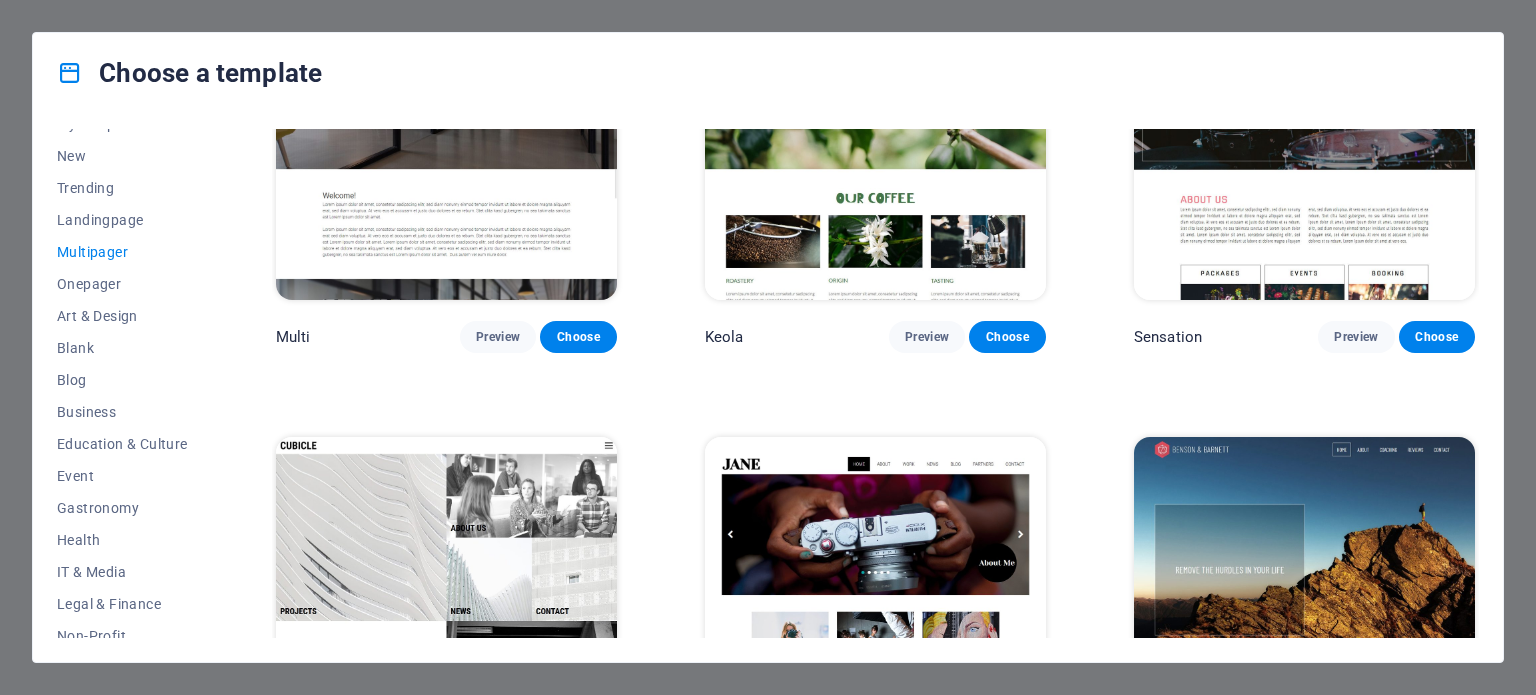 scroll, scrollTop: 9189, scrollLeft: 0, axis: vertical 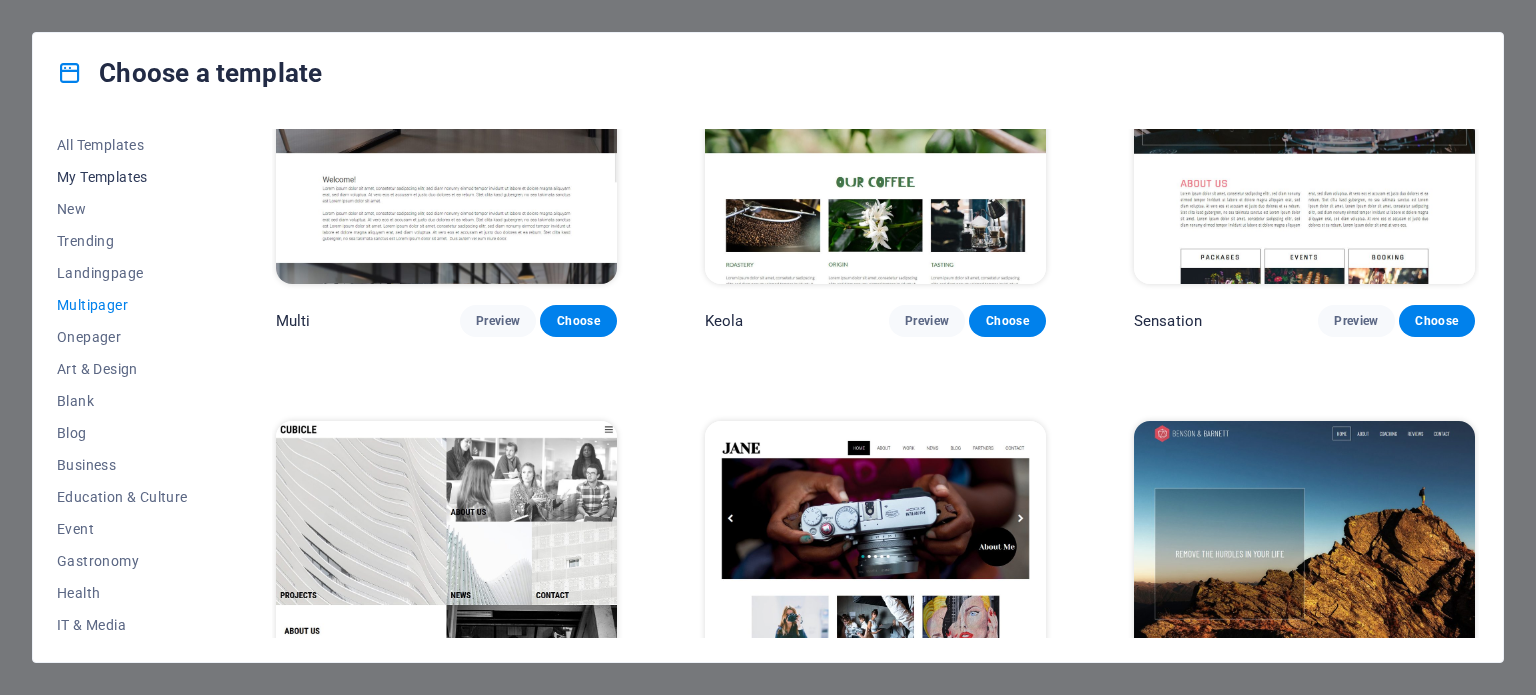click on "My Templates" at bounding box center [122, 177] 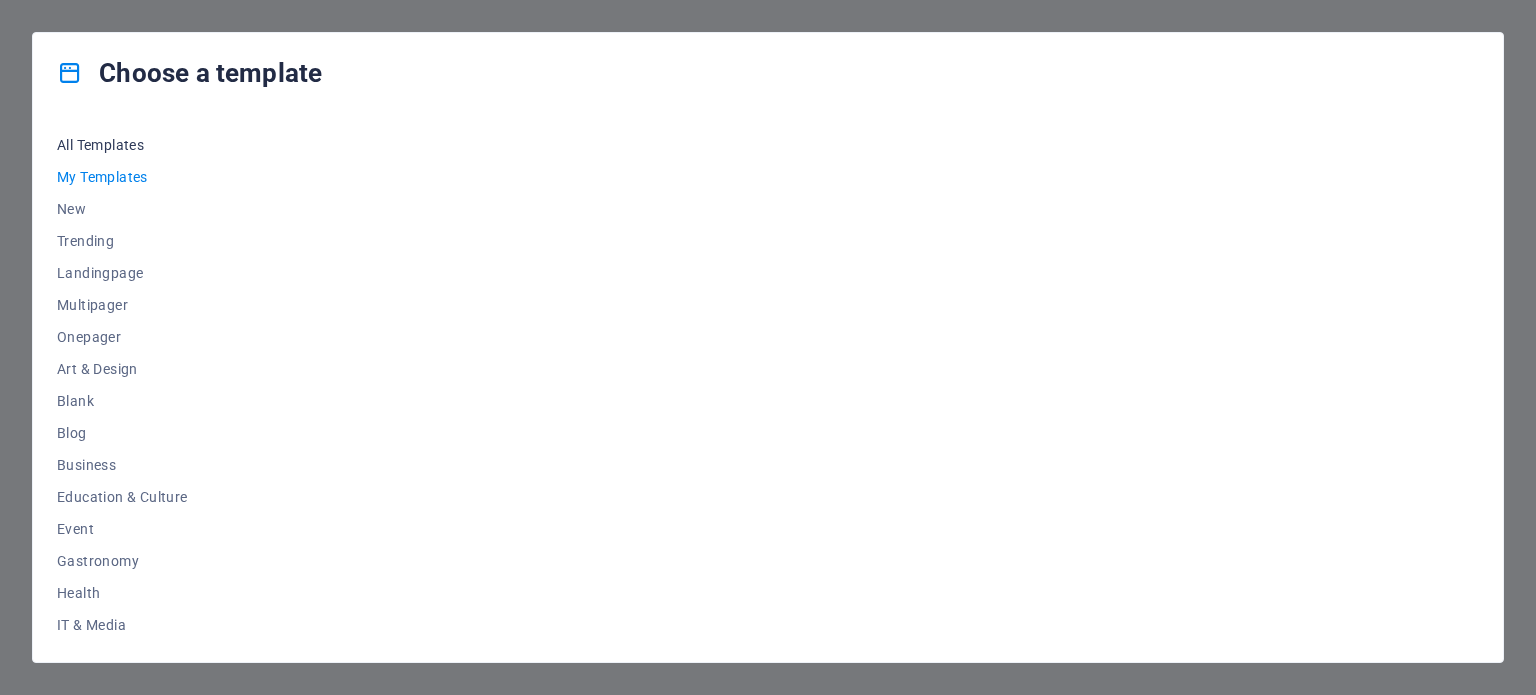 click on "All Templates" at bounding box center (122, 145) 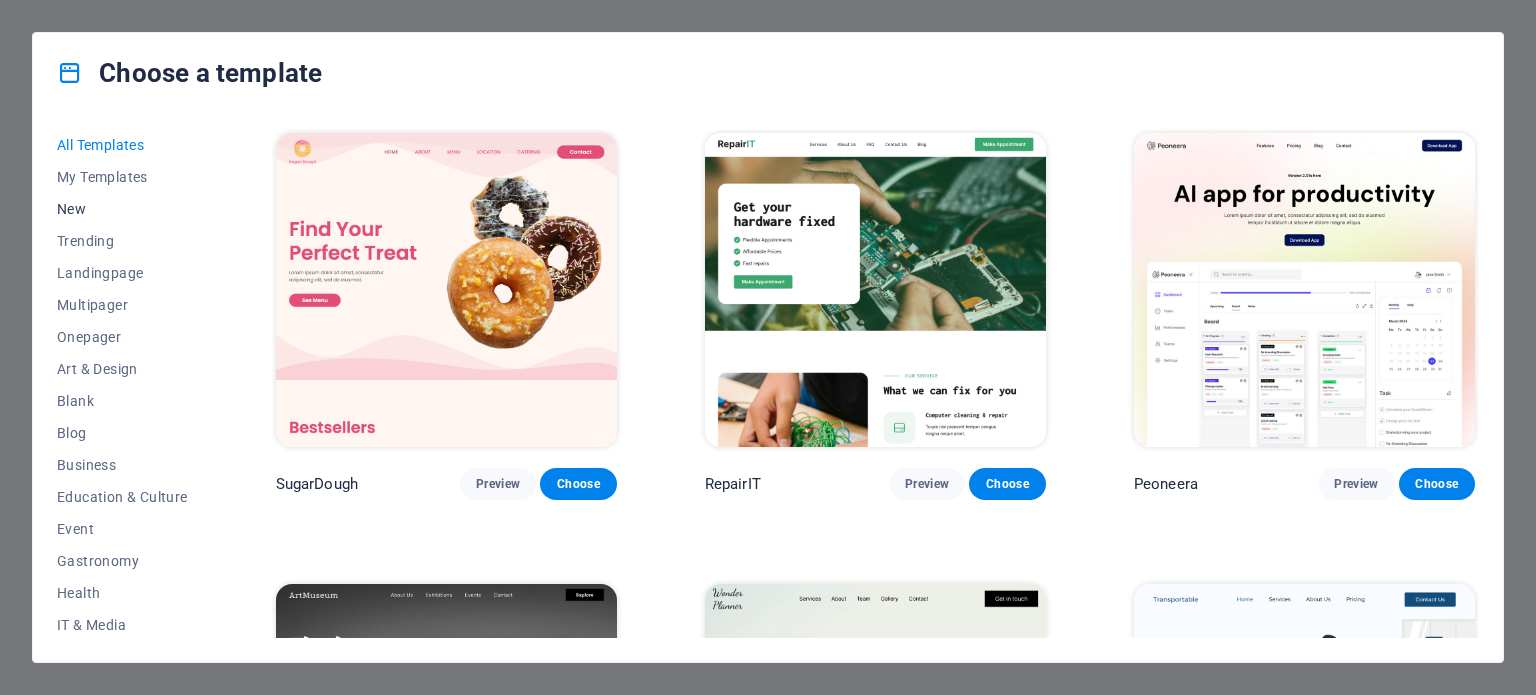 click on "New" at bounding box center [122, 209] 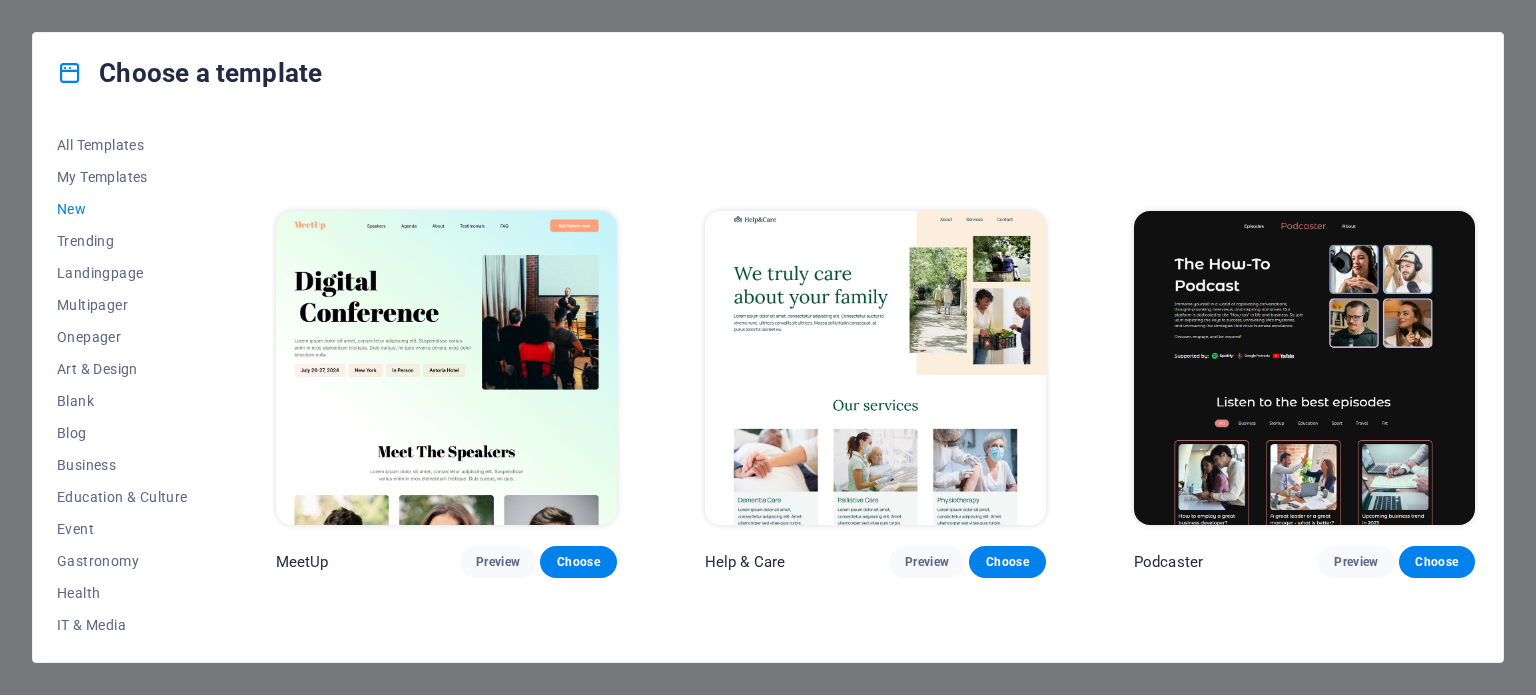 scroll, scrollTop: 1277, scrollLeft: 0, axis: vertical 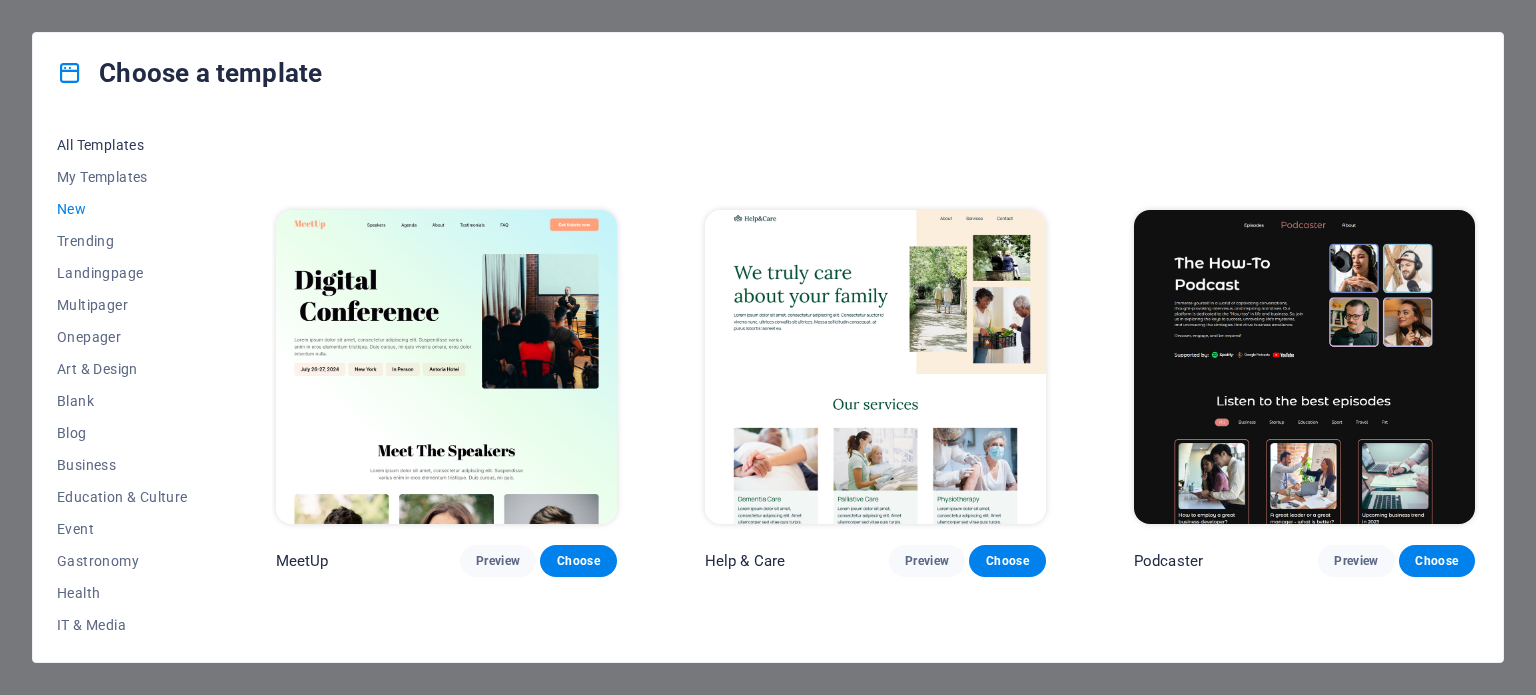 click on "All Templates" at bounding box center [122, 145] 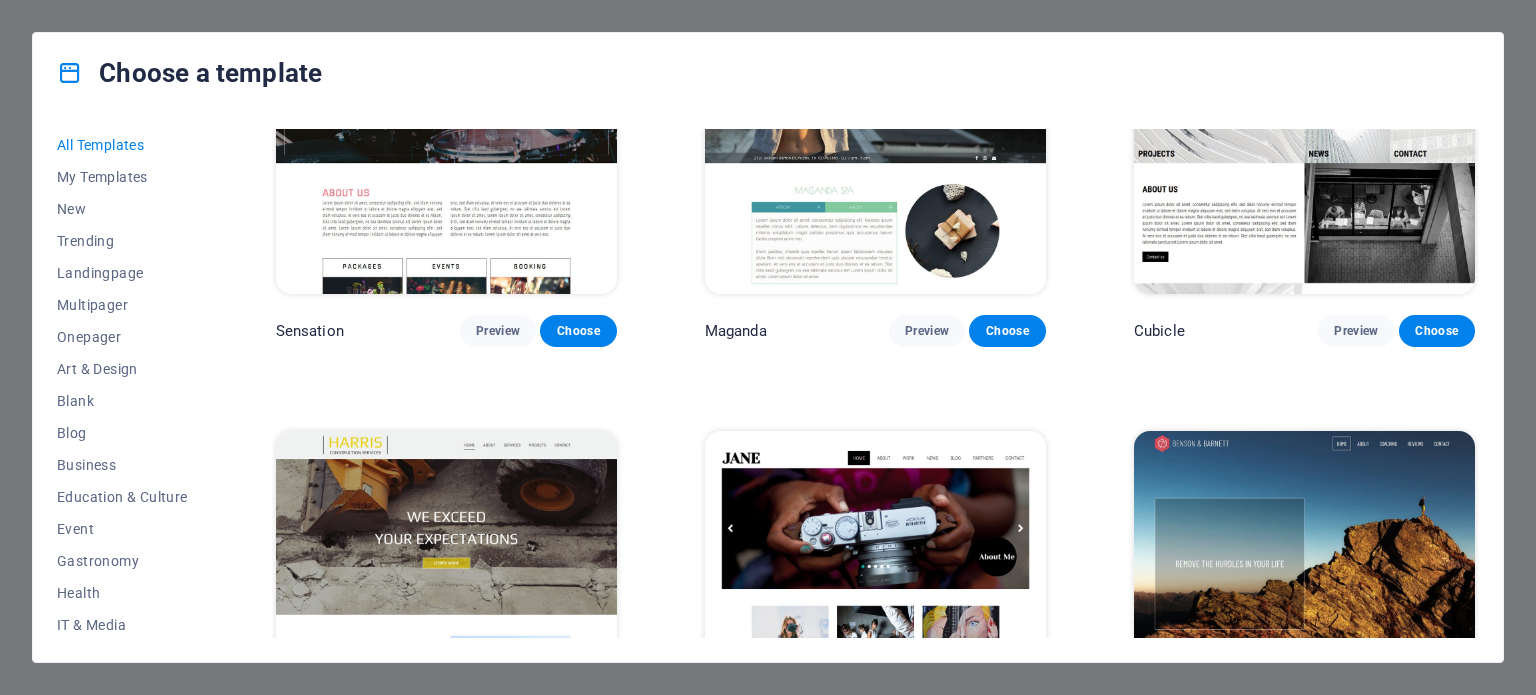 scroll, scrollTop: 19479, scrollLeft: 0, axis: vertical 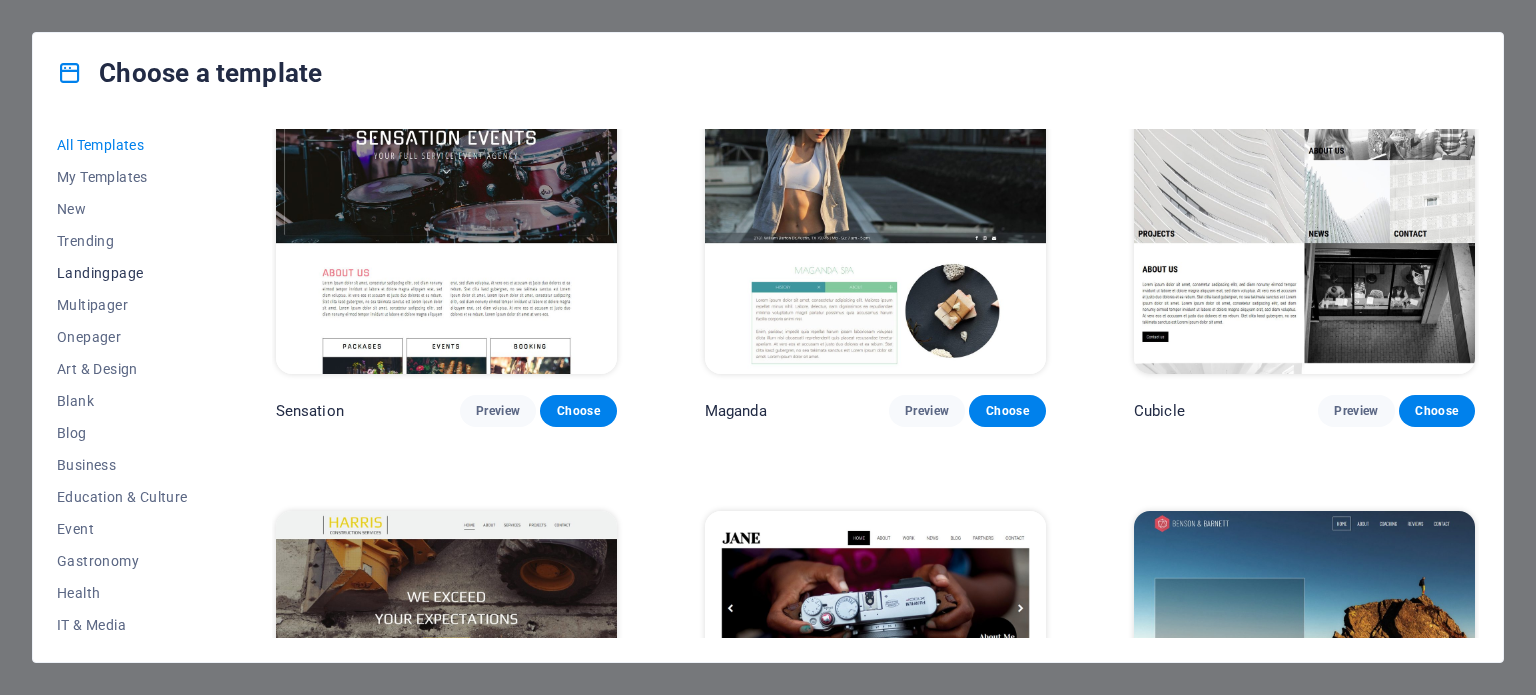 click on "Landingpage" at bounding box center [122, 273] 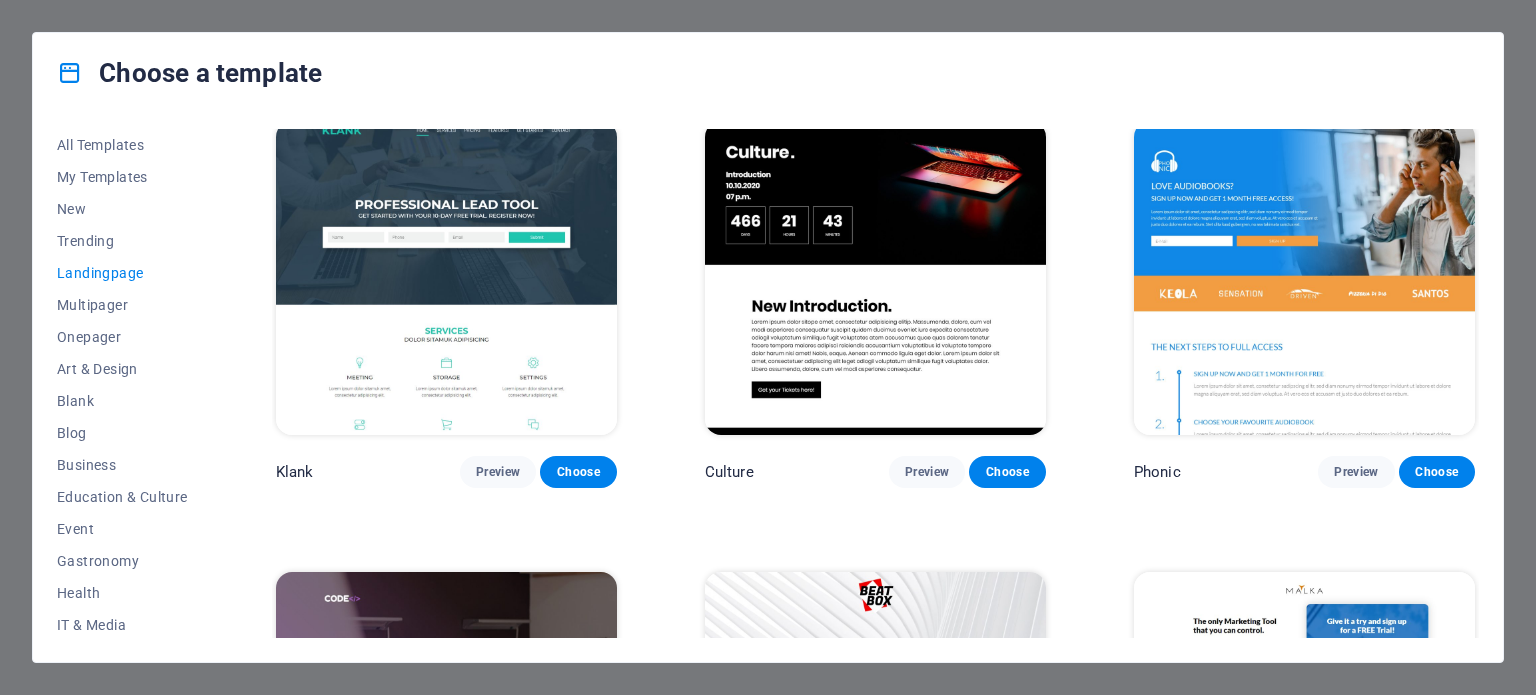 scroll, scrollTop: 0, scrollLeft: 0, axis: both 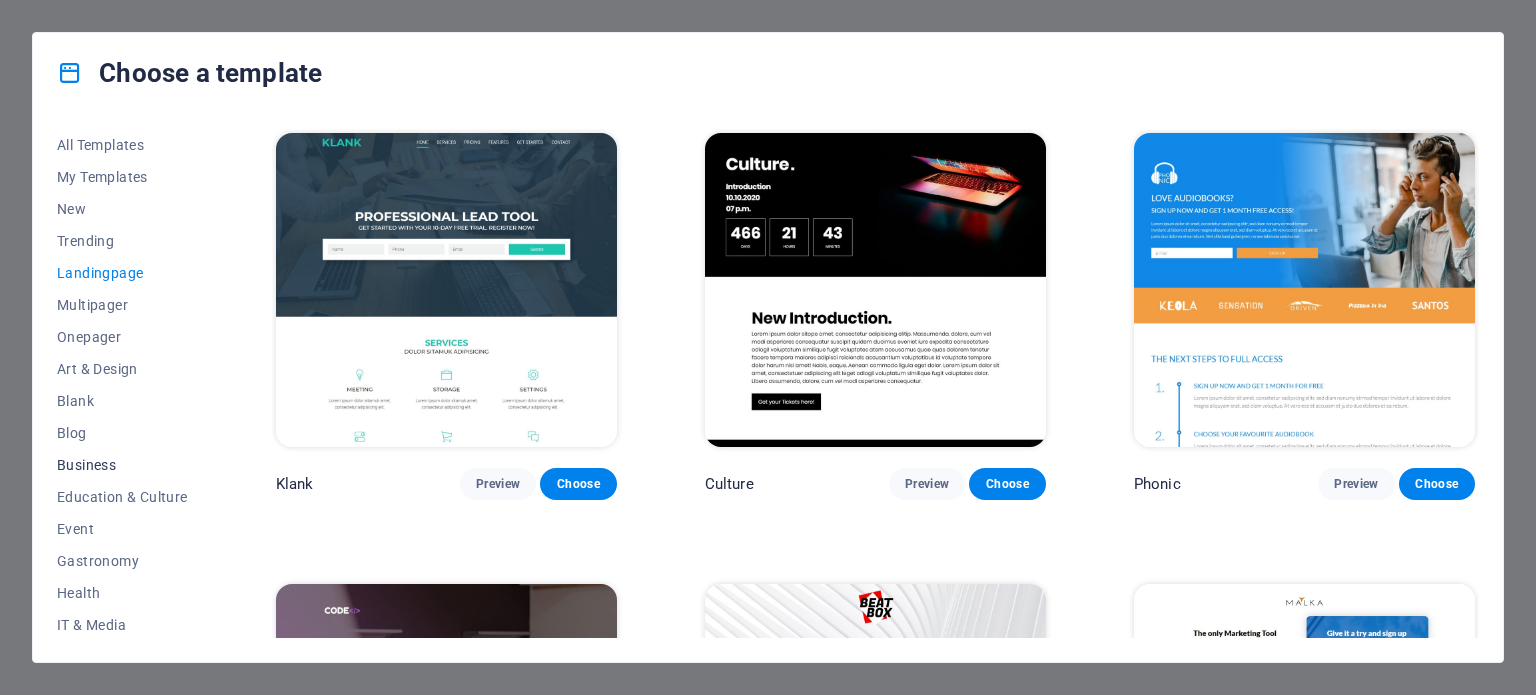 click on "Business" at bounding box center [122, 465] 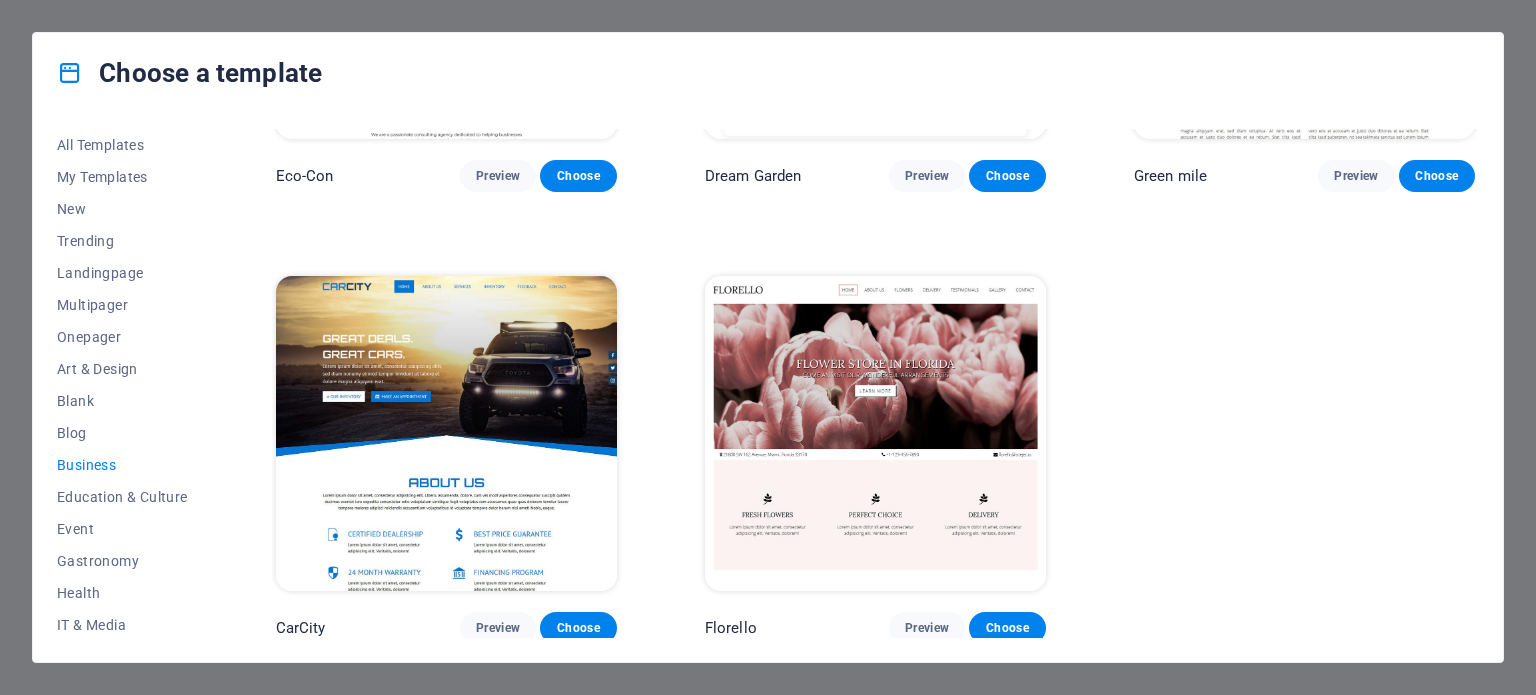 scroll, scrollTop: 0, scrollLeft: 0, axis: both 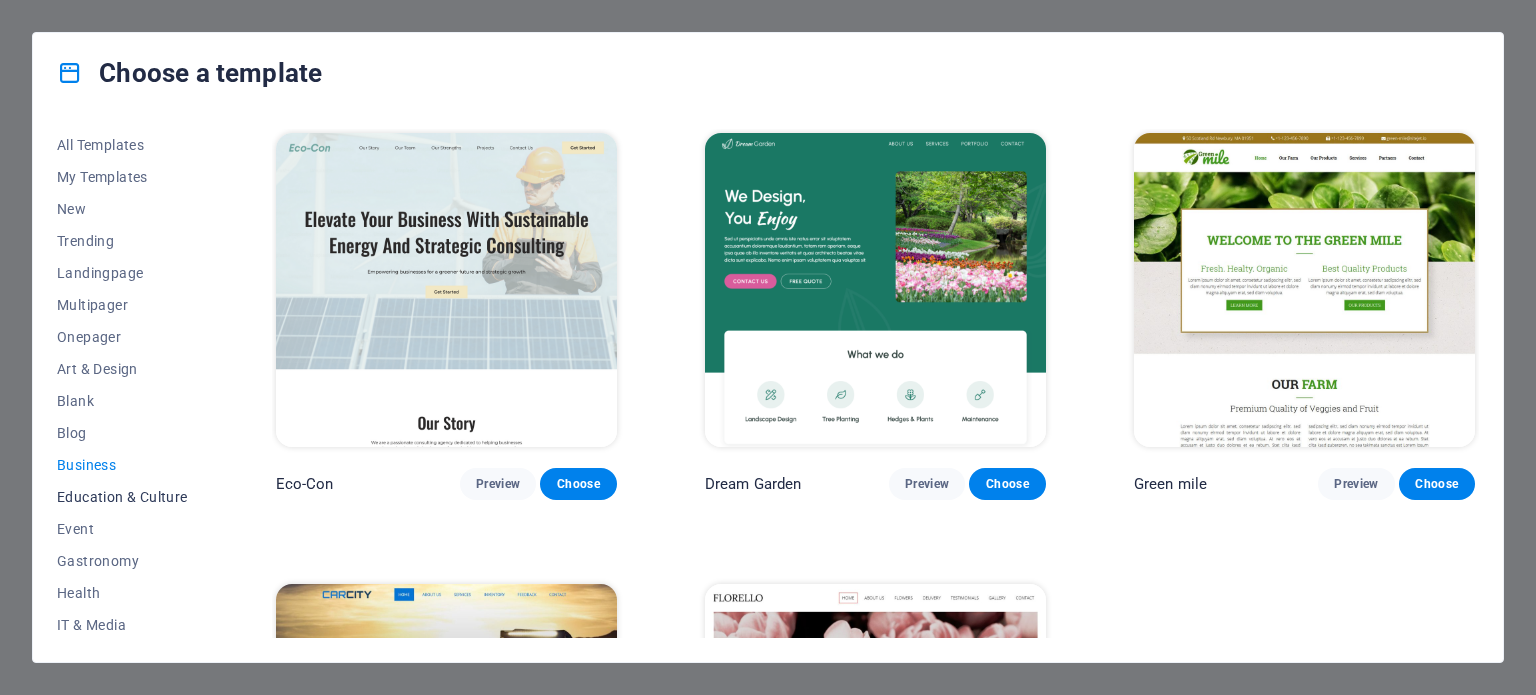 click on "Education & Culture" at bounding box center (122, 497) 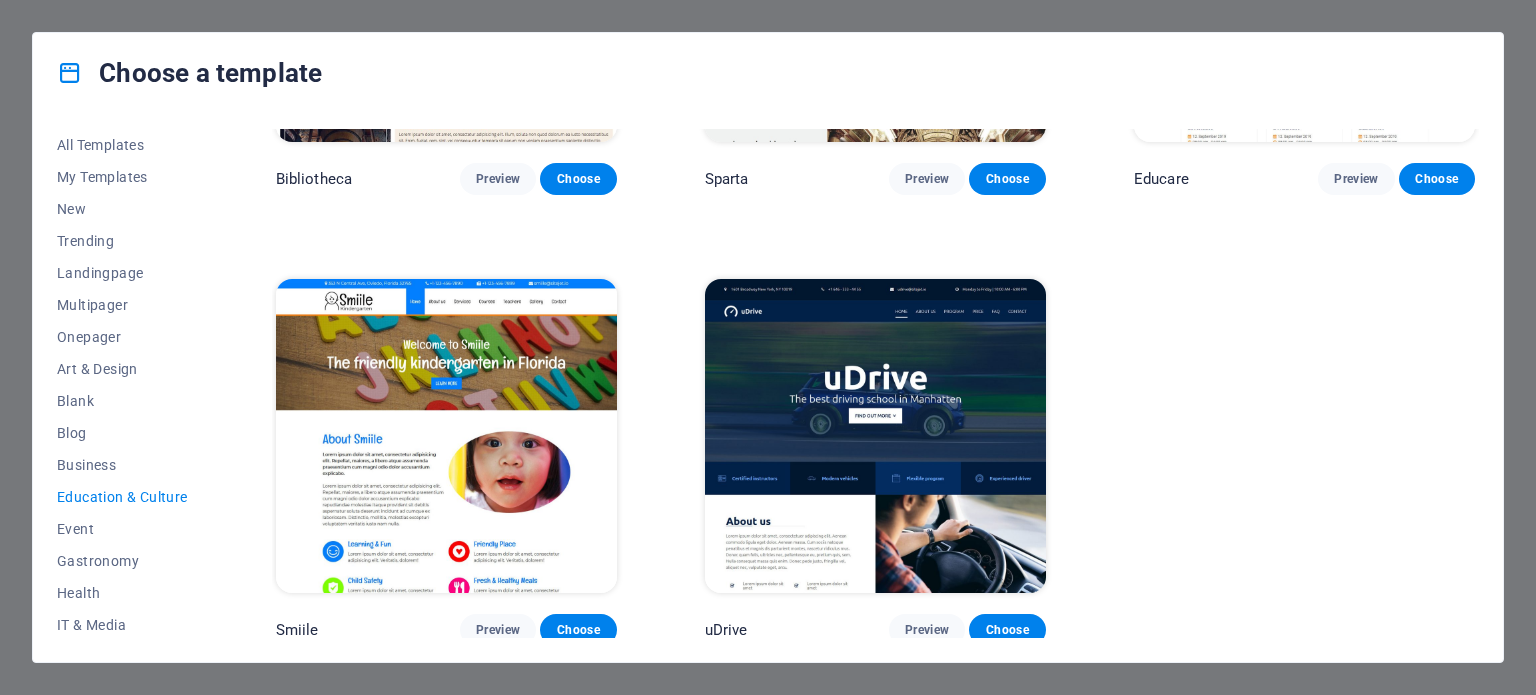 scroll, scrollTop: 756, scrollLeft: 0, axis: vertical 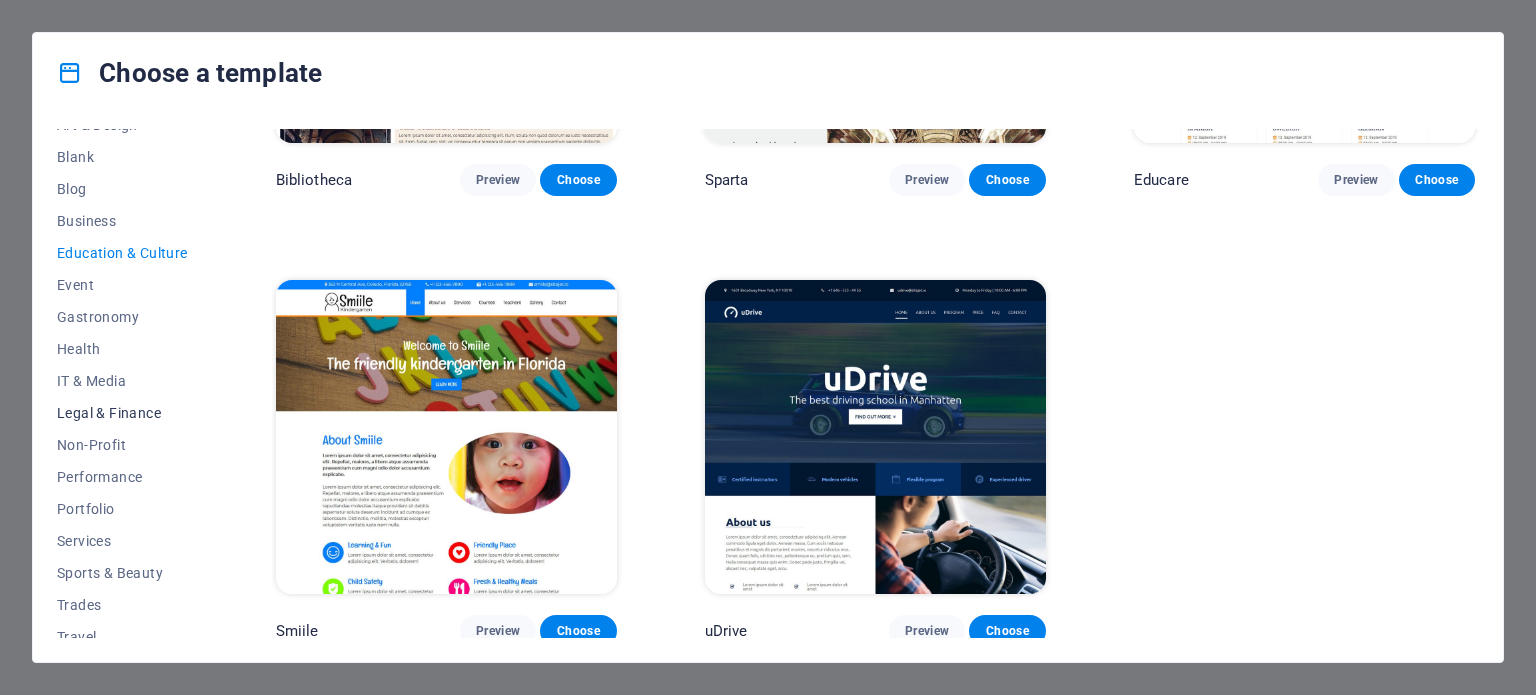 click on "Legal & Finance" at bounding box center [122, 413] 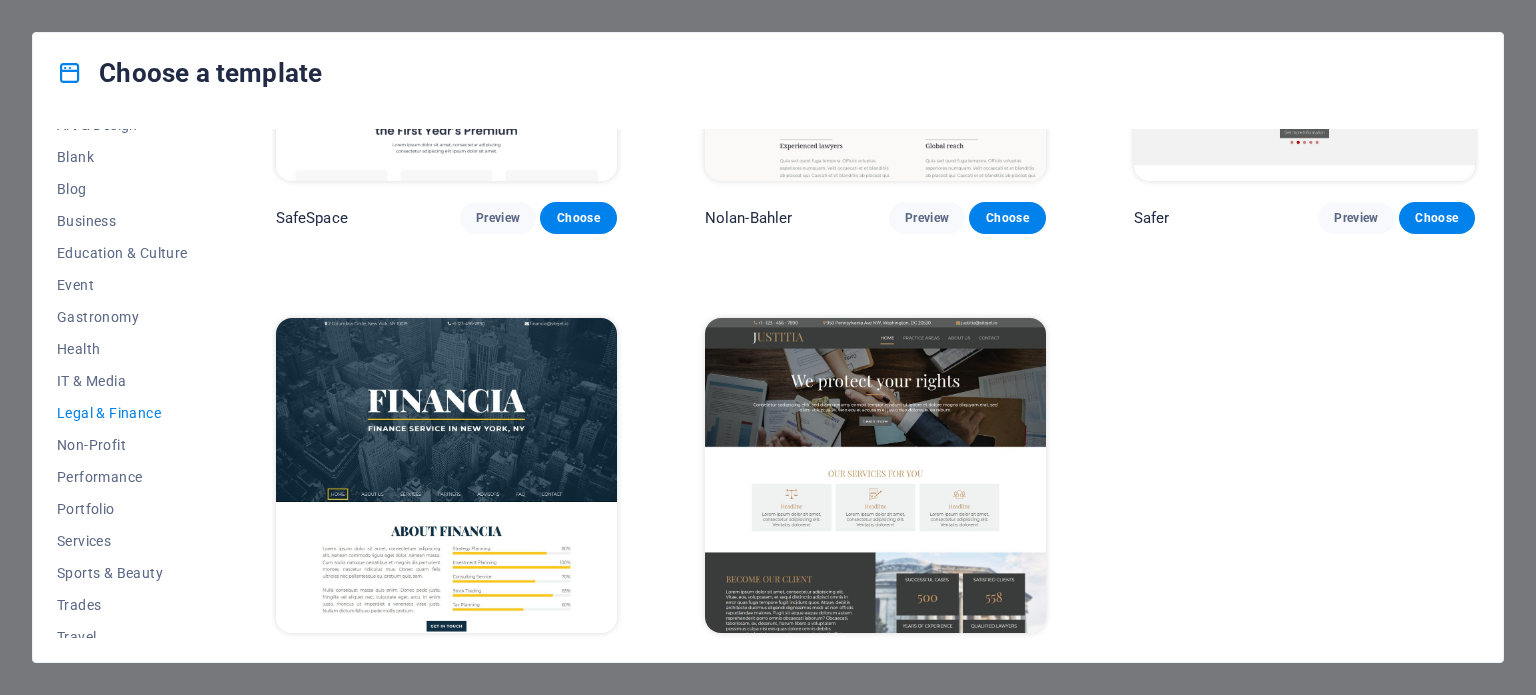 scroll, scrollTop: 308, scrollLeft: 0, axis: vertical 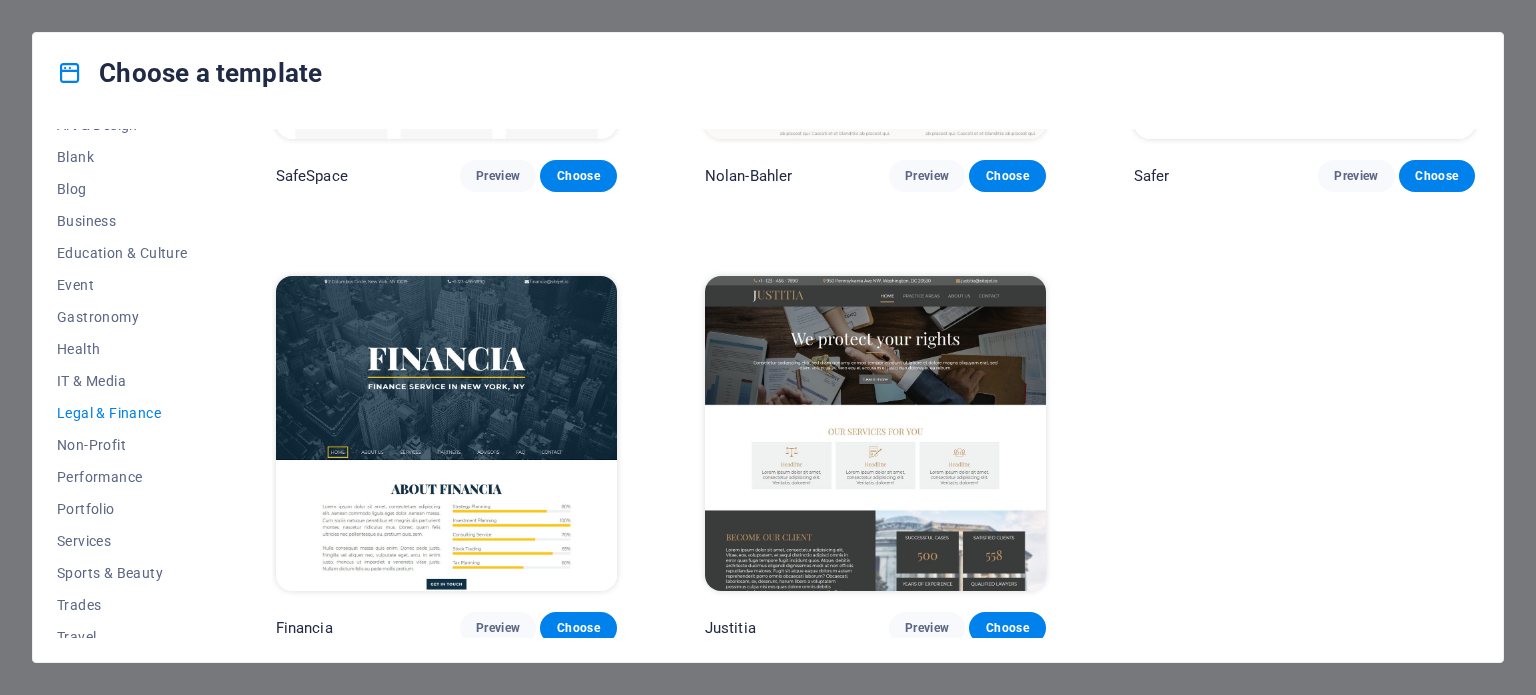click at bounding box center [875, 433] 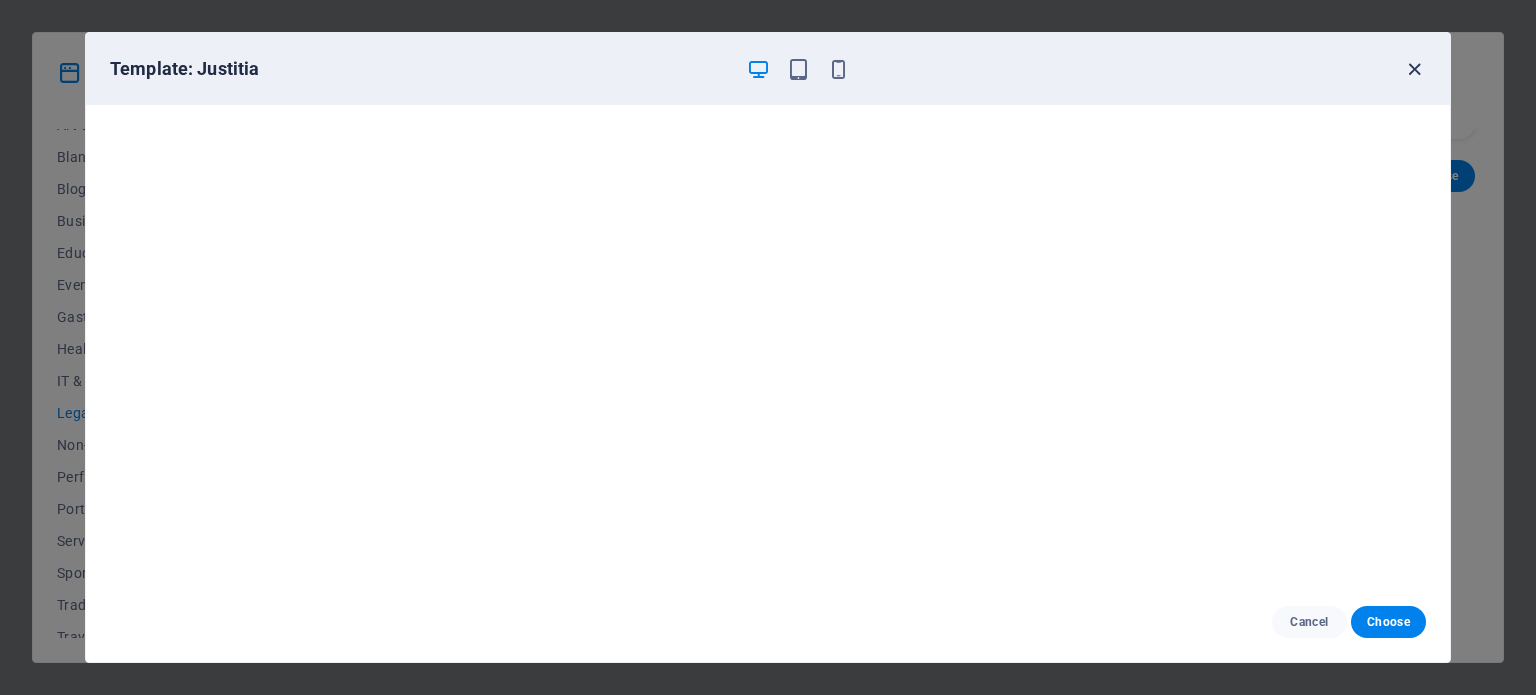 click at bounding box center (1414, 69) 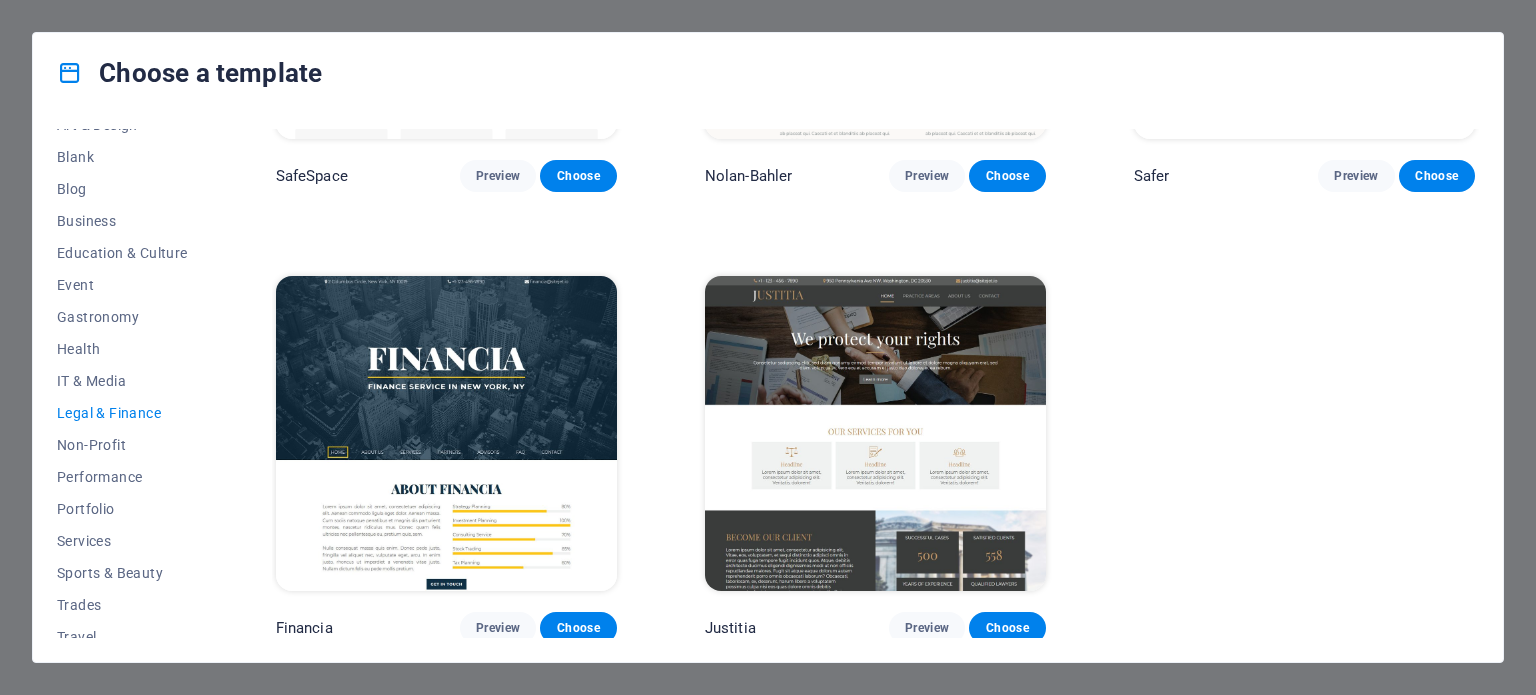 scroll, scrollTop: 290, scrollLeft: 0, axis: vertical 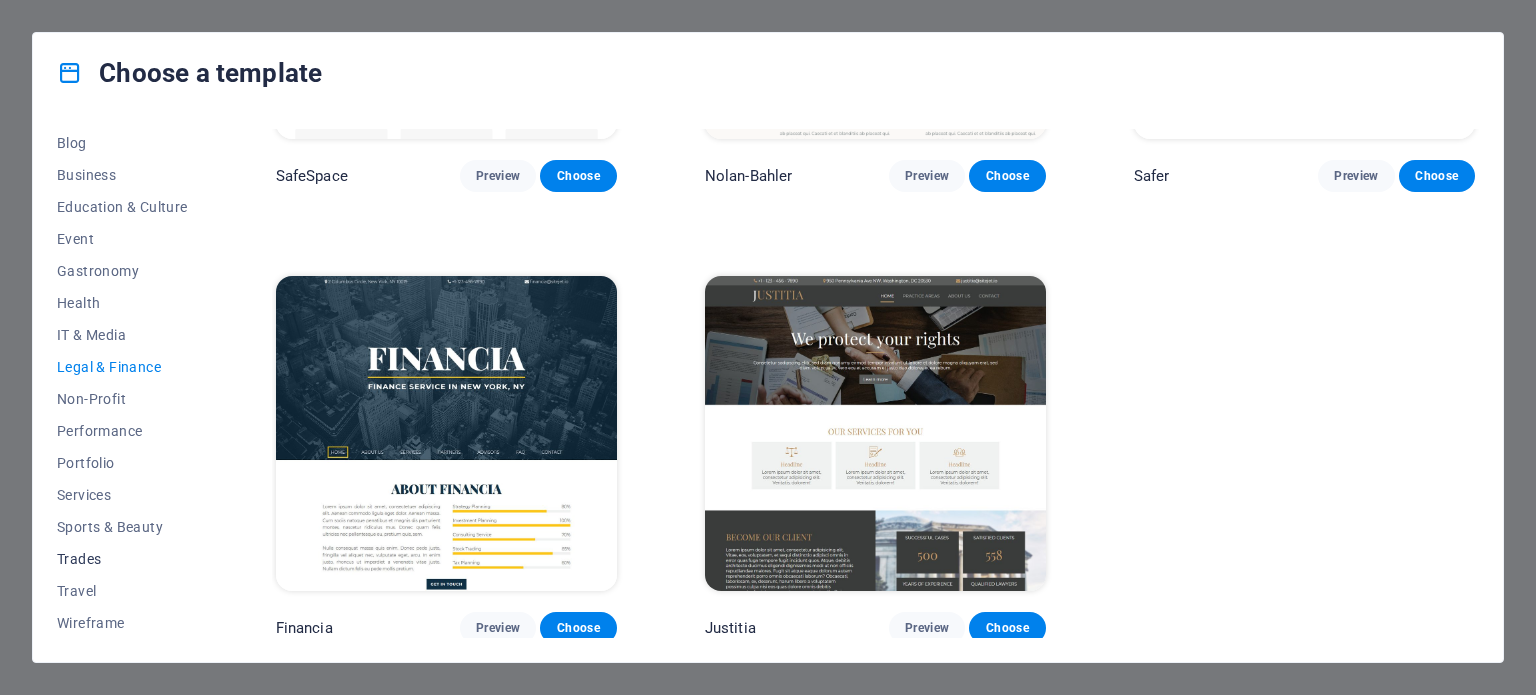 click on "Trades" at bounding box center [122, 559] 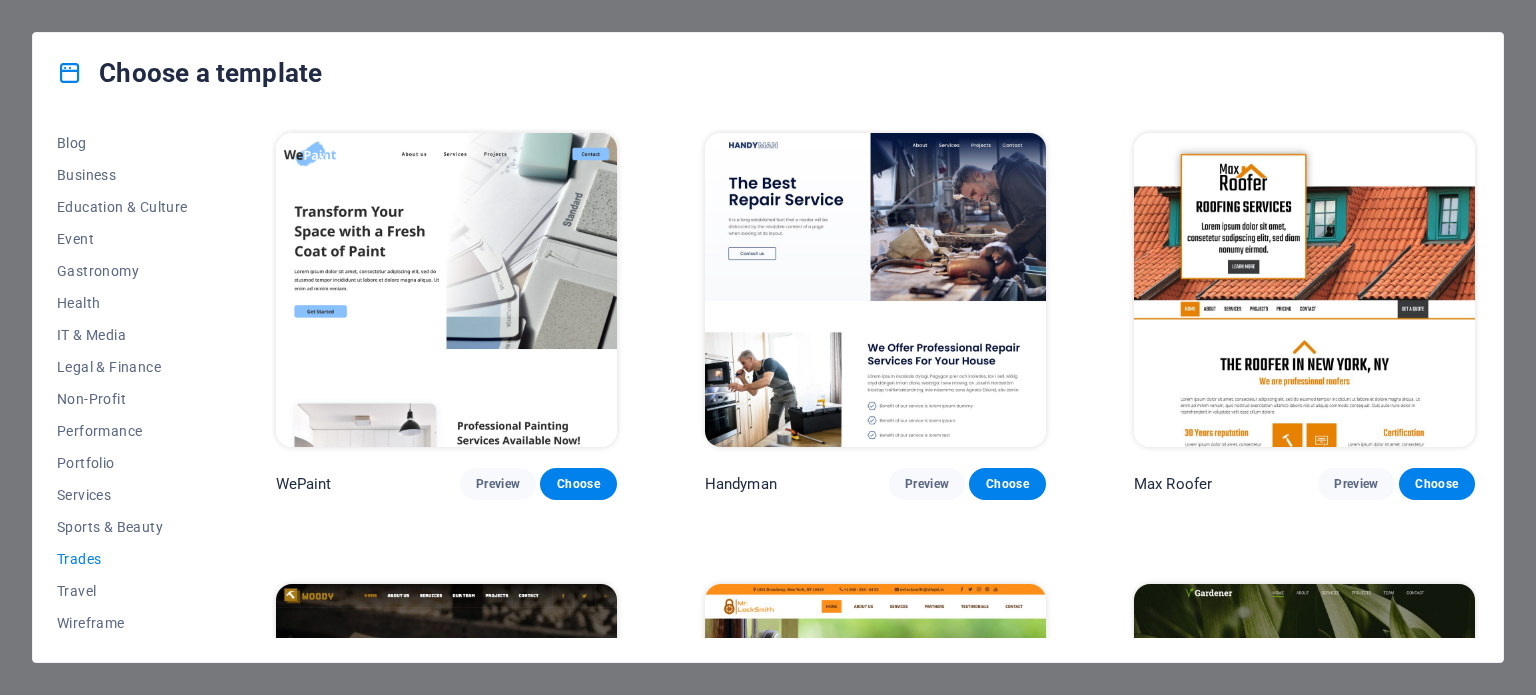 scroll, scrollTop: 0, scrollLeft: 0, axis: both 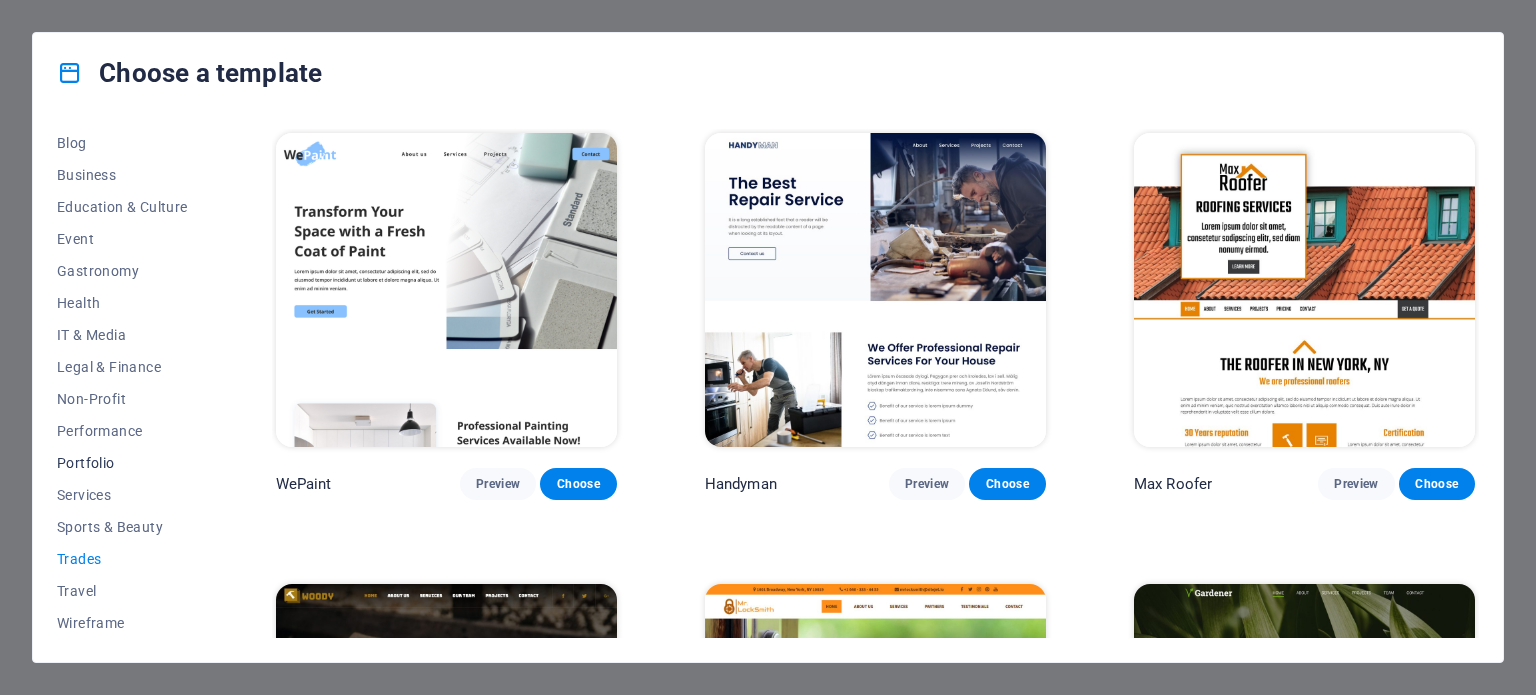 click on "Portfolio" at bounding box center [122, 463] 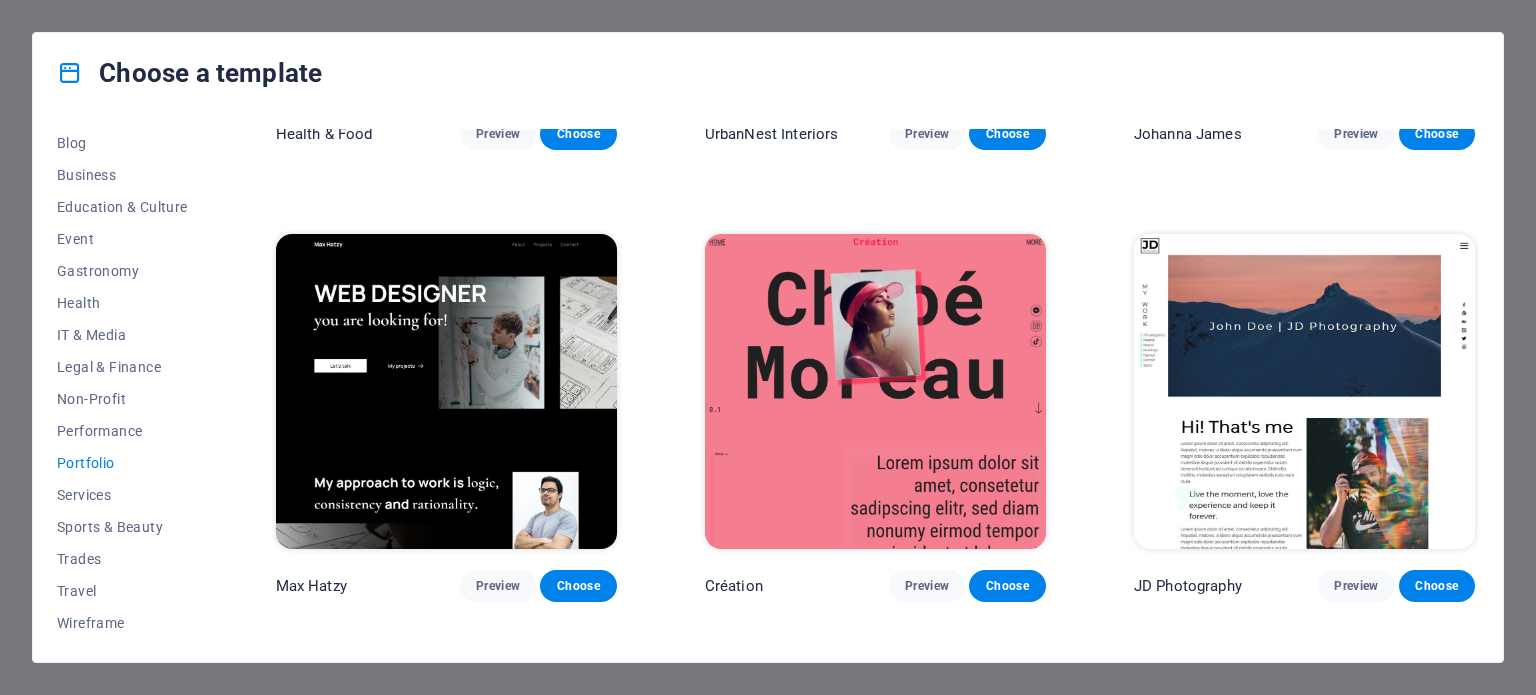 scroll, scrollTop: 350, scrollLeft: 0, axis: vertical 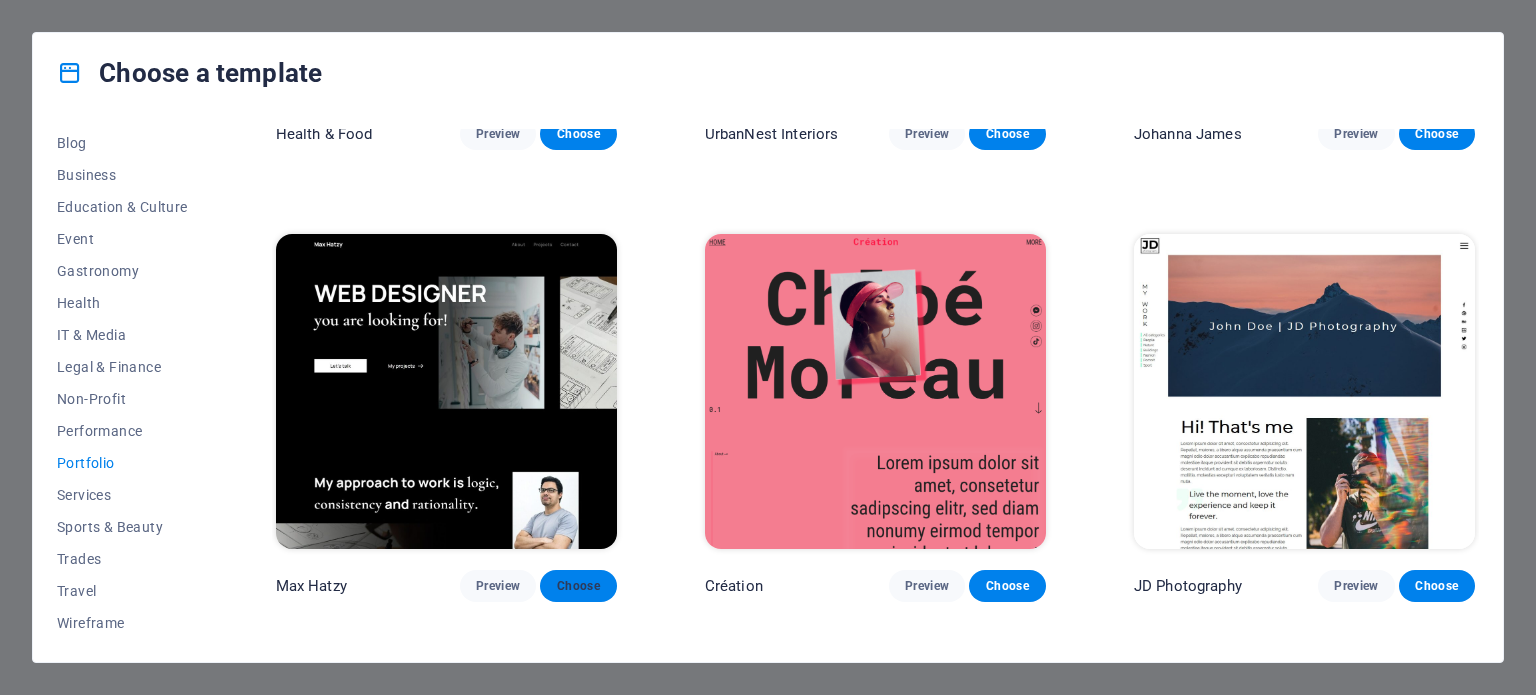 click on "Choose" at bounding box center (578, 586) 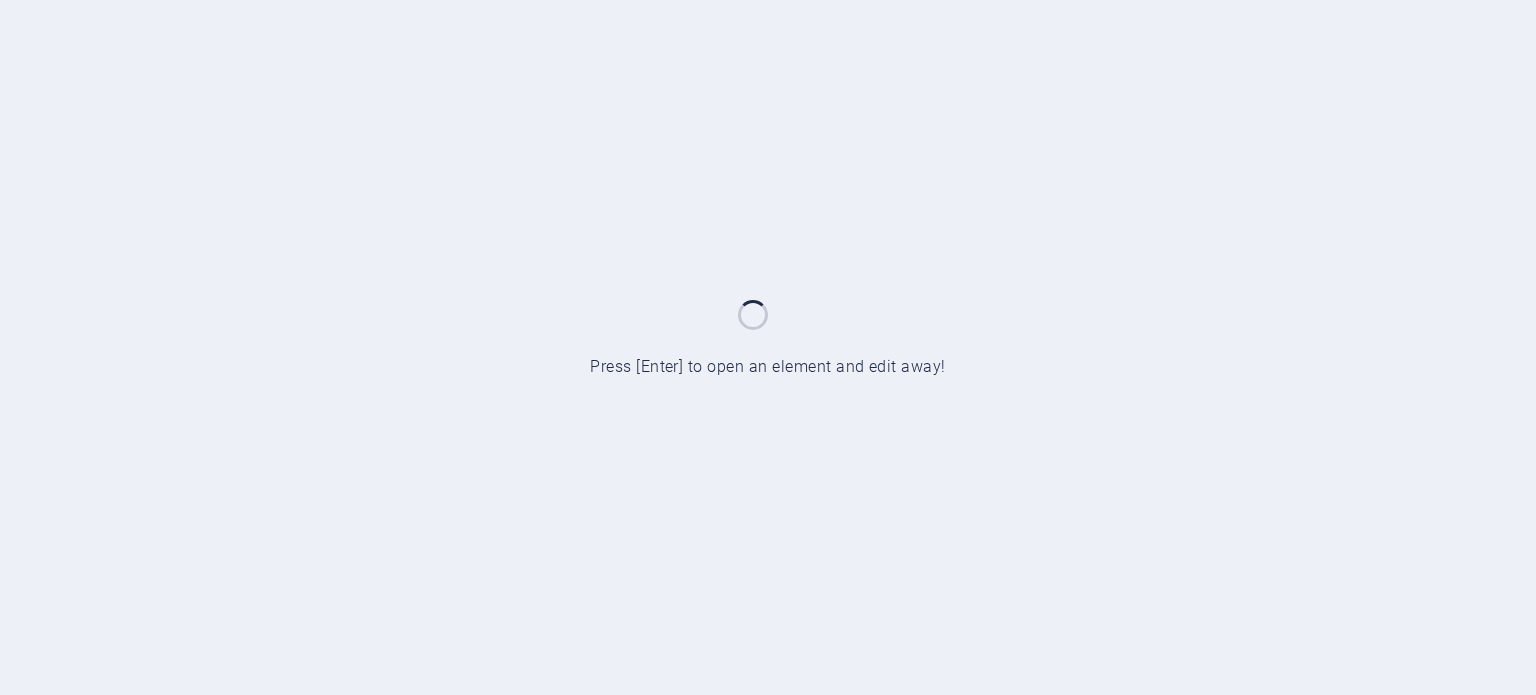 scroll, scrollTop: 0, scrollLeft: 0, axis: both 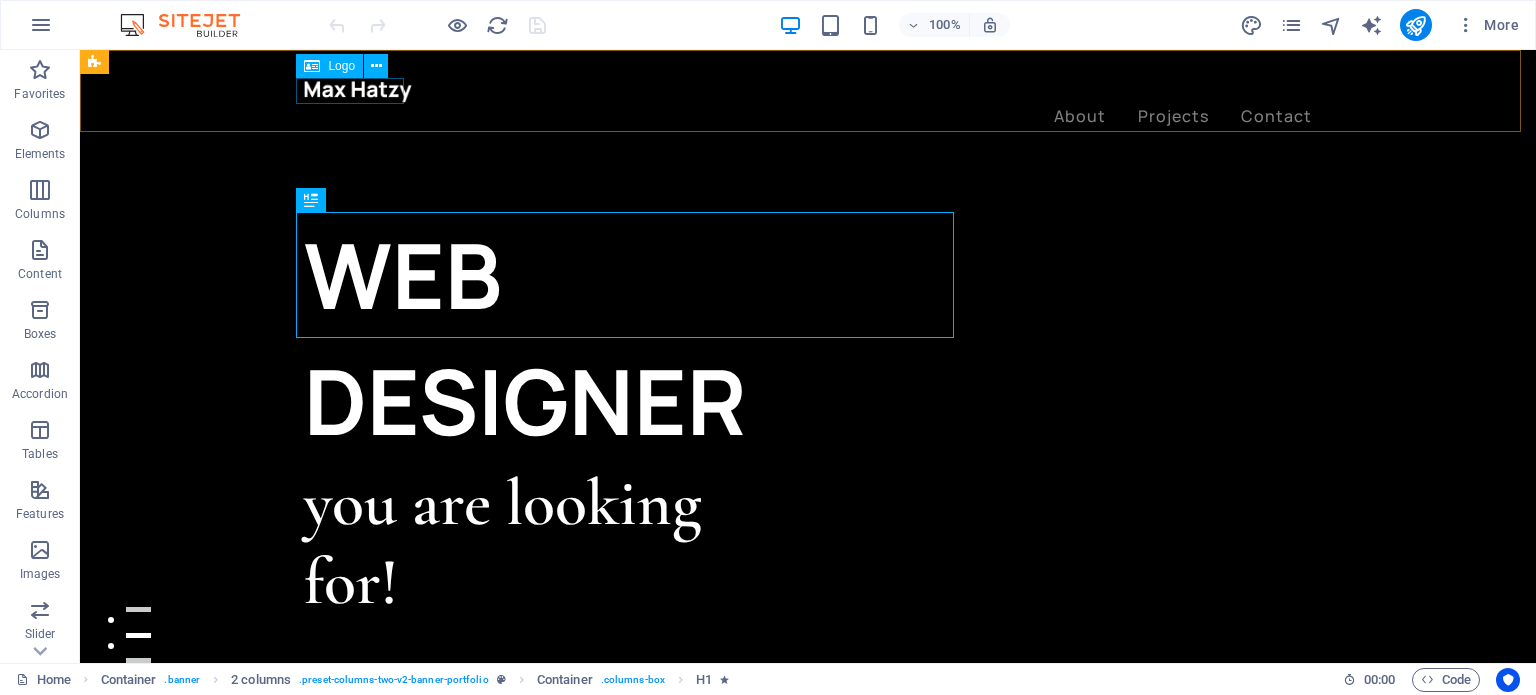 click on "Logo" at bounding box center [341, 66] 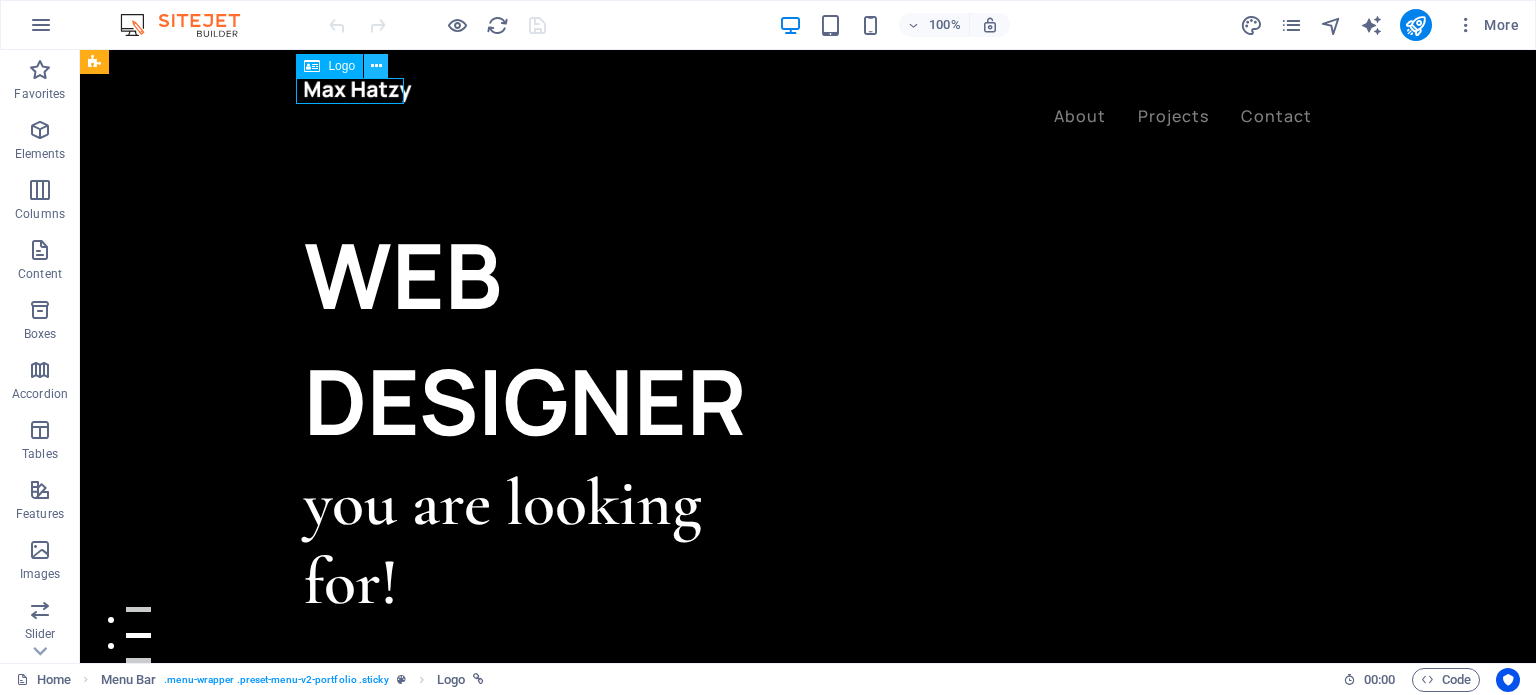 click at bounding box center [376, 66] 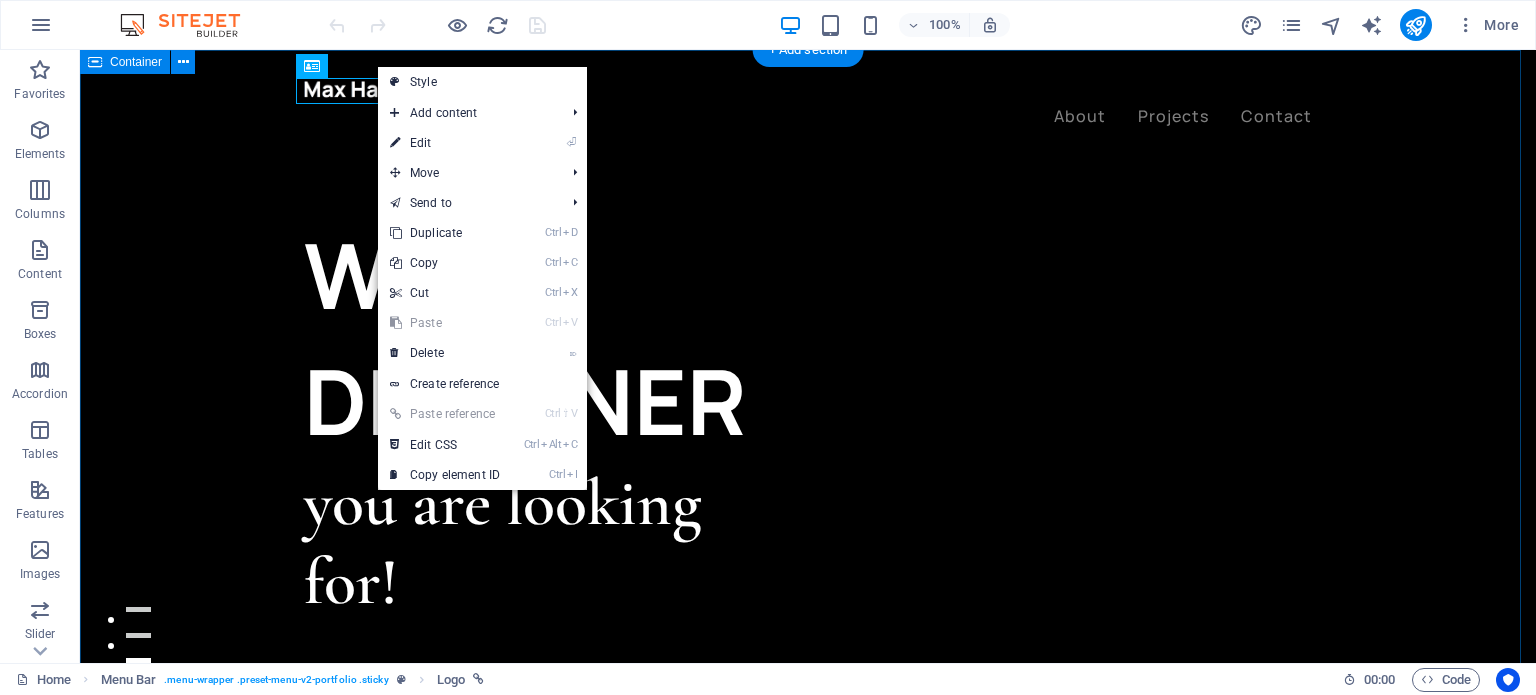 click on "WEB DESIGNER you are looking for! Let’s talk My projects" at bounding box center (808, 927) 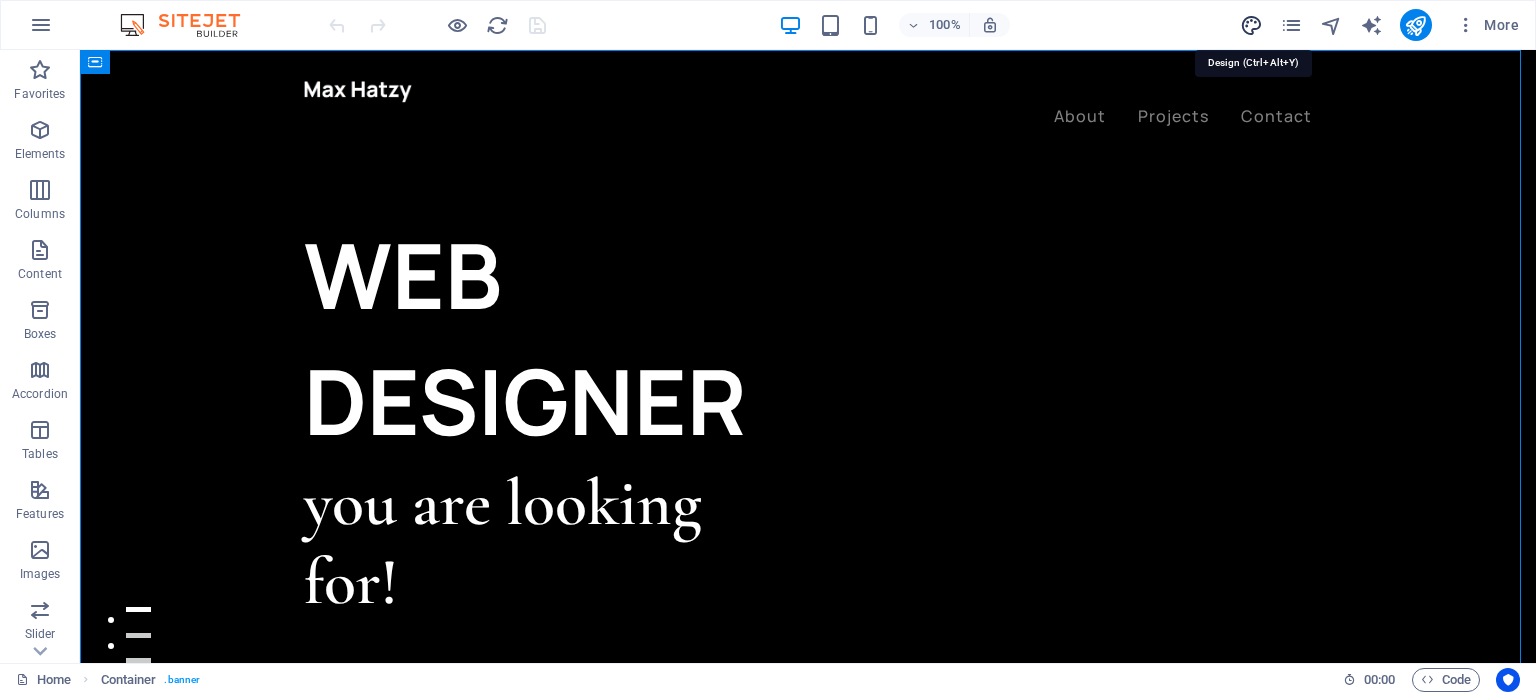 click at bounding box center (1251, 25) 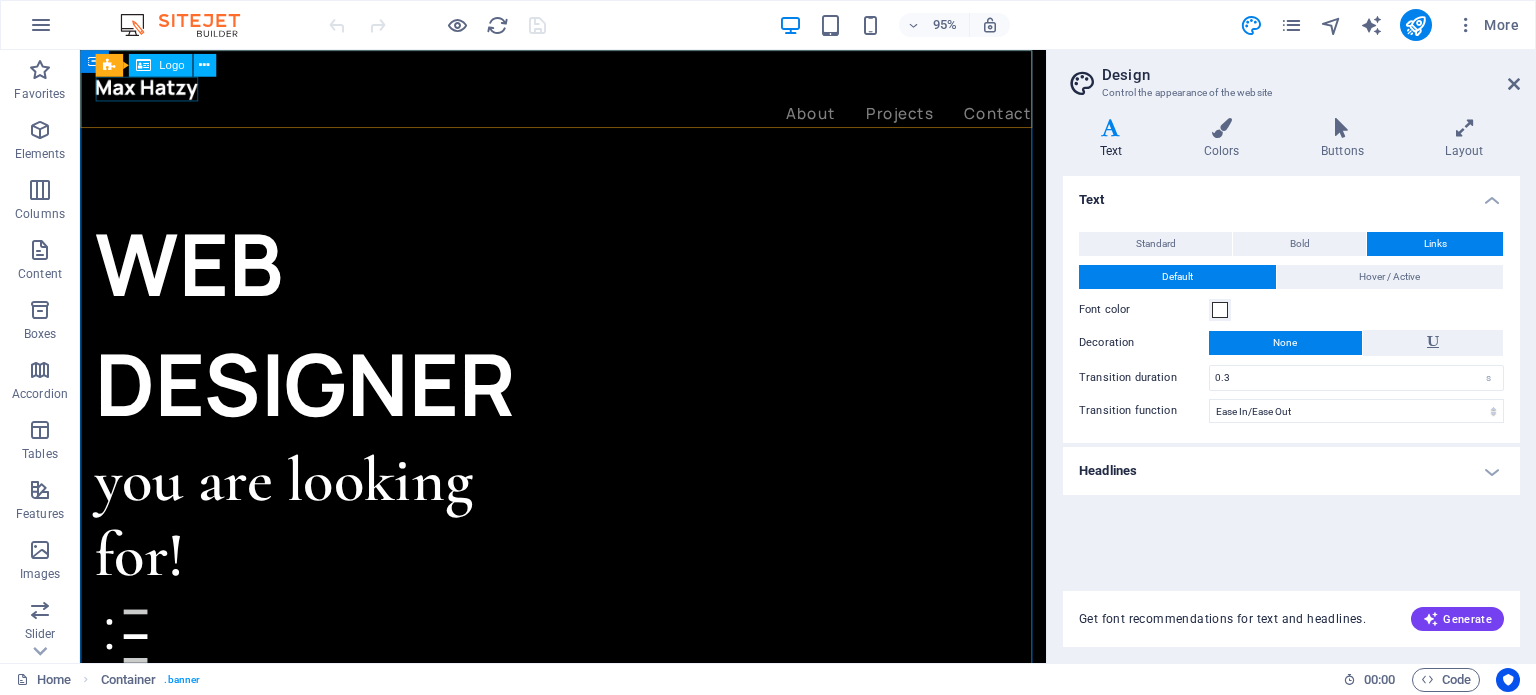 click at bounding box center (588, 91) 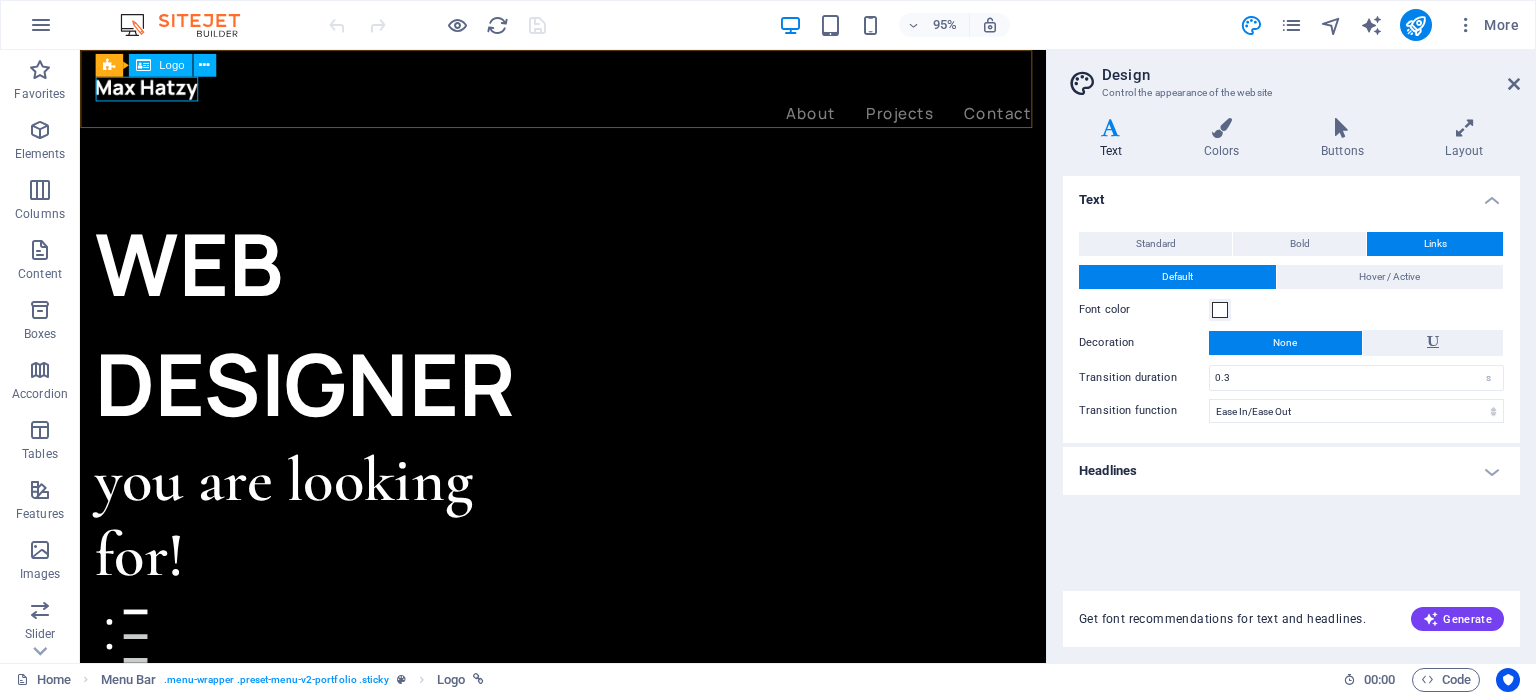 click at bounding box center (588, 91) 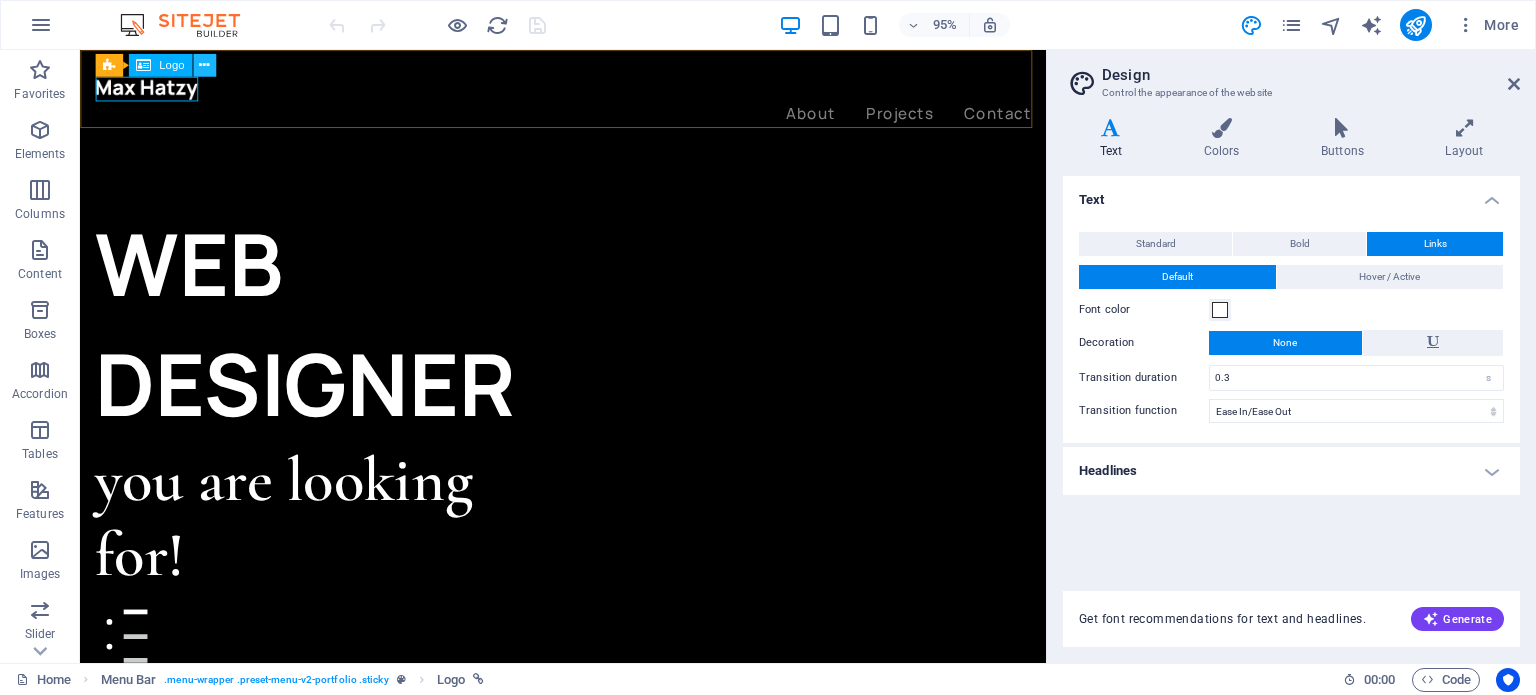 click at bounding box center [204, 65] 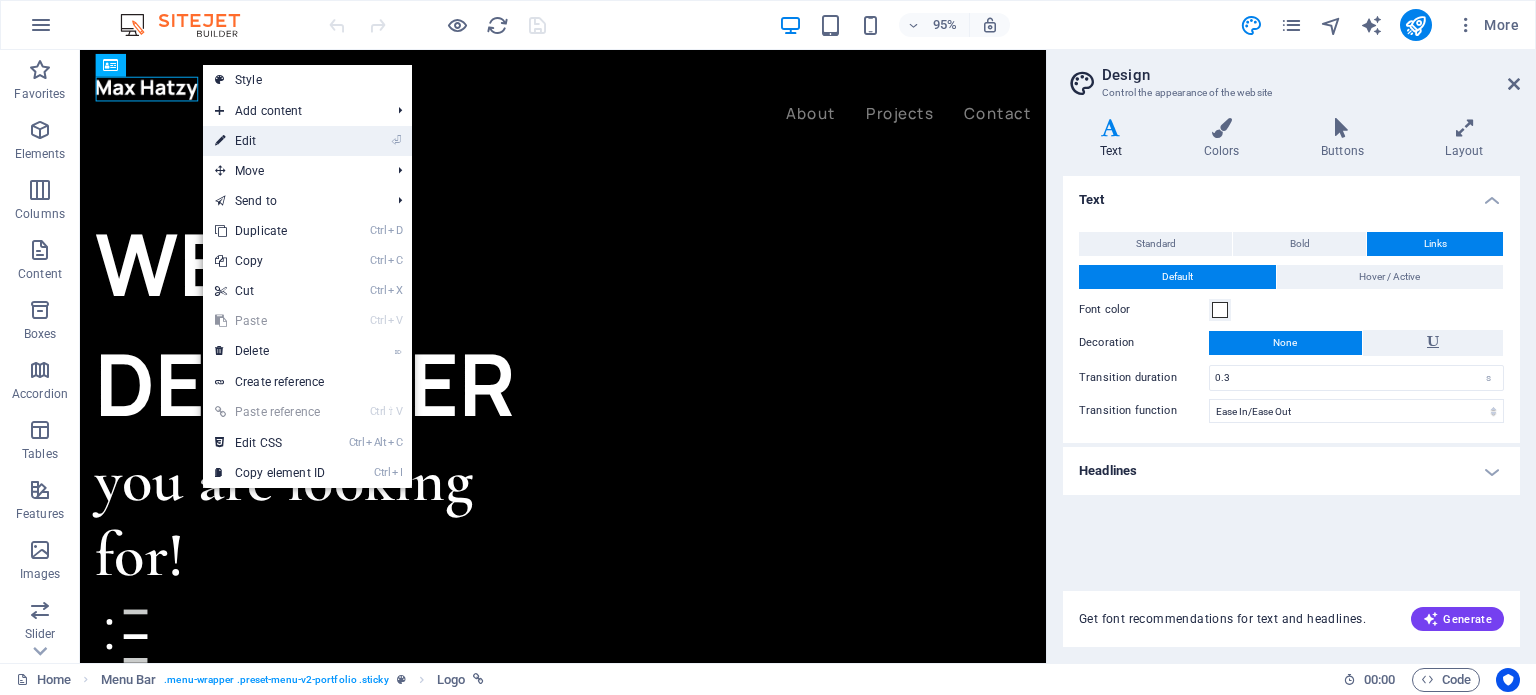 click on "⏎  Edit" at bounding box center [270, 141] 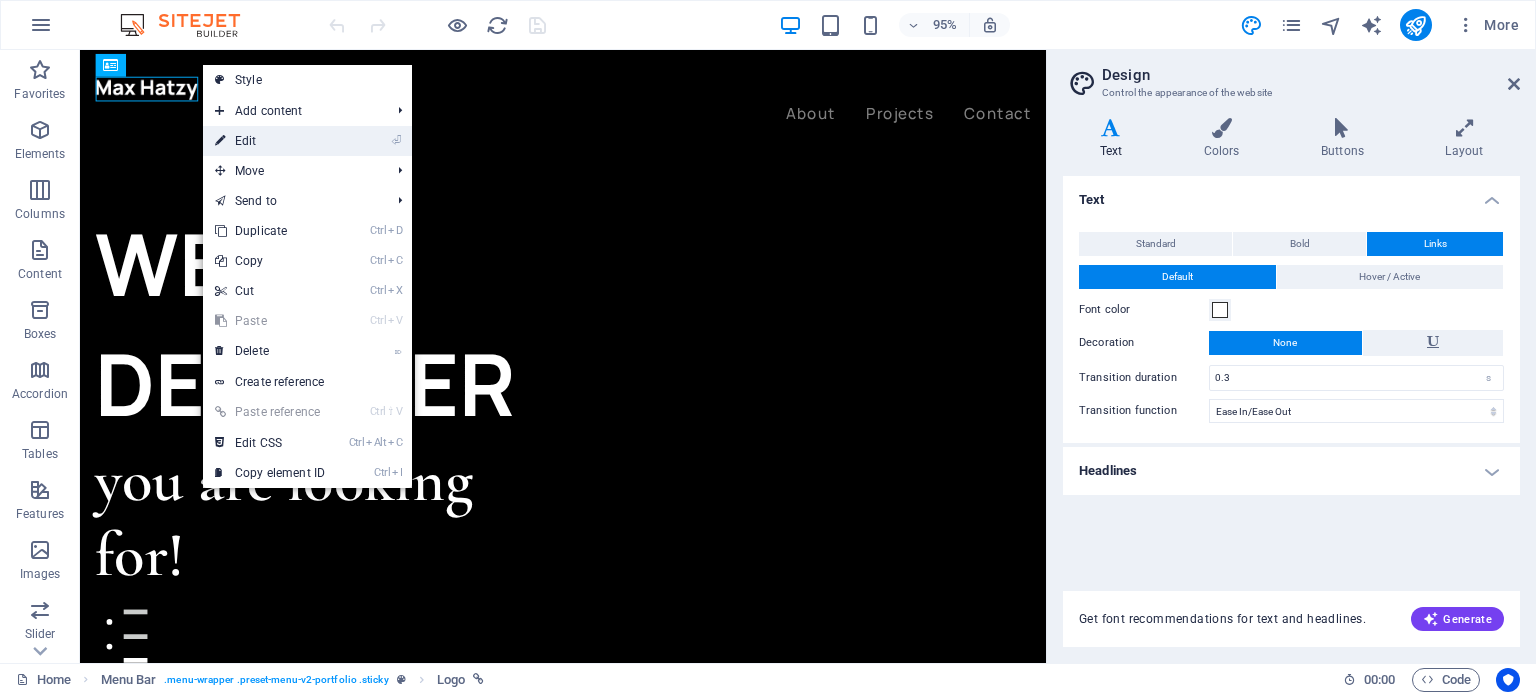 select on "px" 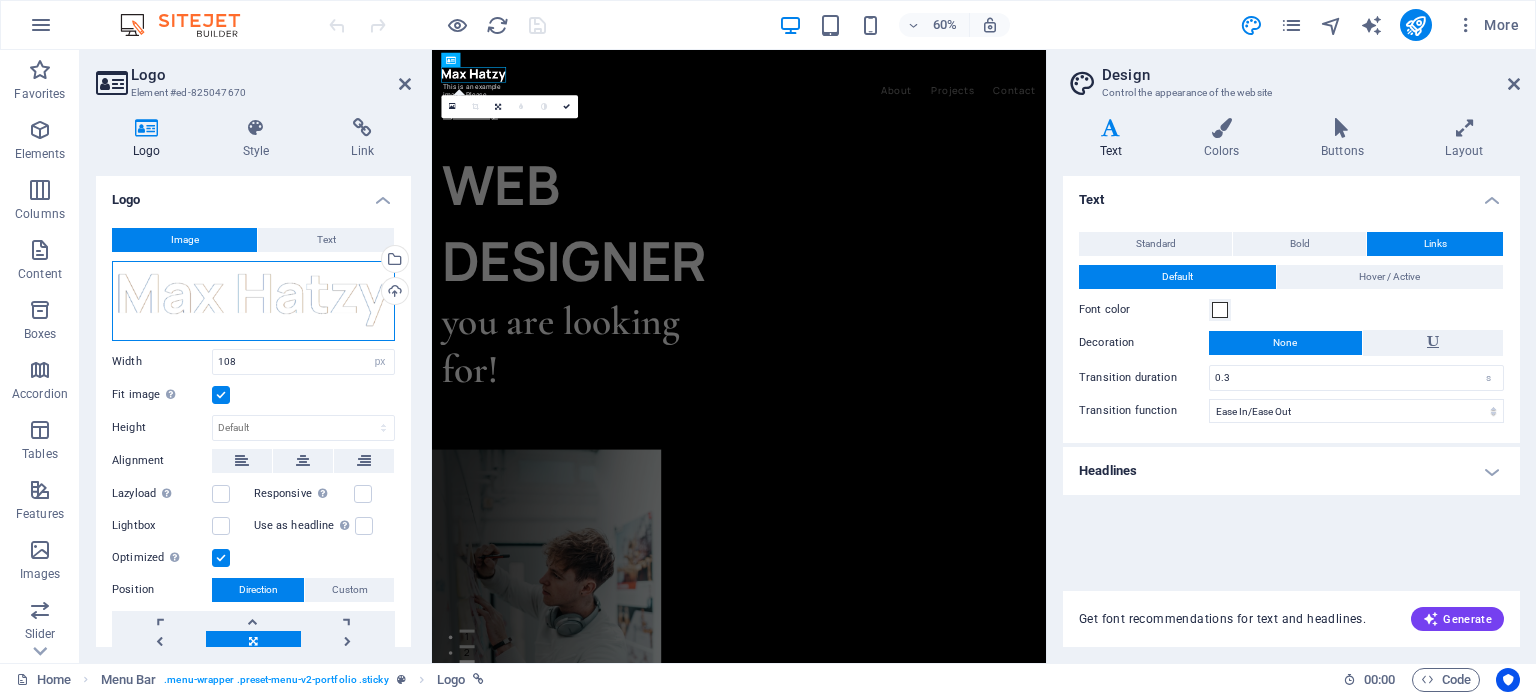 click on "Drag files here, click to choose files or select files from Files or our free stock photos & videos" at bounding box center (253, 301) 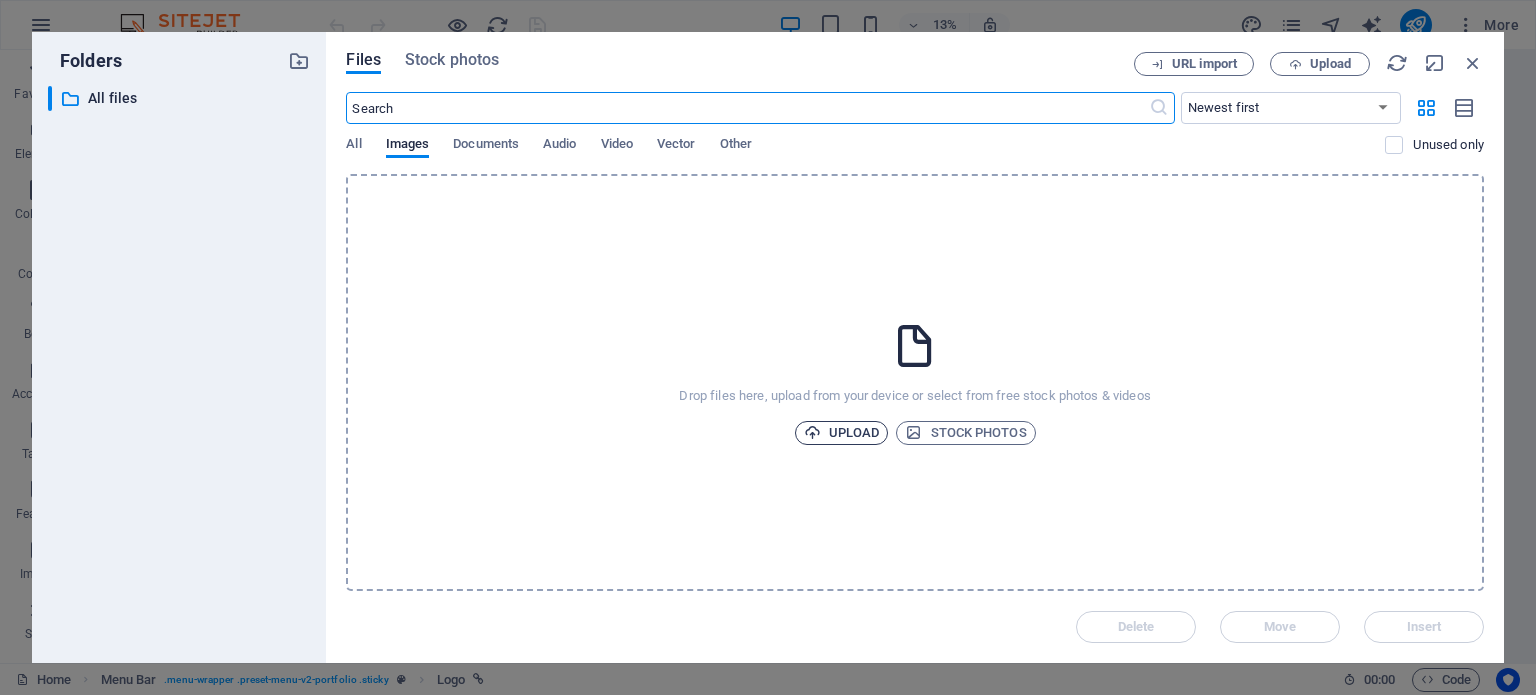 click on "Upload" at bounding box center [842, 433] 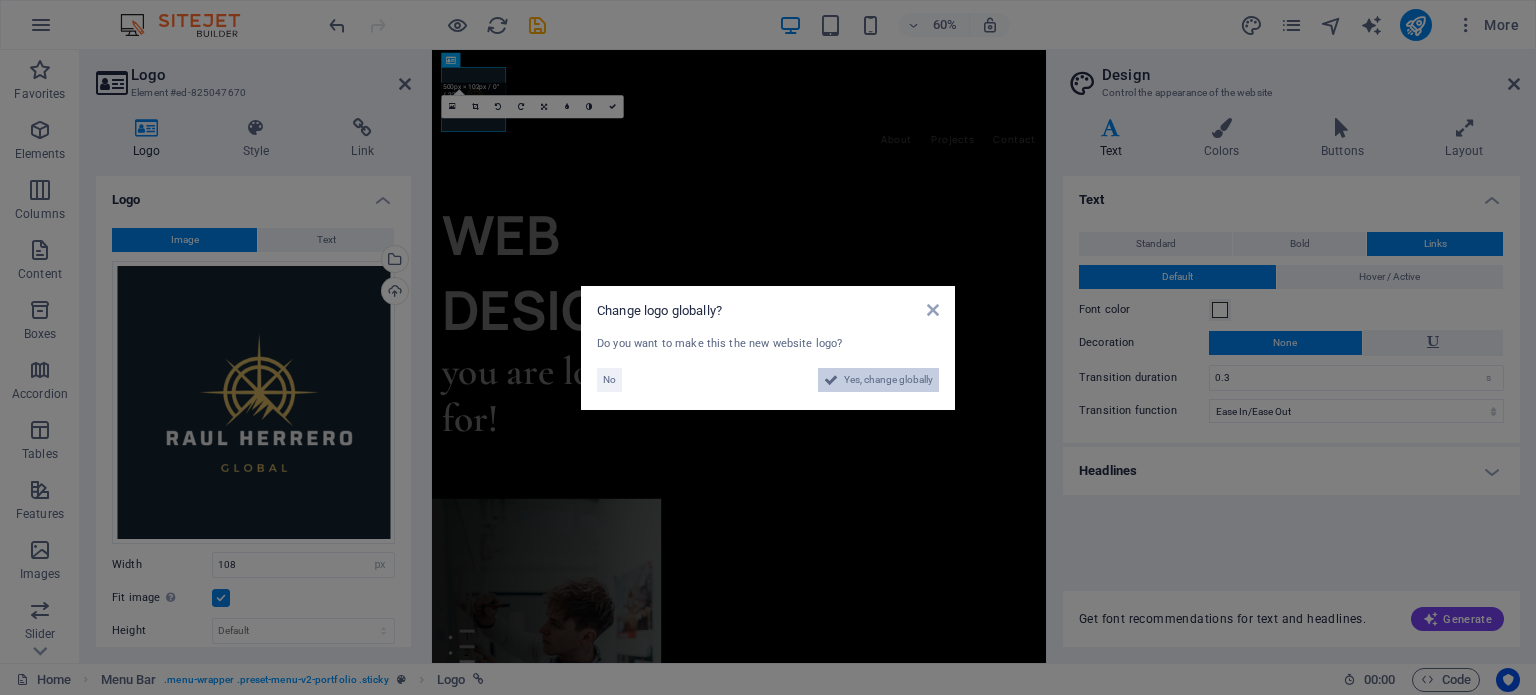 click on "Yes, change globally" at bounding box center (888, 380) 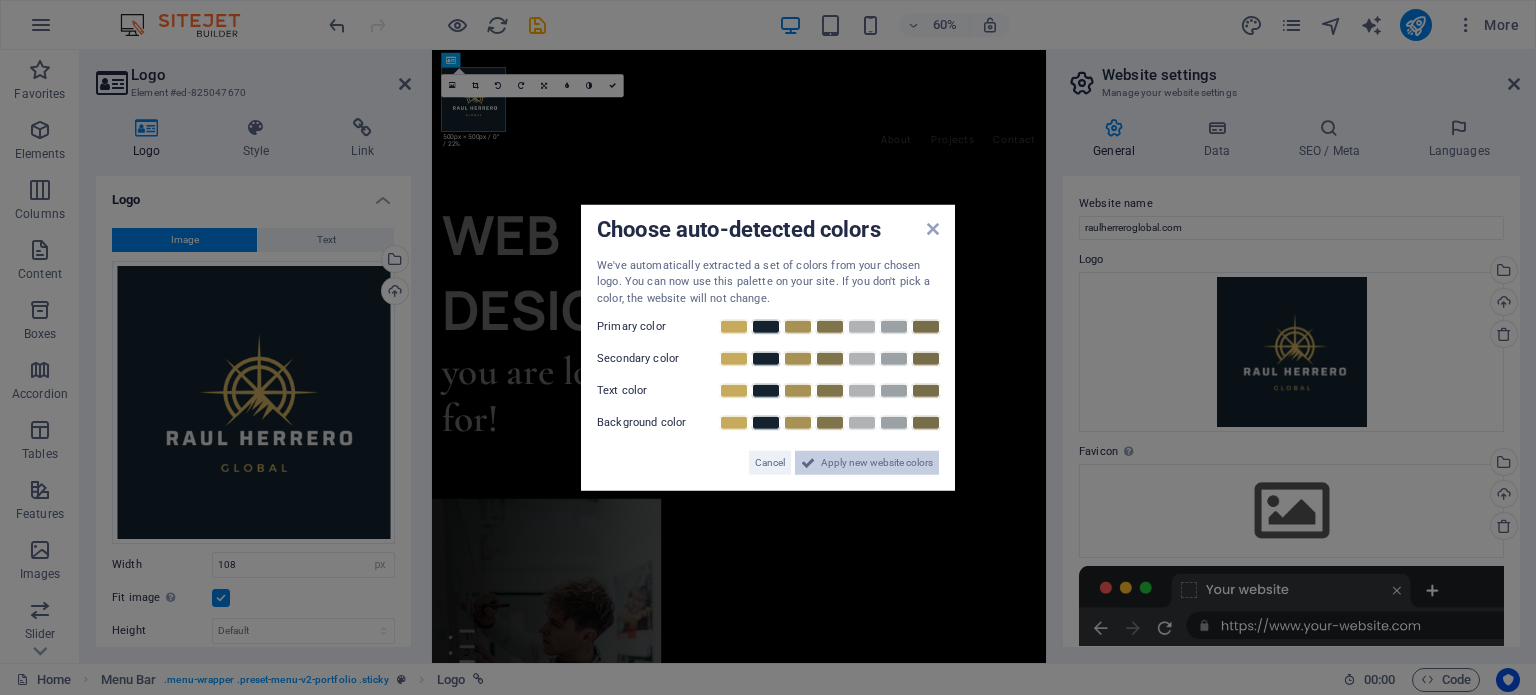click on "Apply new website colors" at bounding box center (877, 463) 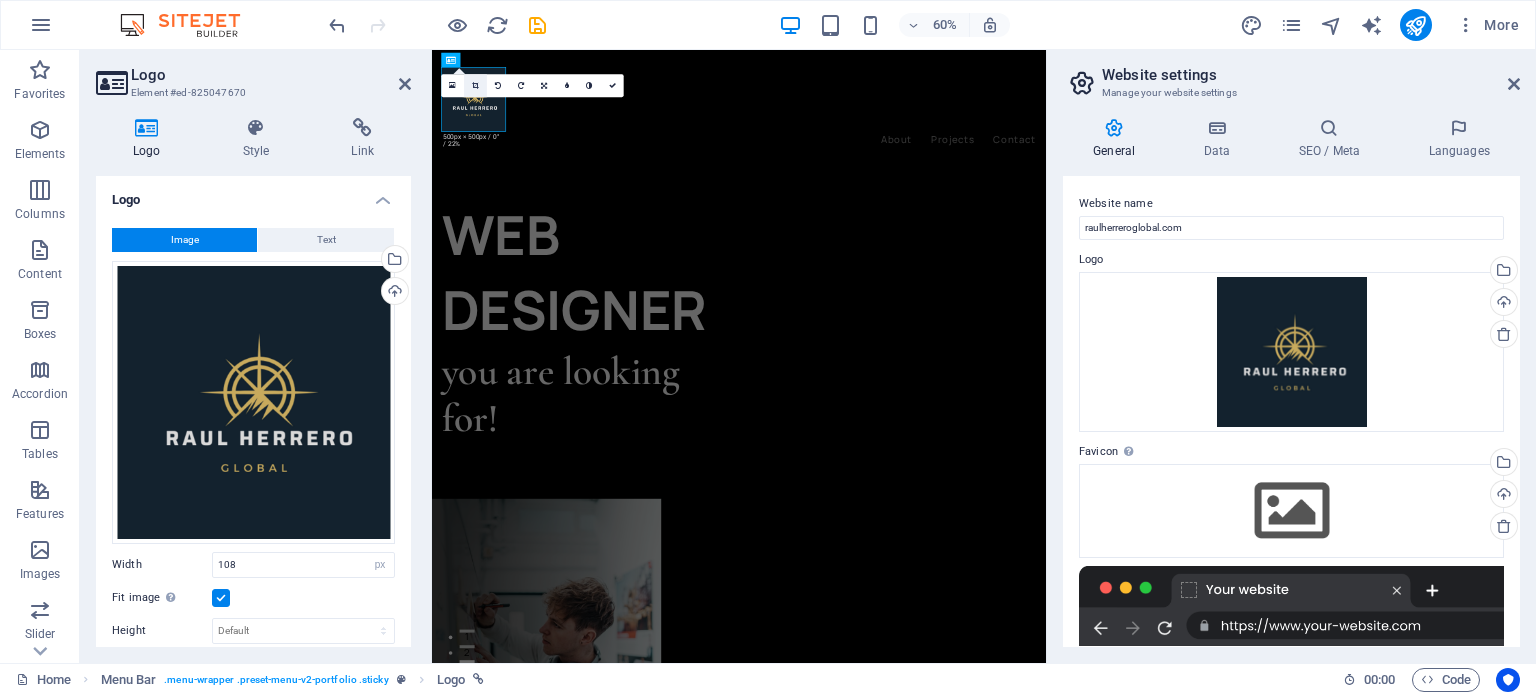 click at bounding box center (475, 85) 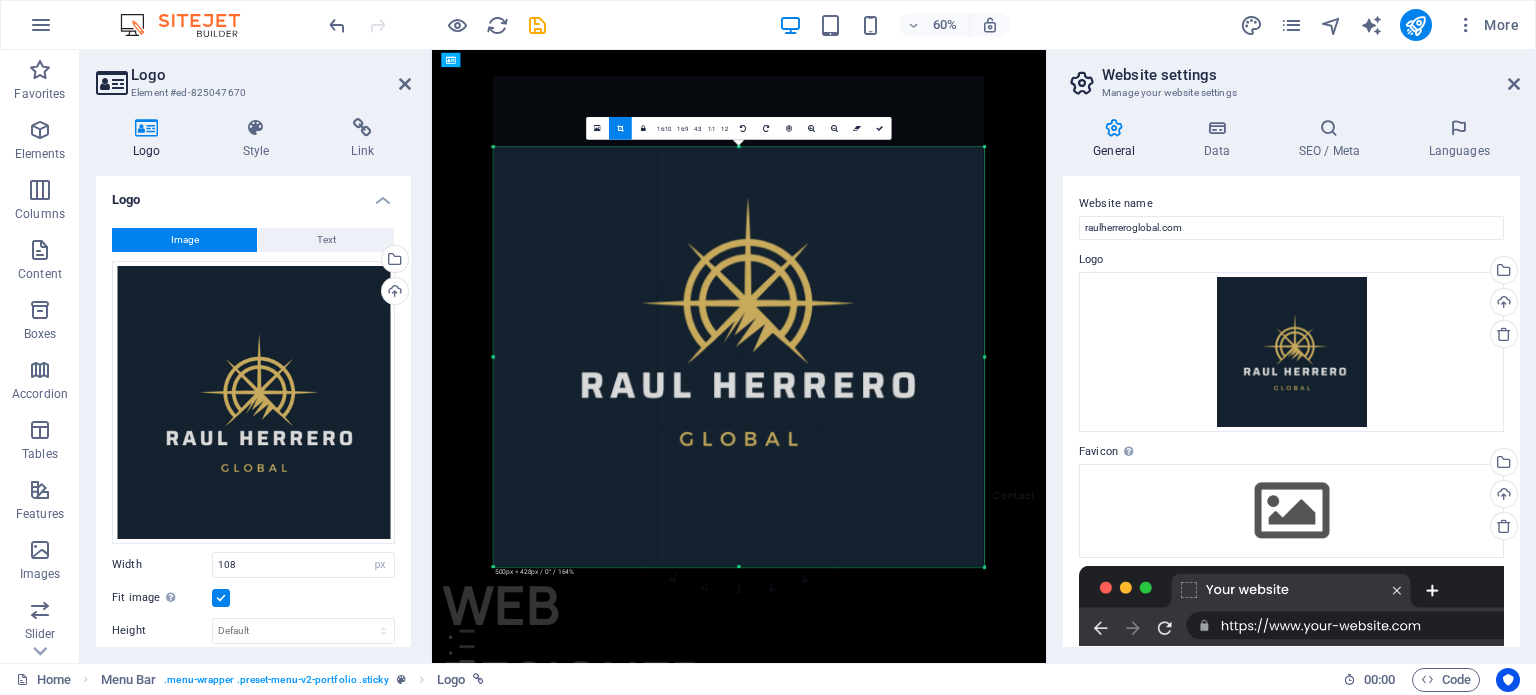 drag, startPoint x: 739, startPoint y: 111, endPoint x: 749, endPoint y: 227, distance: 116.43024 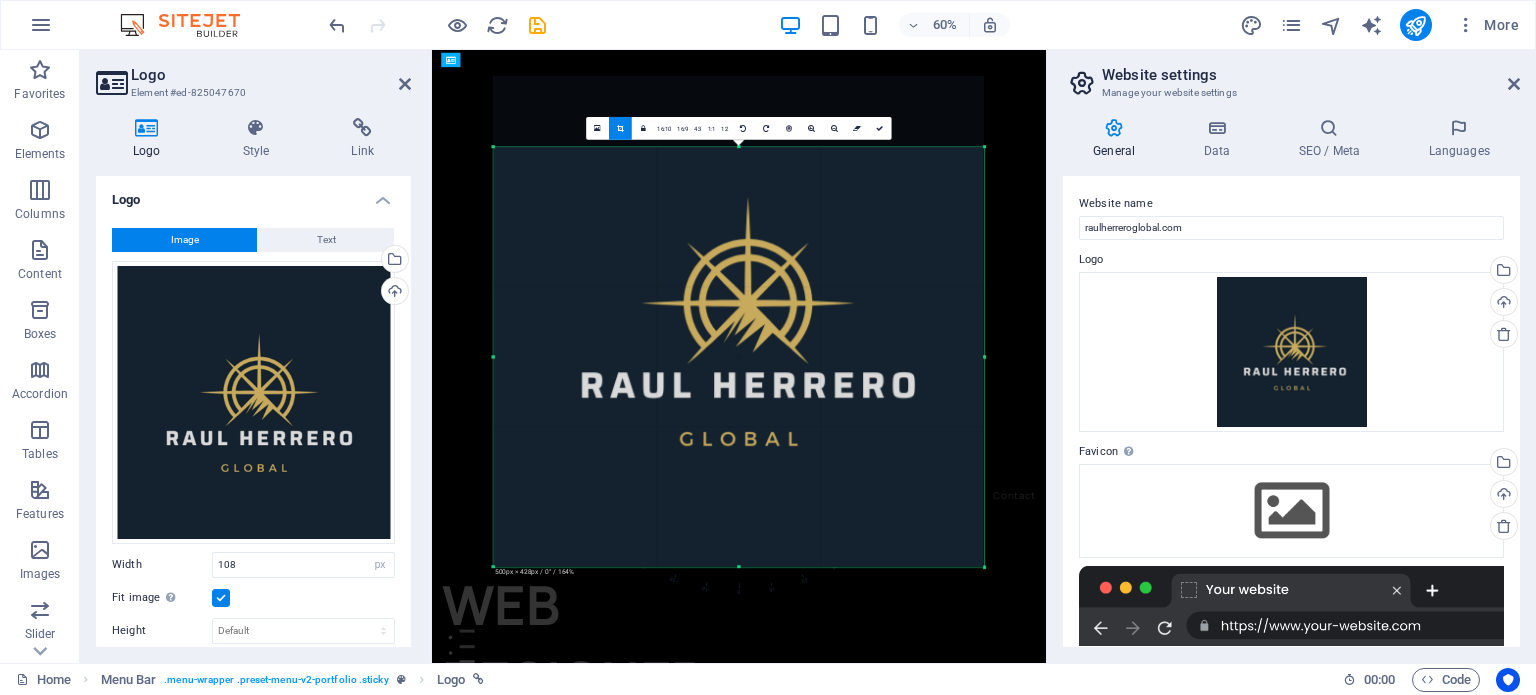 click on "180 170 160 150 140 130 120 110 100 90 80 70 60 50 40 30 20 10 0 -10 -20 -30 -40 -50 -60 -70 -80 -90 -100 -110 -120 -130 -140 -150 -160 -170 500px × 428px / 0° / 164% 16:10 16:9 4:3 1:1 1:2 0" at bounding box center (739, 357) 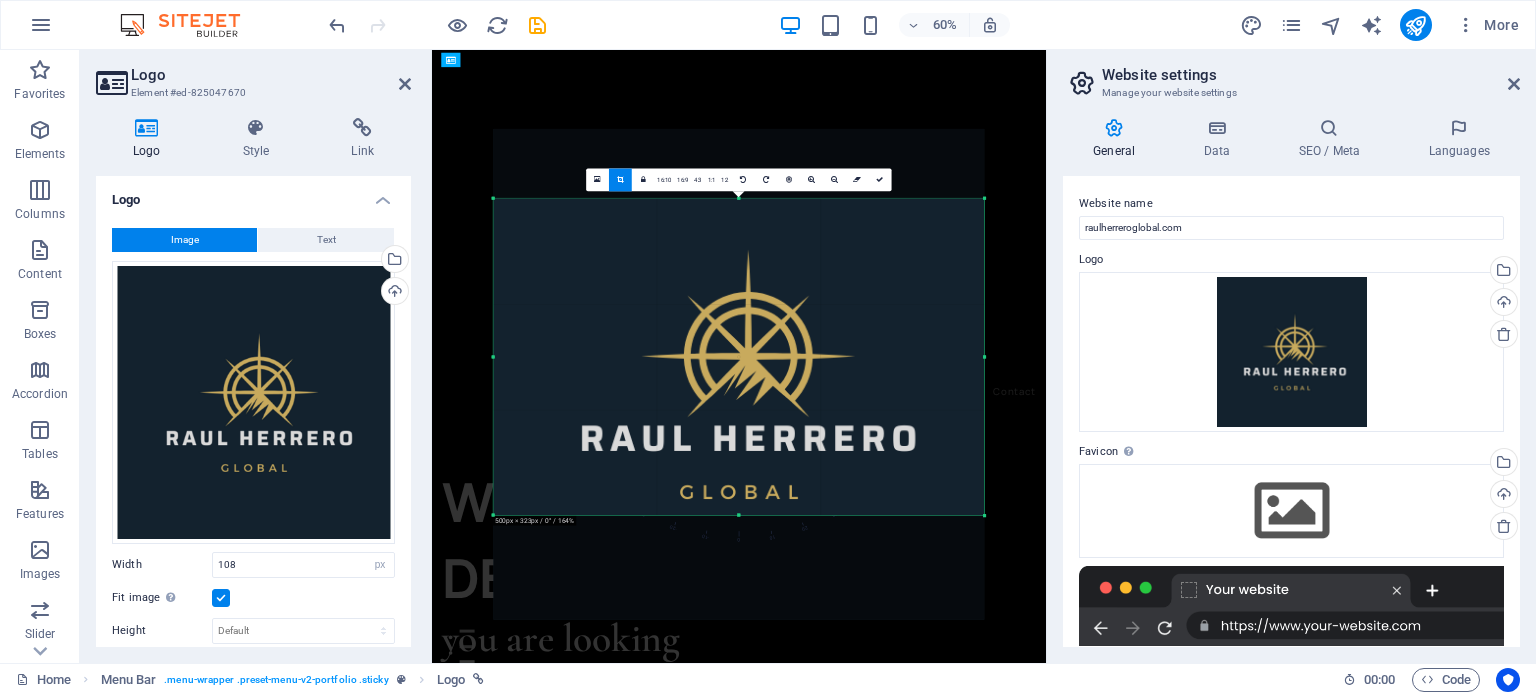 drag, startPoint x: 740, startPoint y: 564, endPoint x: 766, endPoint y: 390, distance: 175.93181 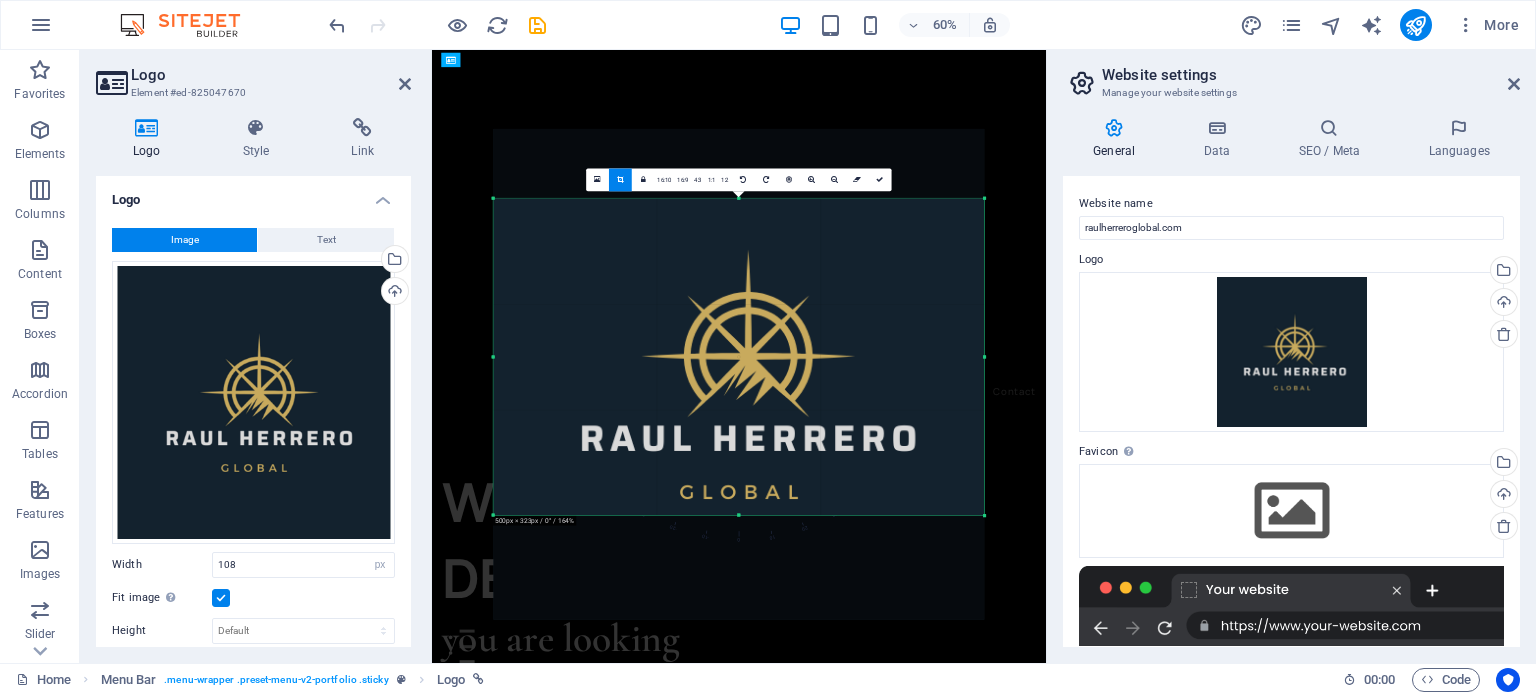click on "180 170 160 150 140 130 120 110 100 90 80 70 60 50 40 30 20 10 0 -10 -20 -30 -40 -50 -60 -70 -80 -90 -100 -110 -120 -130 -140 -150 -160 -170 500px × 323px / 0° / 164% 16:10 16:9 4:3 1:1 1:2 0" at bounding box center (739, 356) 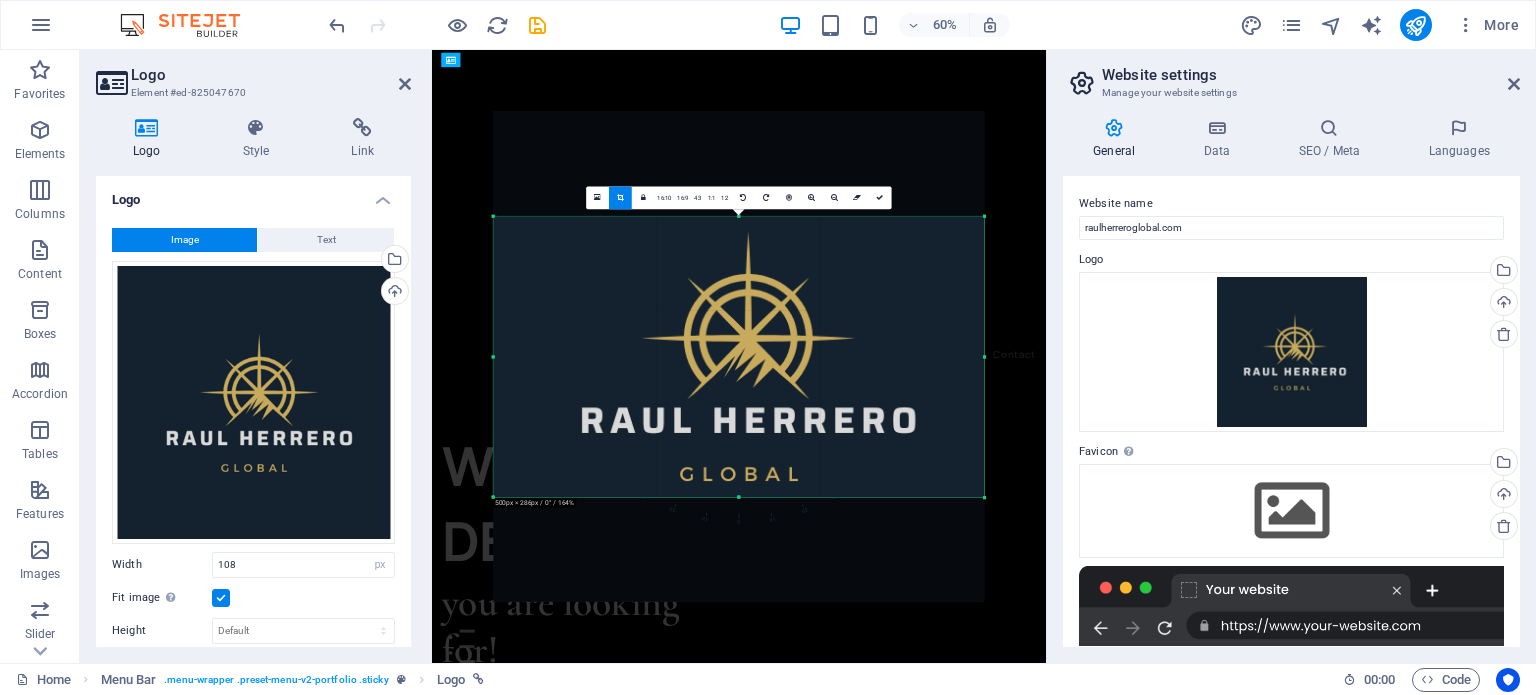 drag, startPoint x: 740, startPoint y: 199, endPoint x: 748, endPoint y: 257, distance: 58.549126 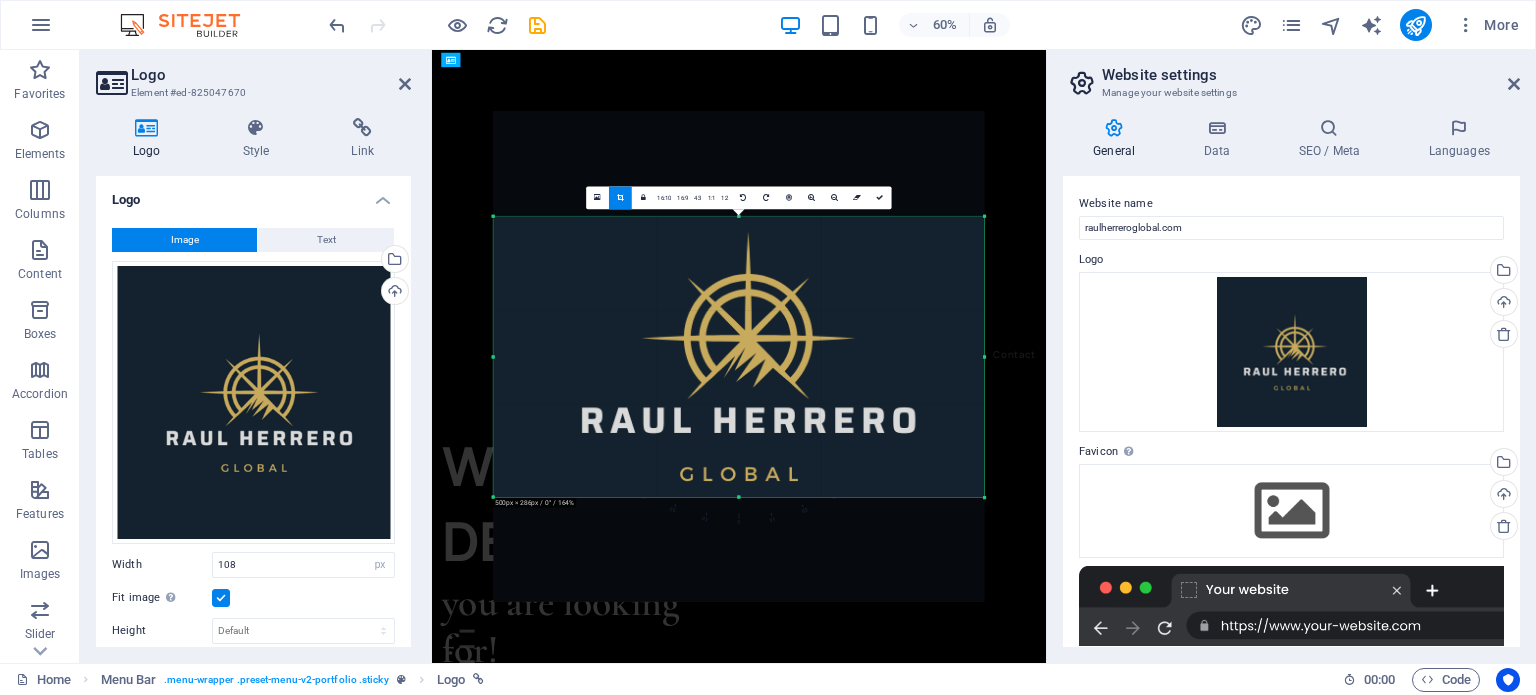 click on "180 170 160 150 140 130 120 110 100 90 80 70 60 50 40 30 20 10 0 -10 -20 -30 -40 -50 -60 -70 -80 -90 -100 -110 -120 -130 -140 -150 -160 -170 500px × 286px / 0° / 164% 16:10 16:9 4:3 1:1 1:2 0" at bounding box center (739, 356) 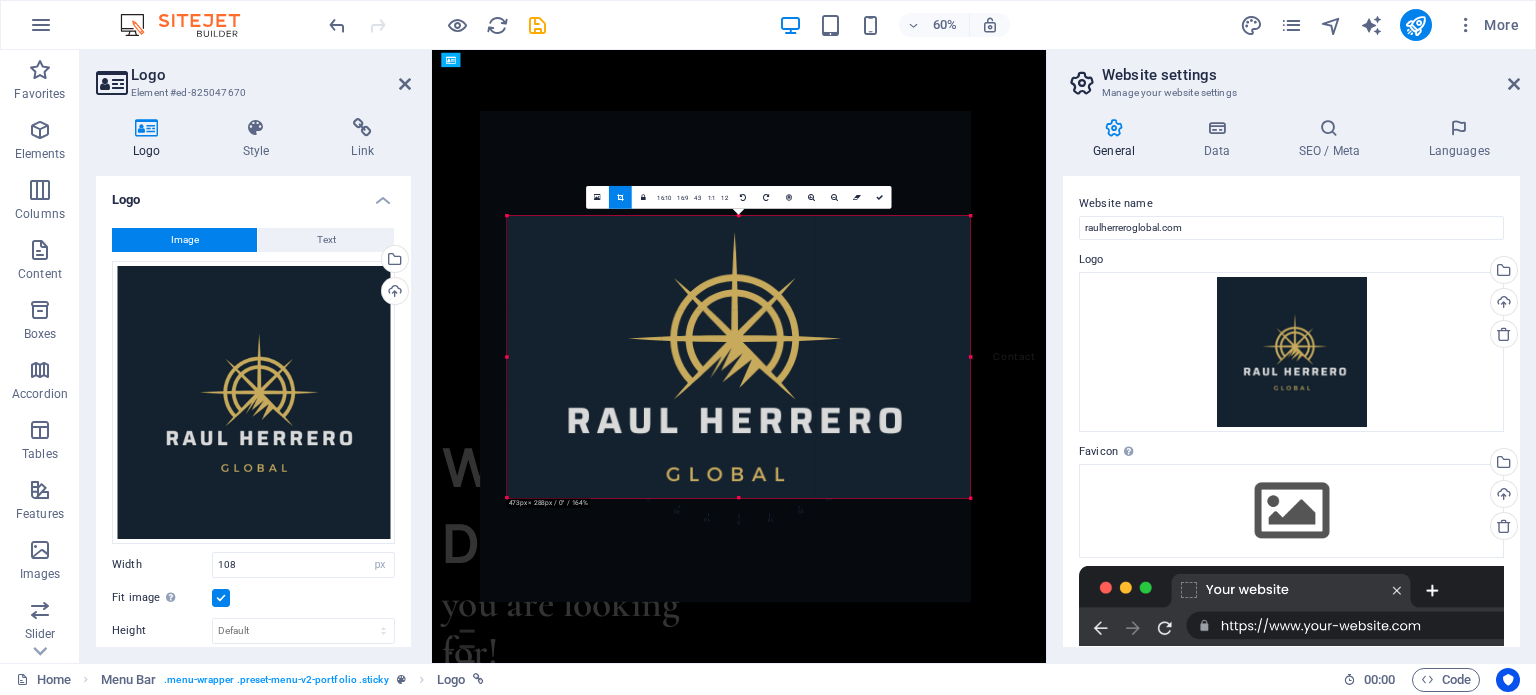 drag, startPoint x: 494, startPoint y: 353, endPoint x: 539, endPoint y: 355, distance: 45.044422 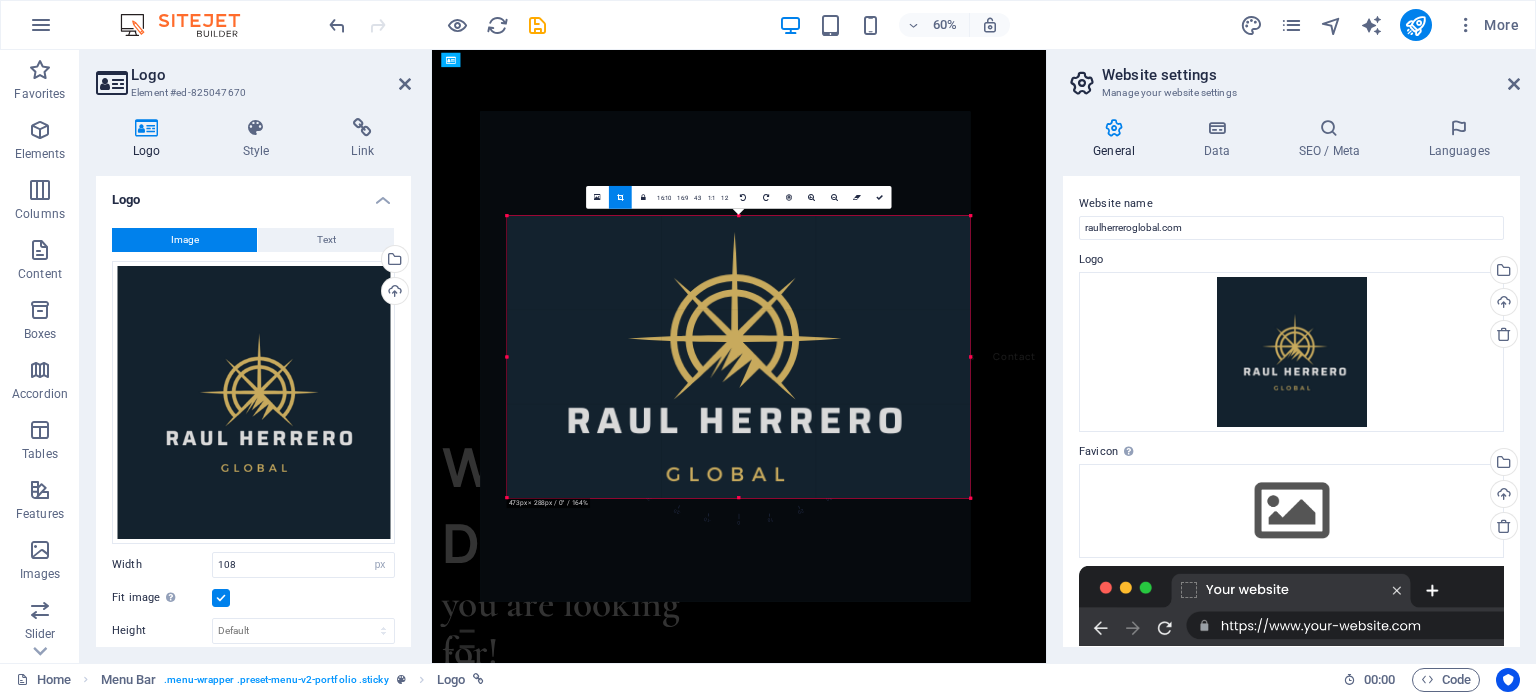click on "180 170 160 150 140 130 120 110 100 90 80 70 60 50 40 30 20 10 0 -10 -20 -30 -40 -50 -60 -70 -80 -90 -100 -110 -120 -130 -140 -150 -160 -170 473px × 288px / 0° / 164% 16:10 16:9 4:3 1:1 1:2 0" at bounding box center [738, 357] 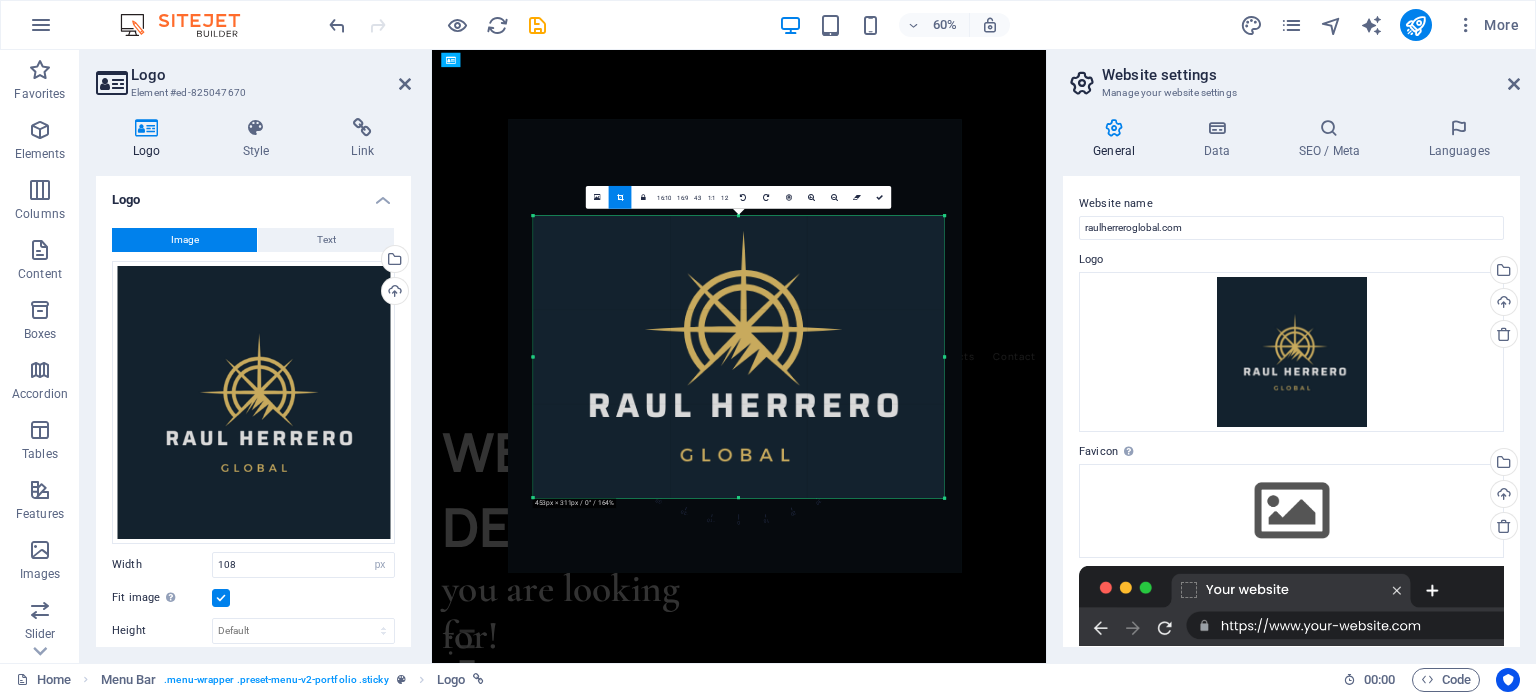 drag, startPoint x: 970, startPoint y: 357, endPoint x: 883, endPoint y: 364, distance: 87.28116 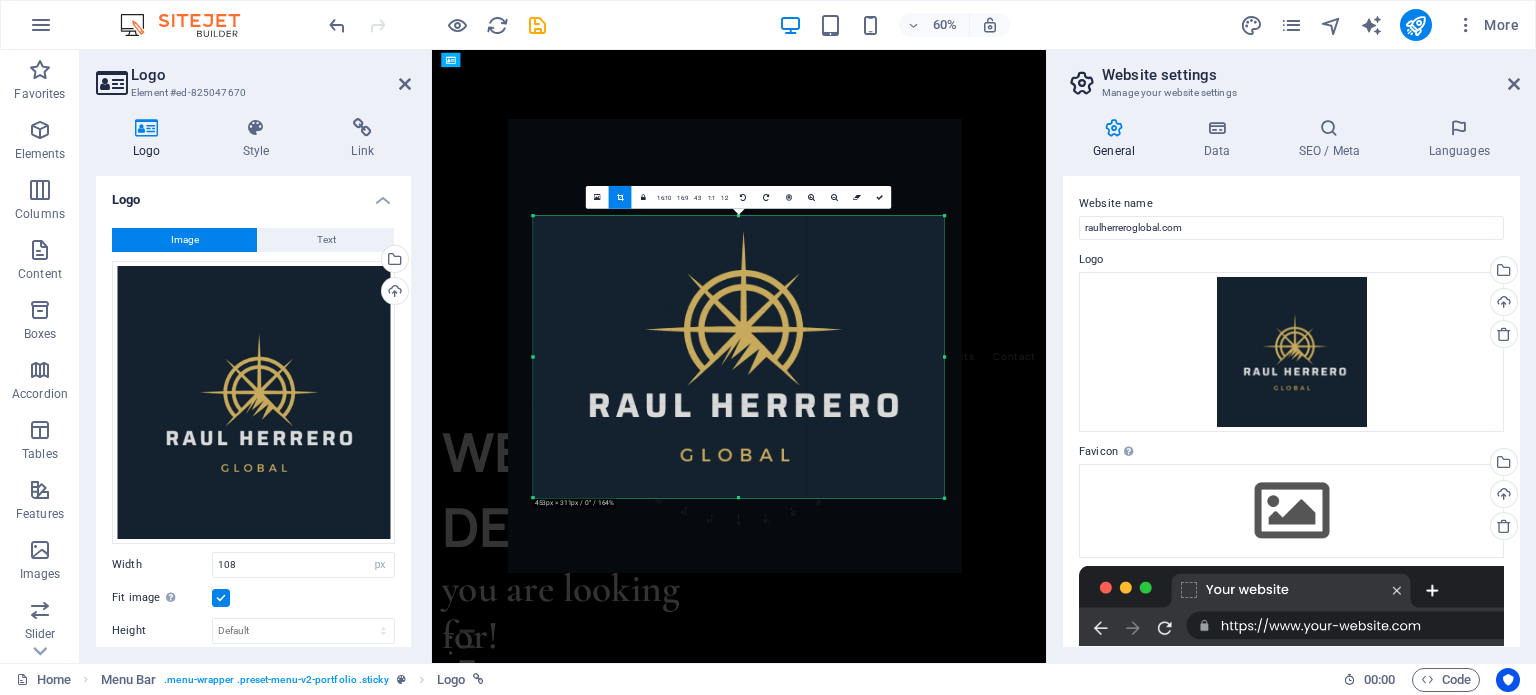 click on "180 170 160 150 140 130 120 110 100 90 80 70 60 50 40 30 20 10 0 -10 -20 -30 -40 -50 -60 -70 -80 -90 -100 -110 -120 -130 -140 -150 -160 -170 453px × 311px / 0° / 164% 16:10 16:9 4:3 1:1 1:2 0" at bounding box center (738, 357) 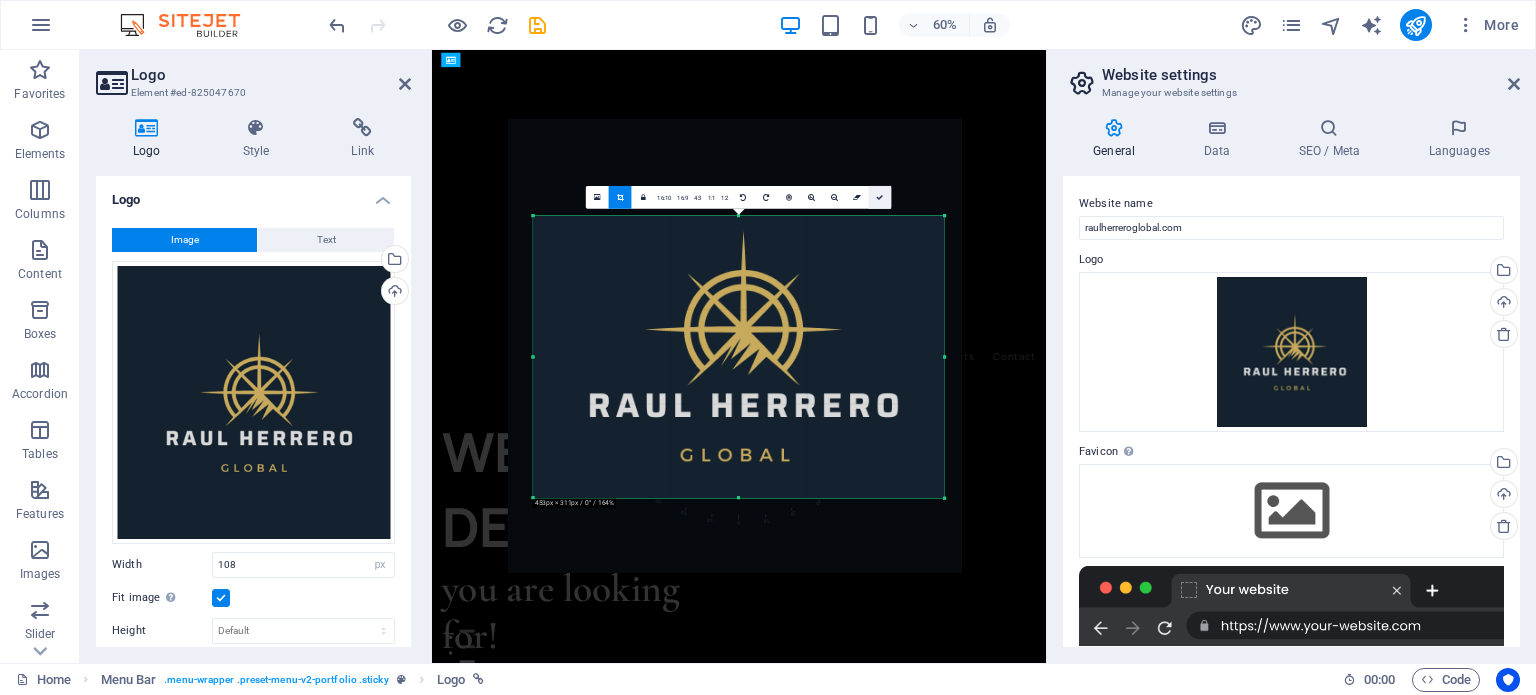 click at bounding box center [880, 197] 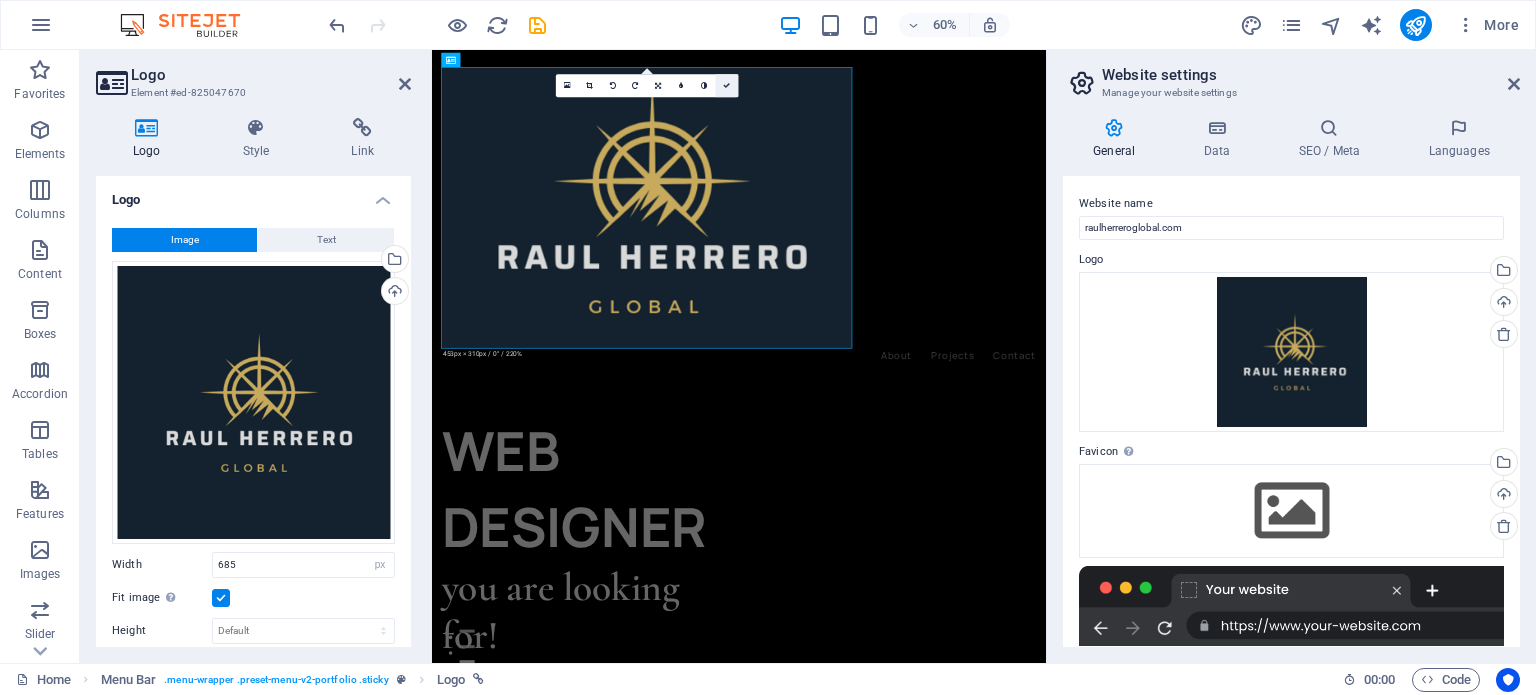 click at bounding box center (726, 85) 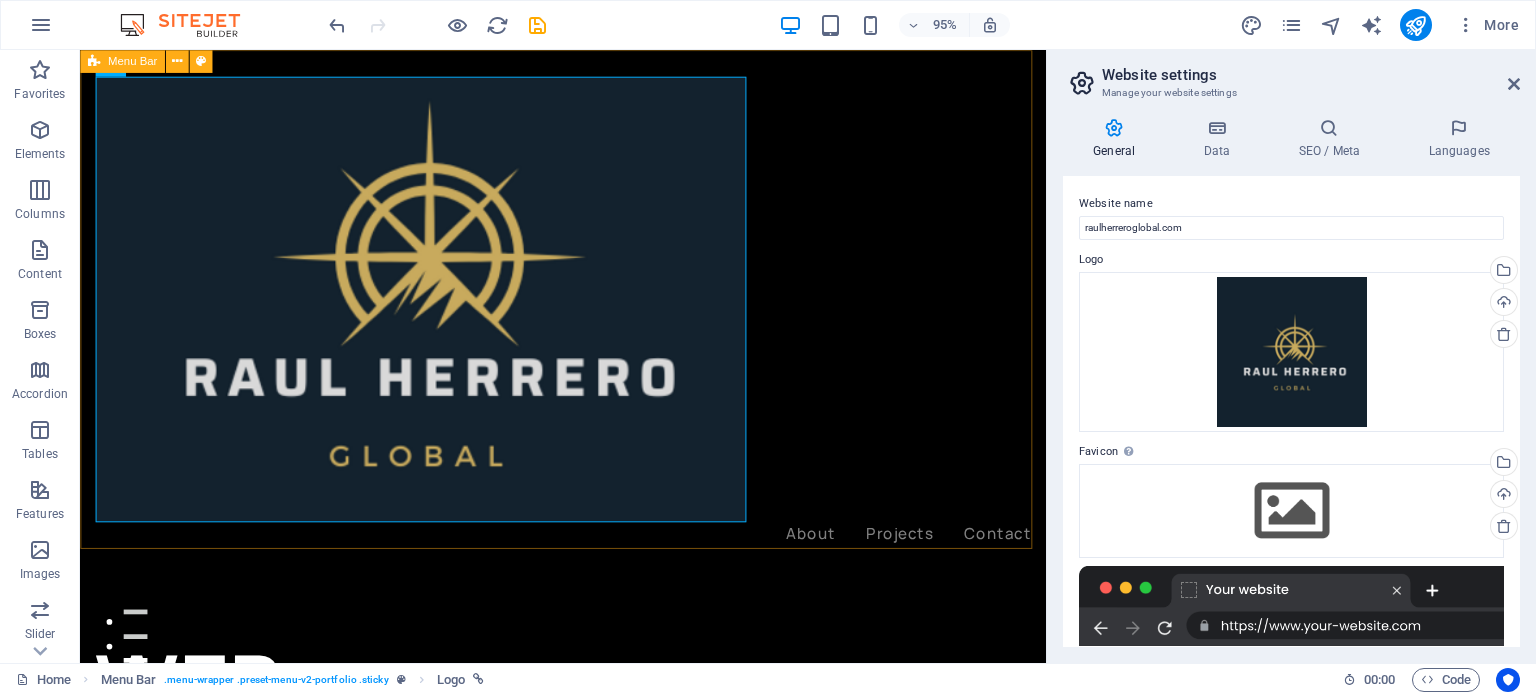 click on "About Projects Contact" at bounding box center (588, 325) 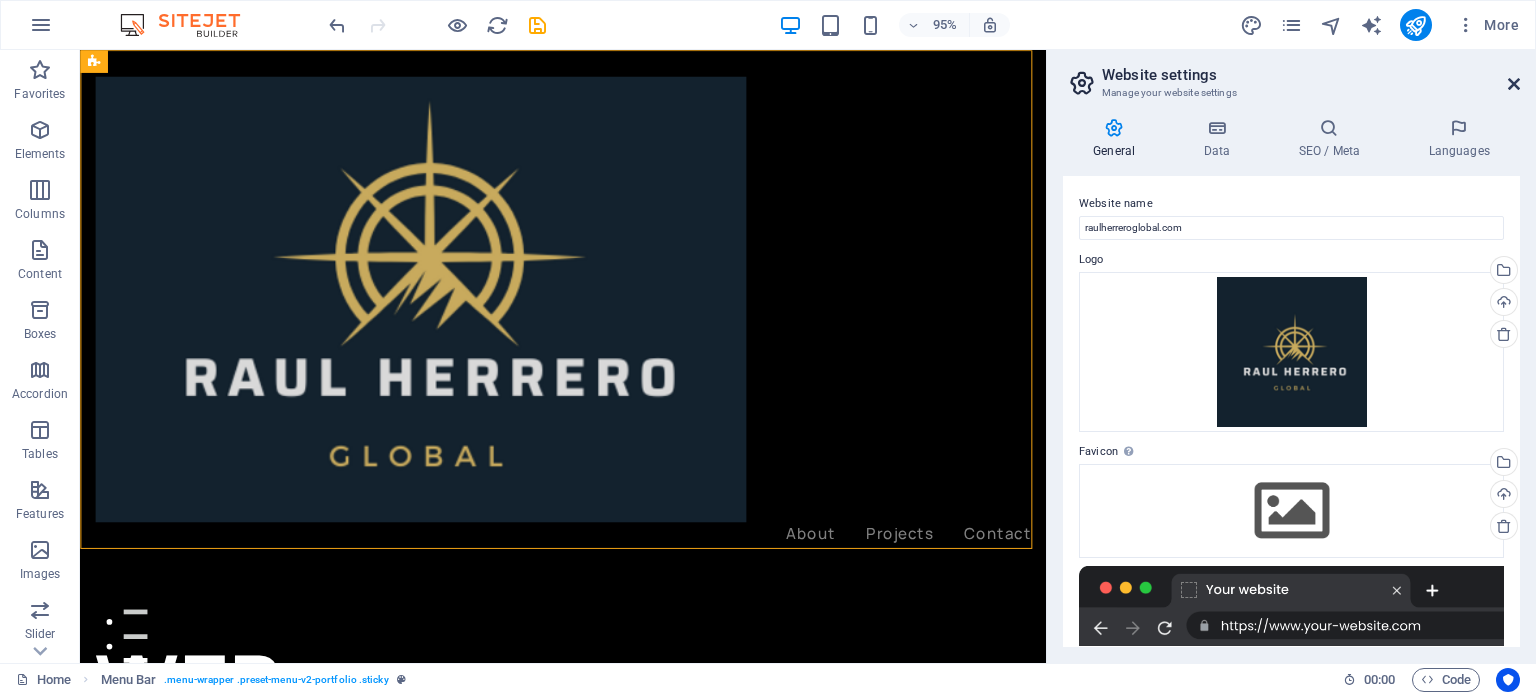 click at bounding box center [1514, 84] 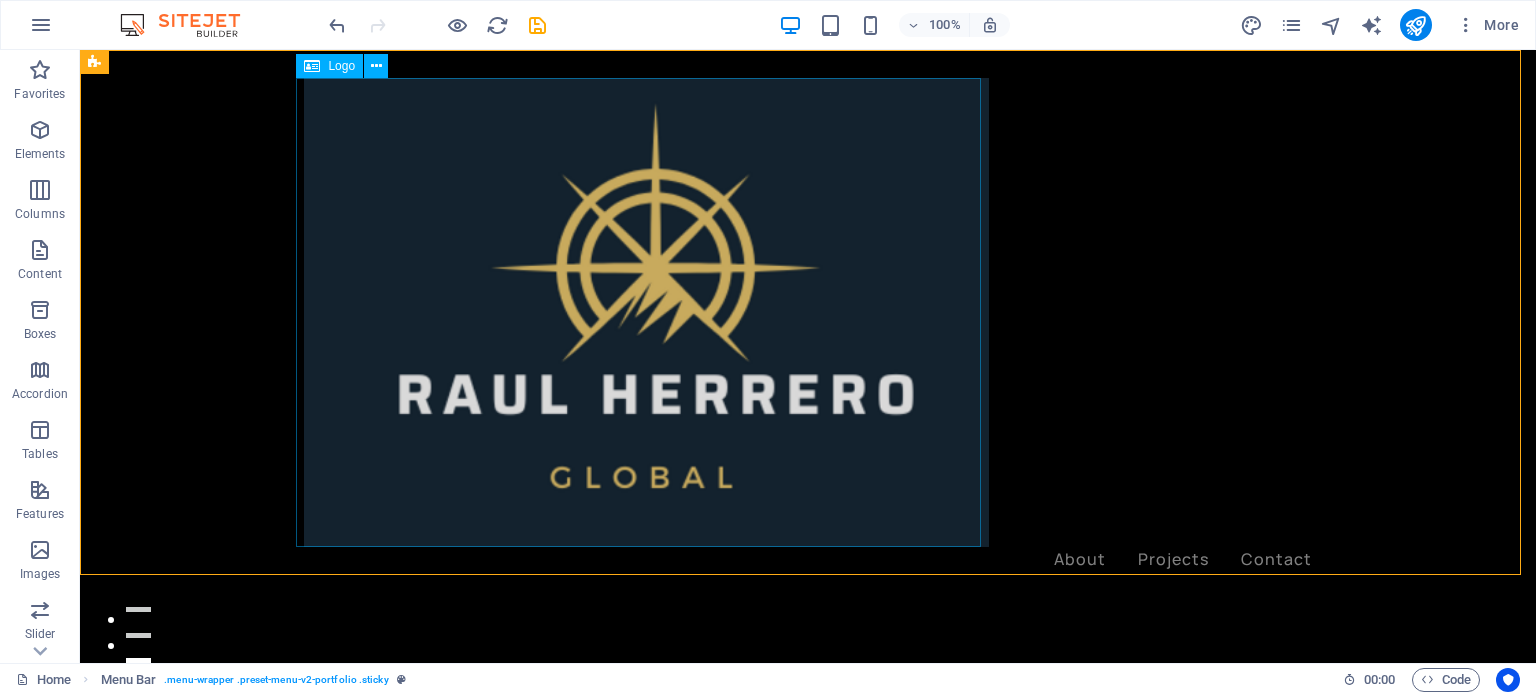 click at bounding box center [808, 312] 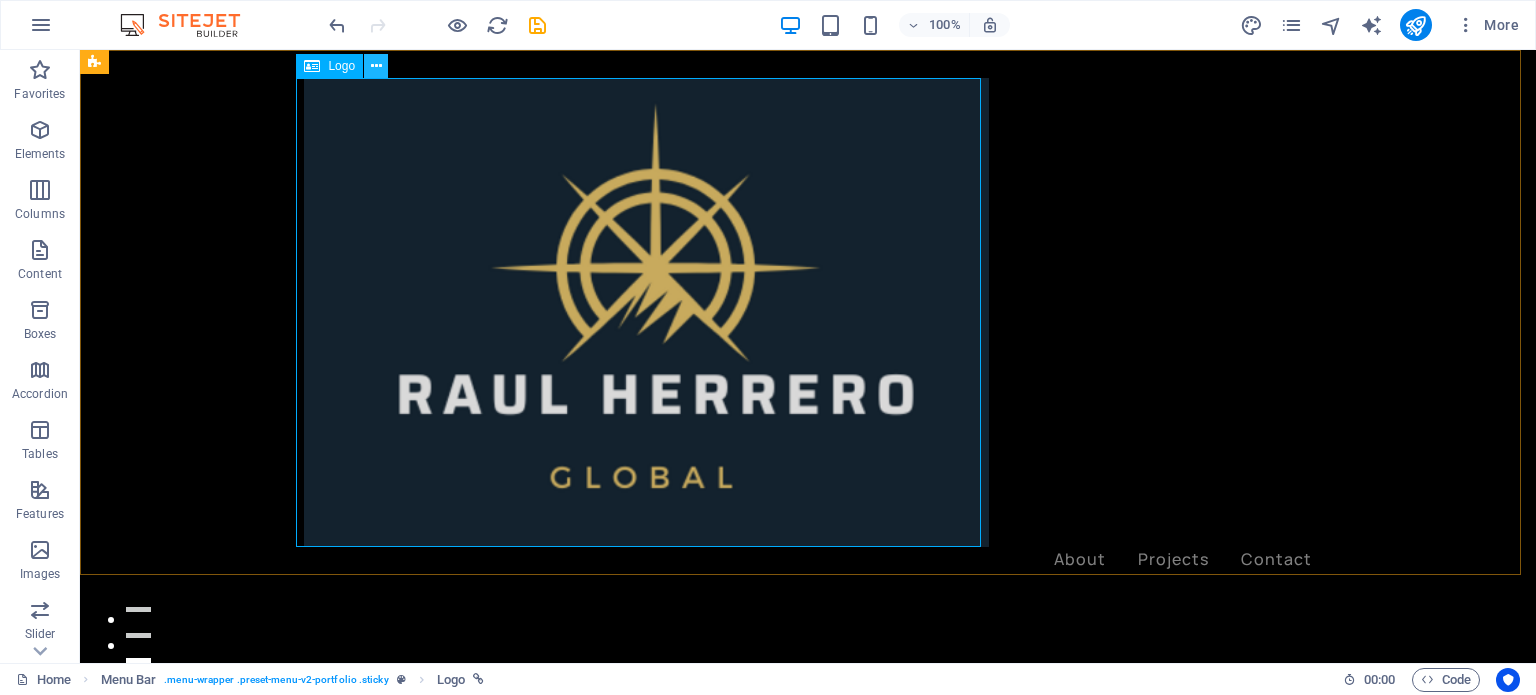 click at bounding box center [376, 66] 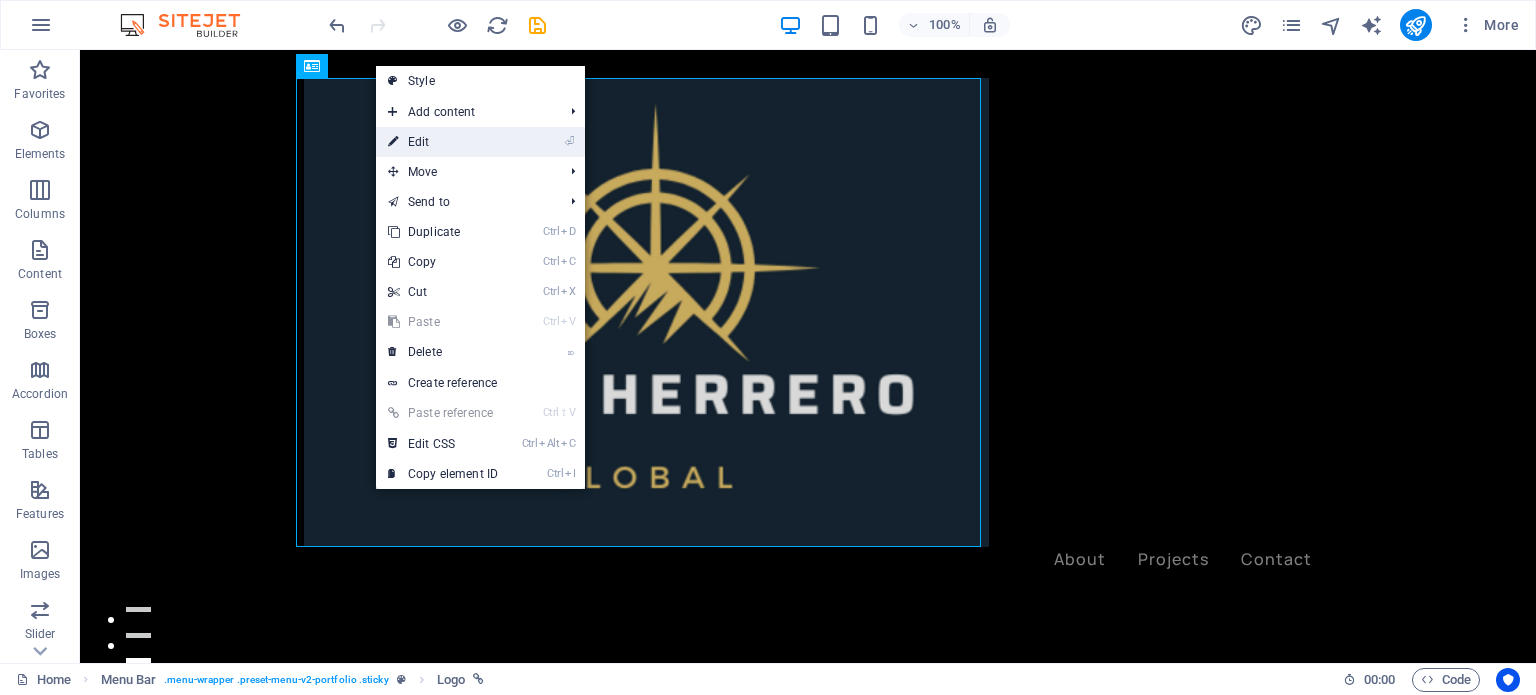 click on "⏎  Edit" at bounding box center [443, 142] 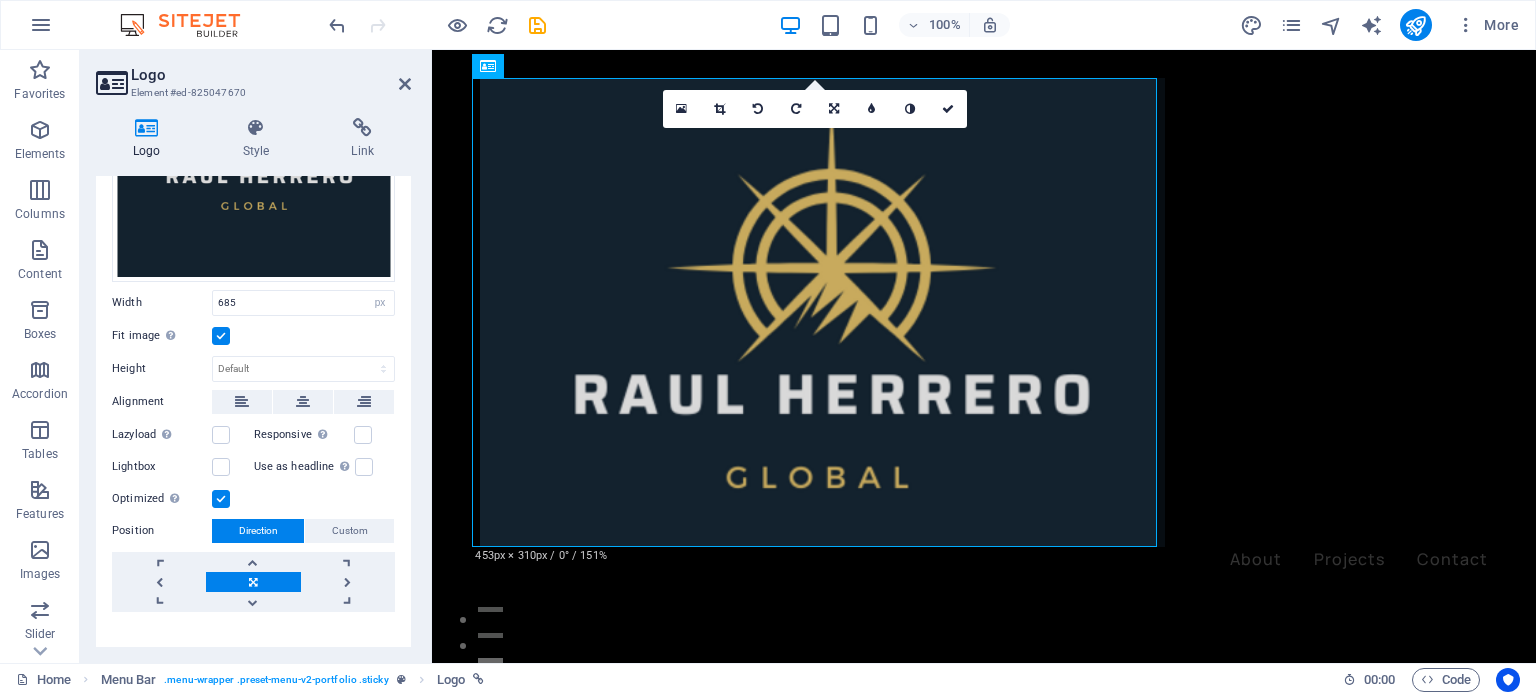 scroll, scrollTop: 285, scrollLeft: 0, axis: vertical 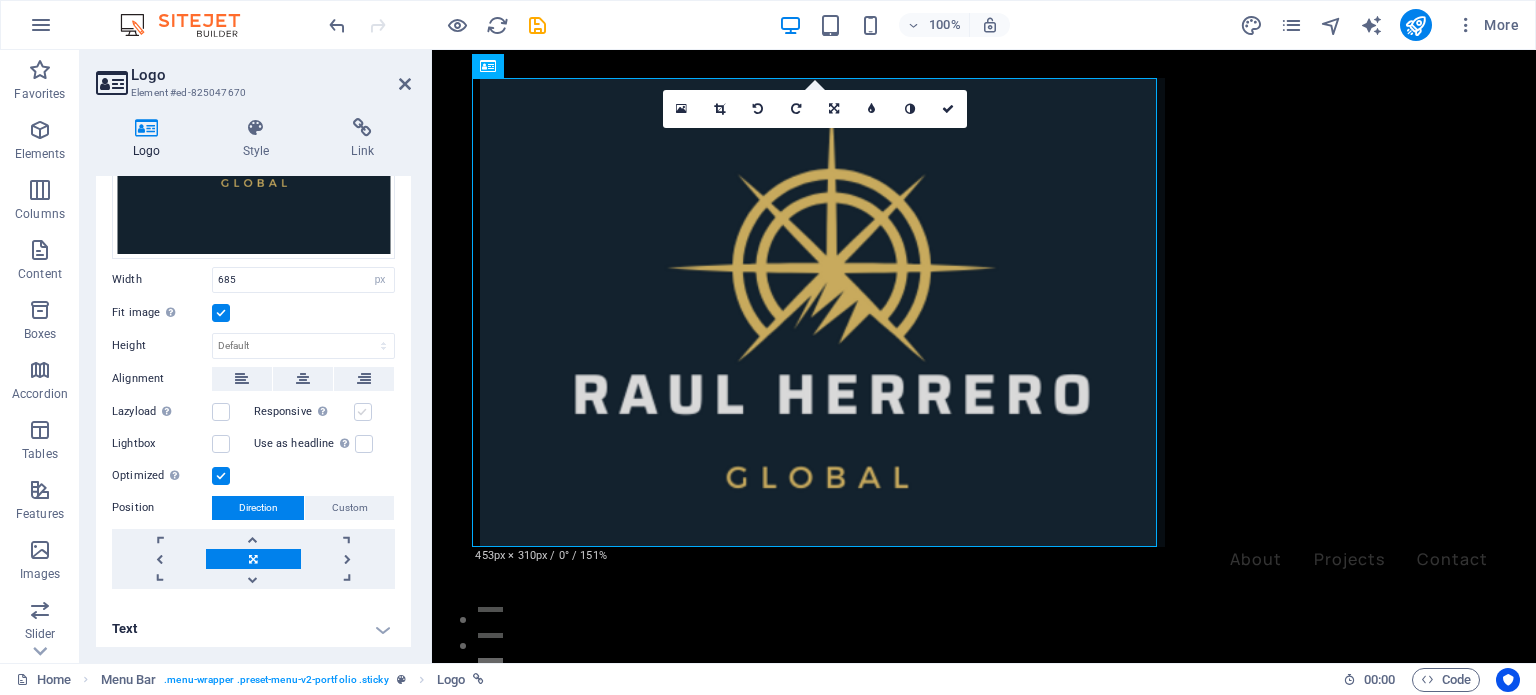 click at bounding box center (363, 412) 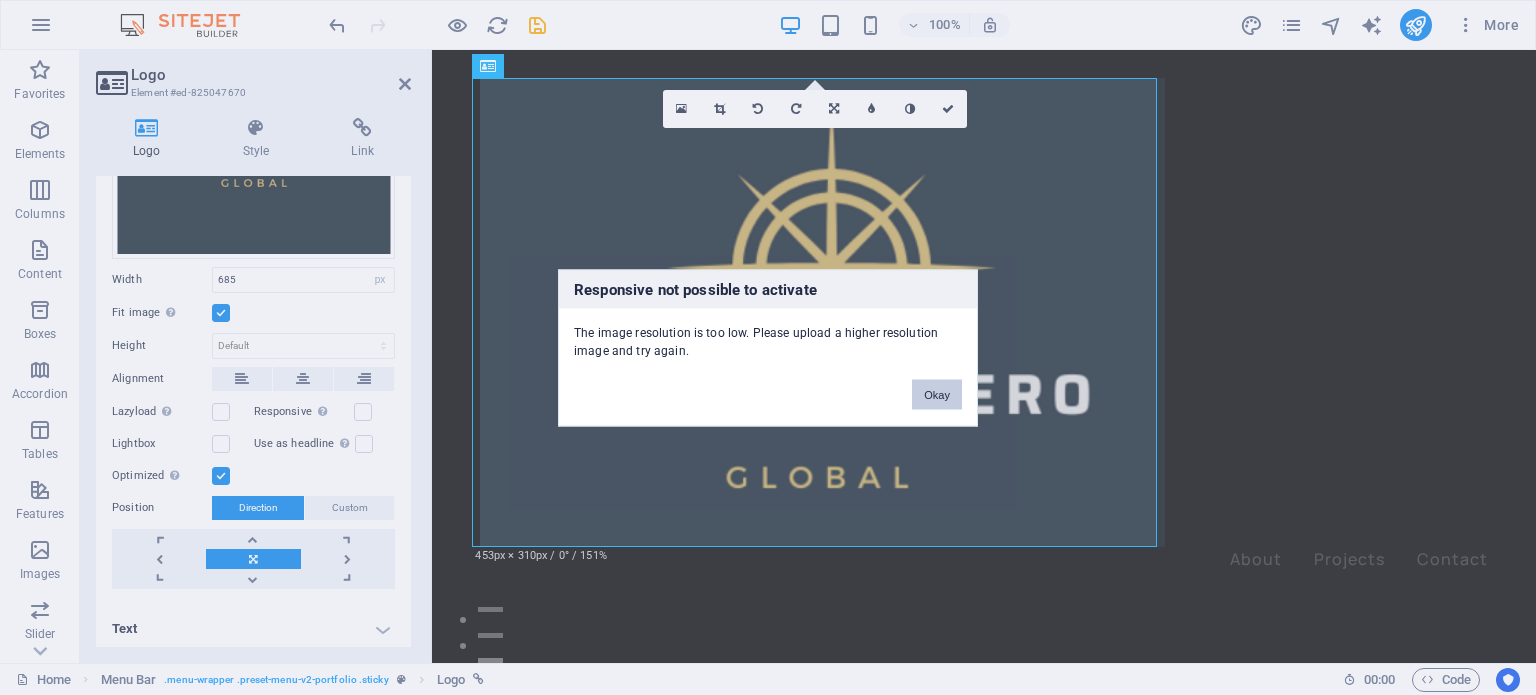 click on "Okay" at bounding box center (937, 394) 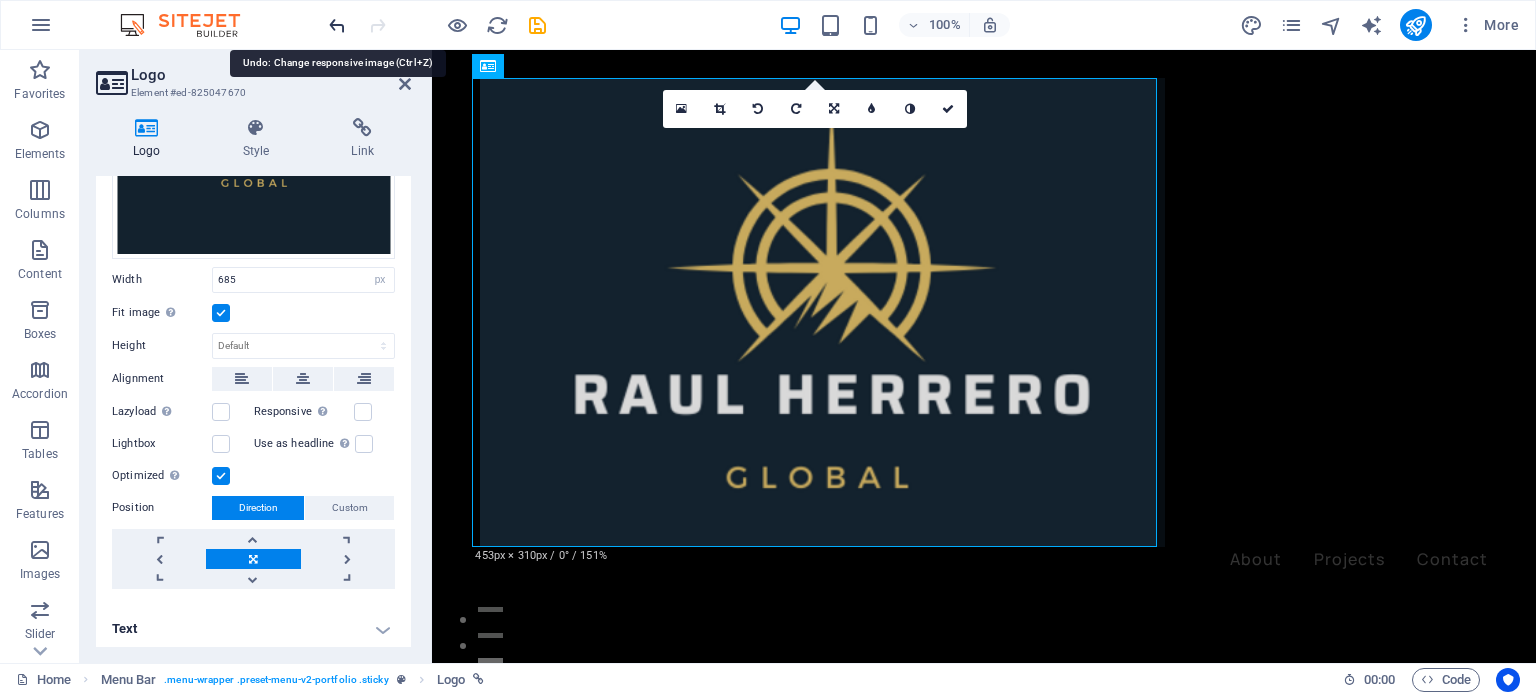 click at bounding box center [337, 25] 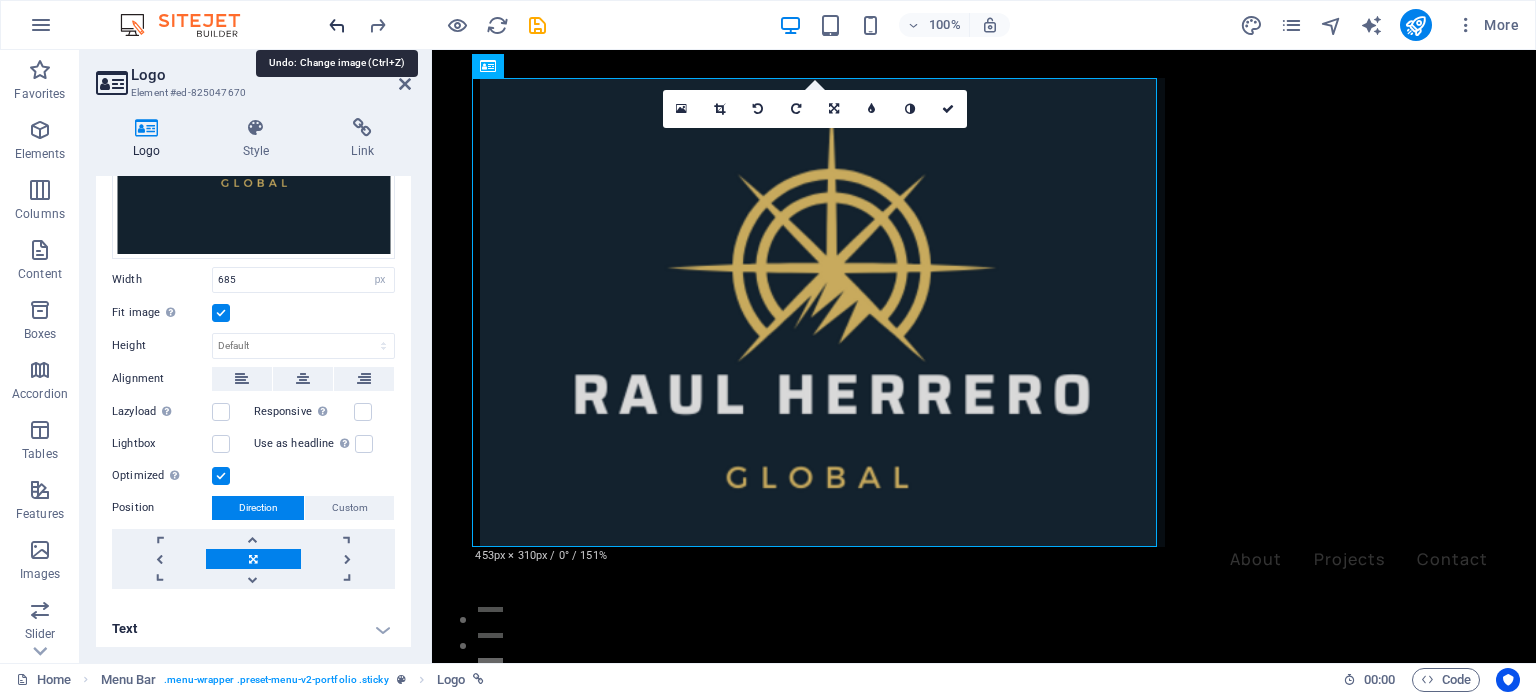 click at bounding box center (337, 25) 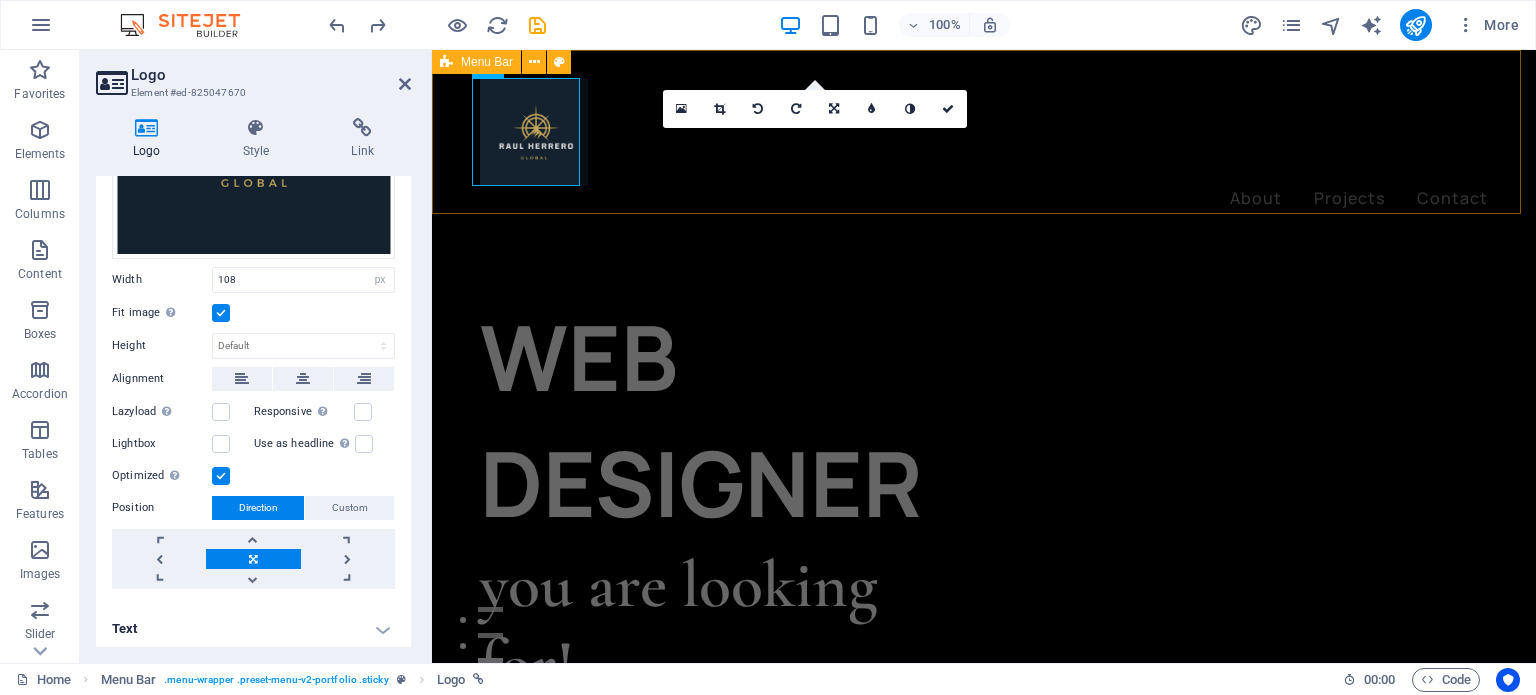 click on "About Projects Contact" at bounding box center [984, 145] 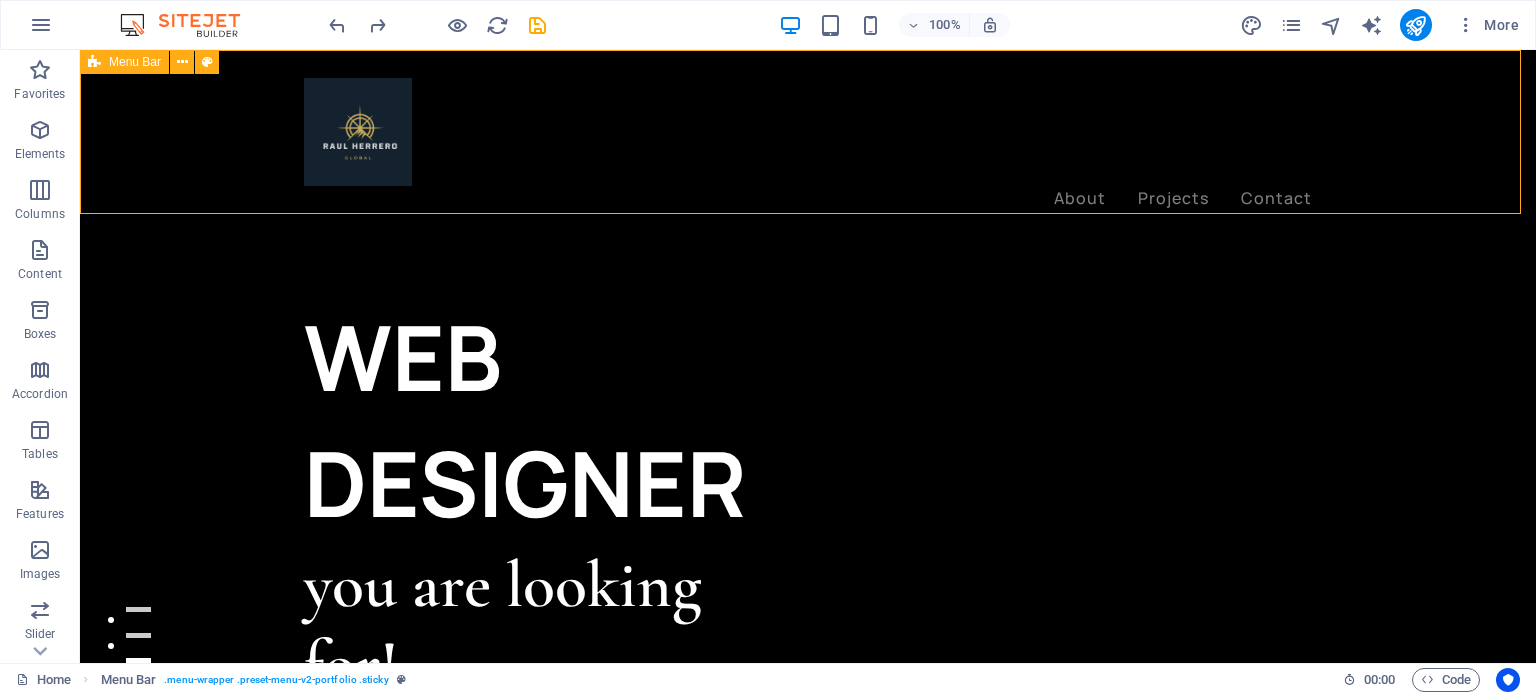 click on "About Projects Contact" at bounding box center [808, 145] 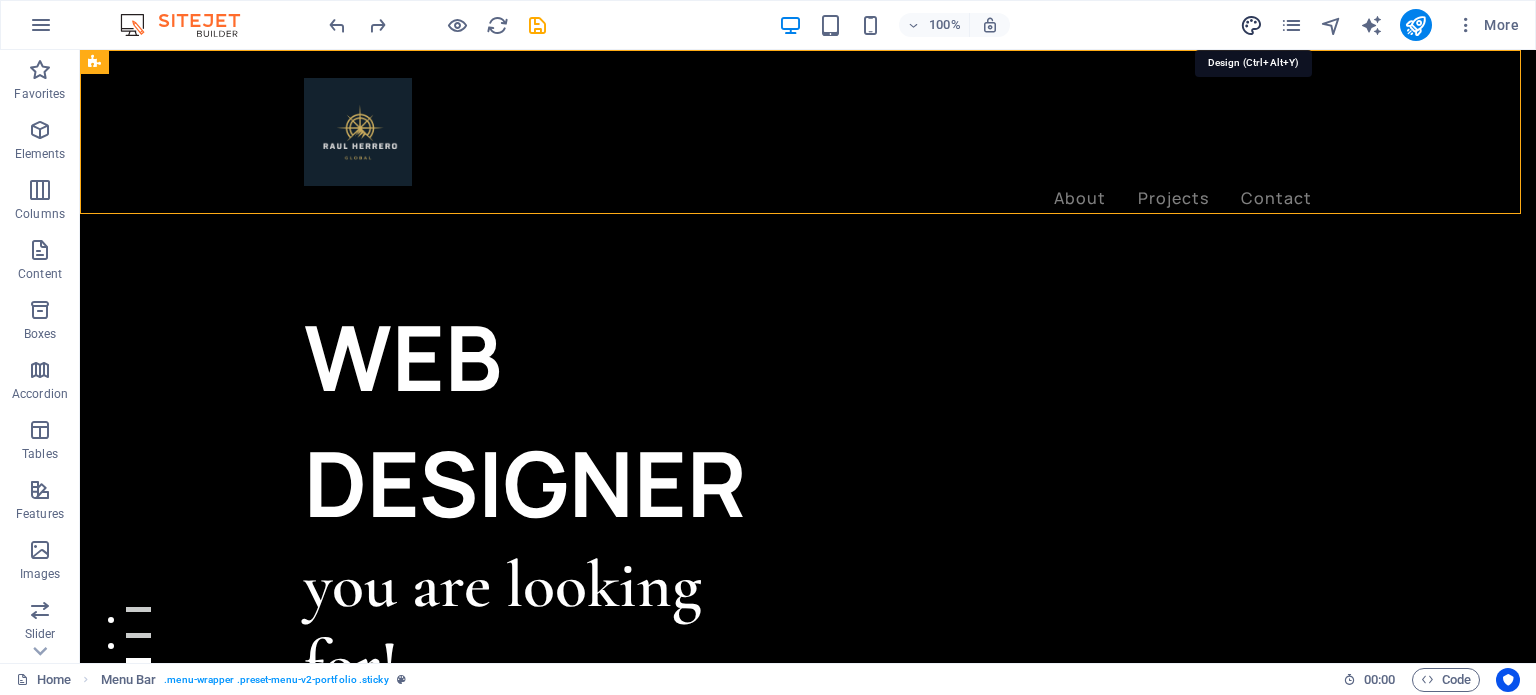 click at bounding box center (1251, 25) 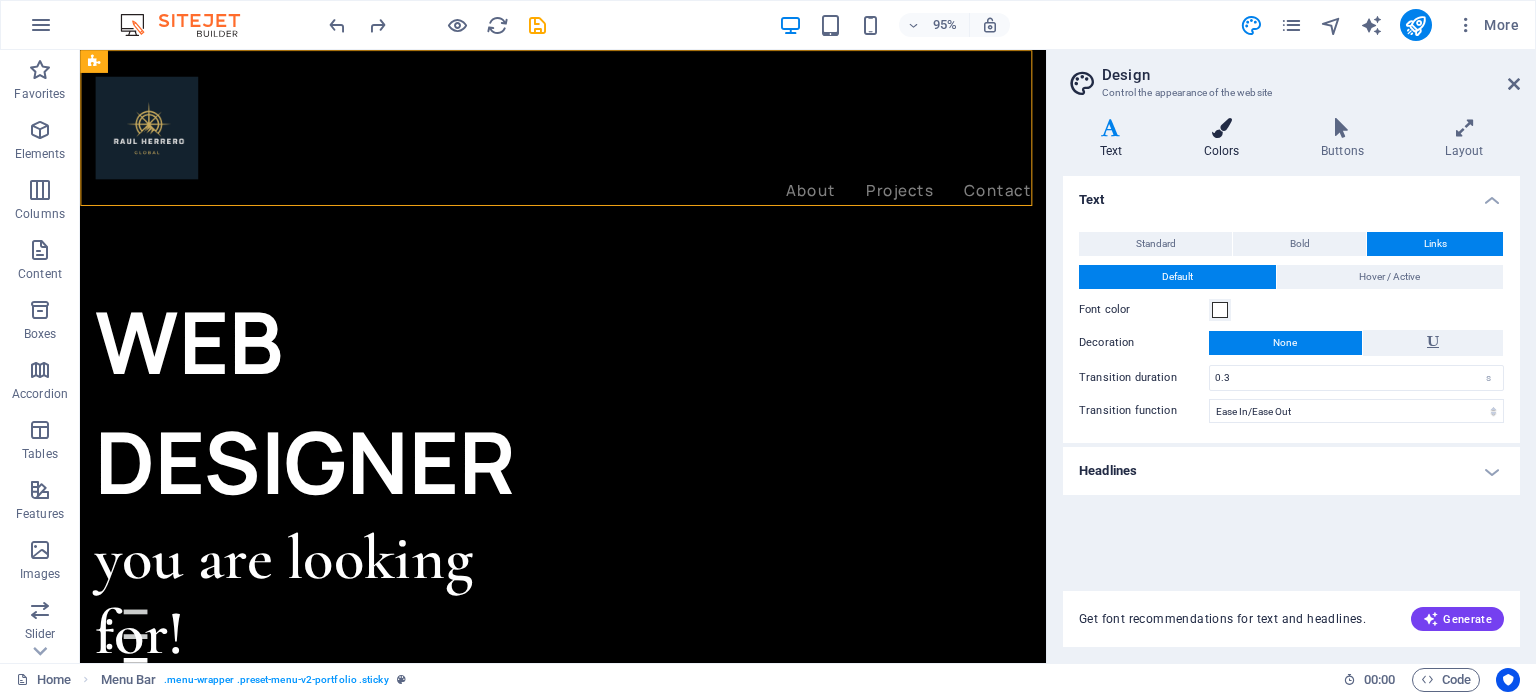 click at bounding box center (1221, 128) 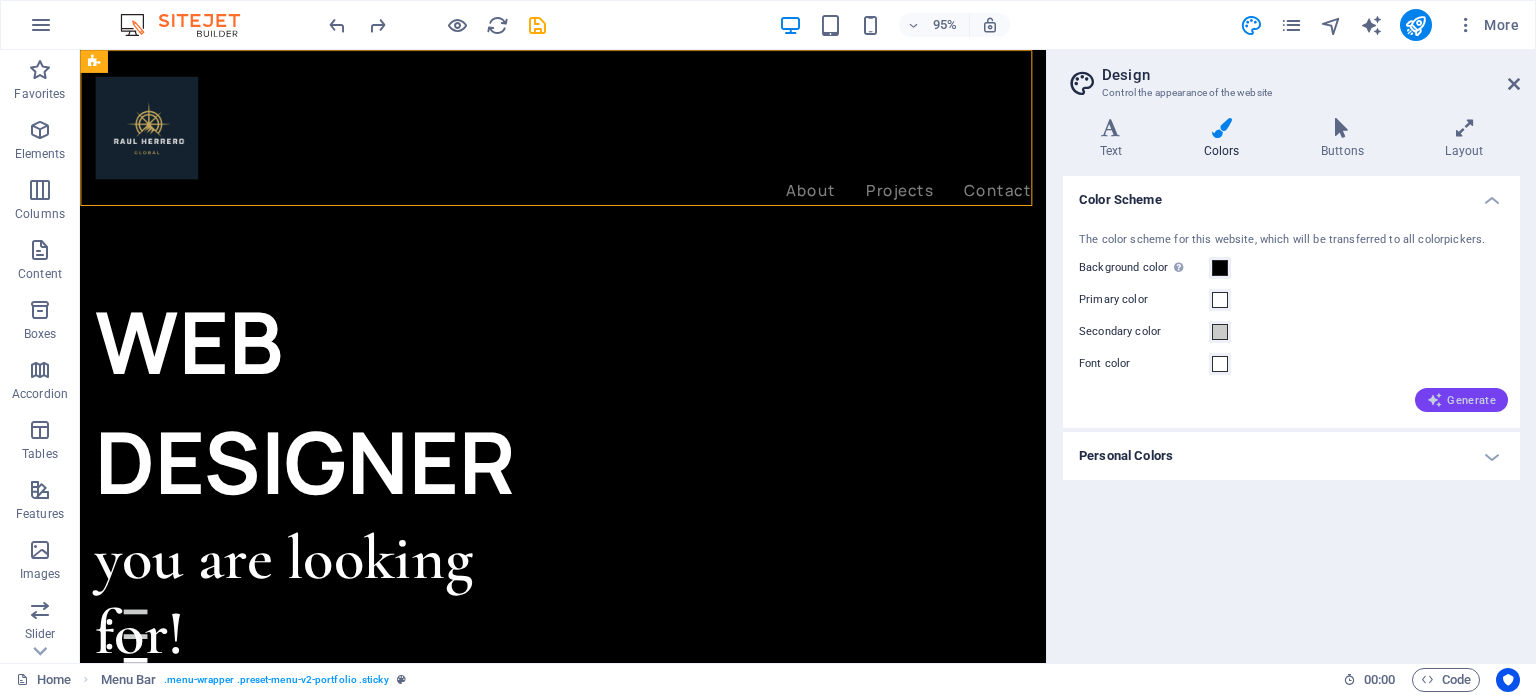 click on "Generate" at bounding box center (1461, 400) 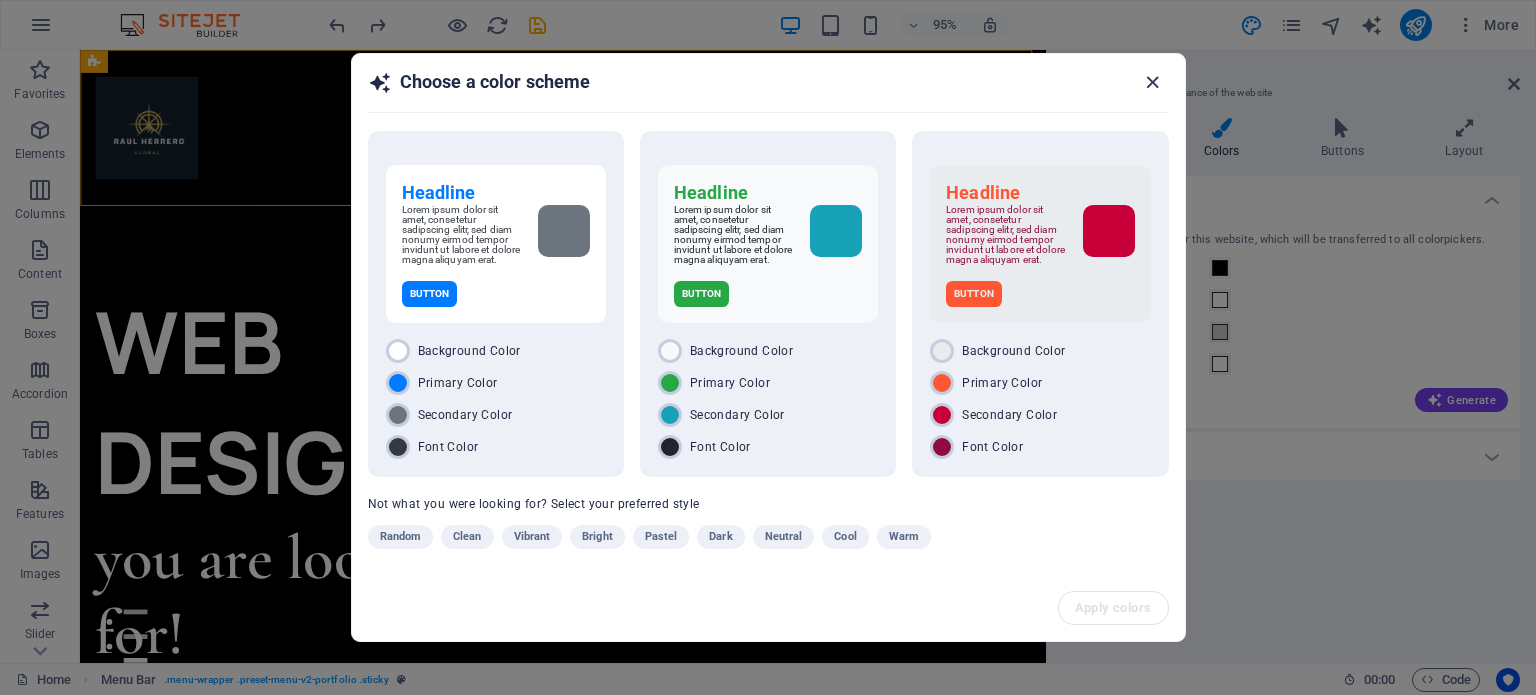 click at bounding box center (1152, 82) 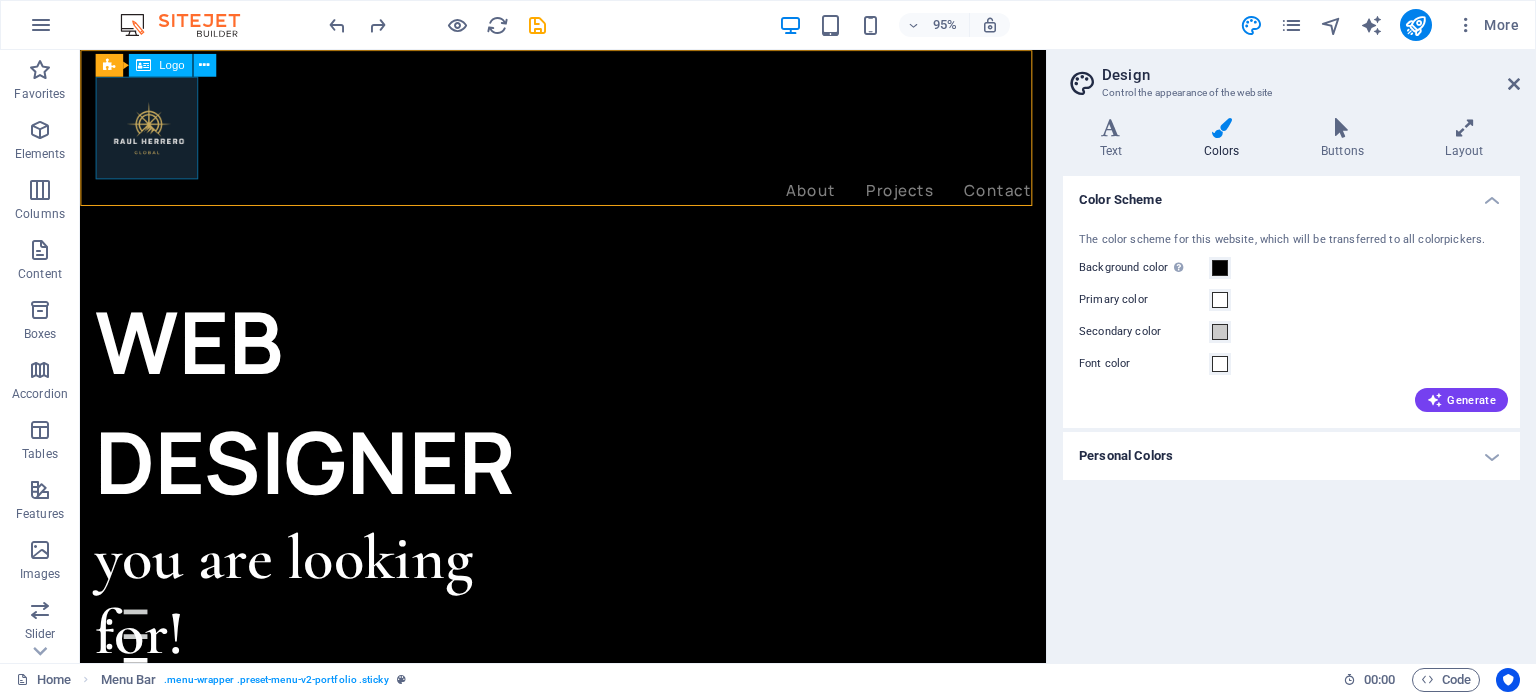 click at bounding box center (588, 132) 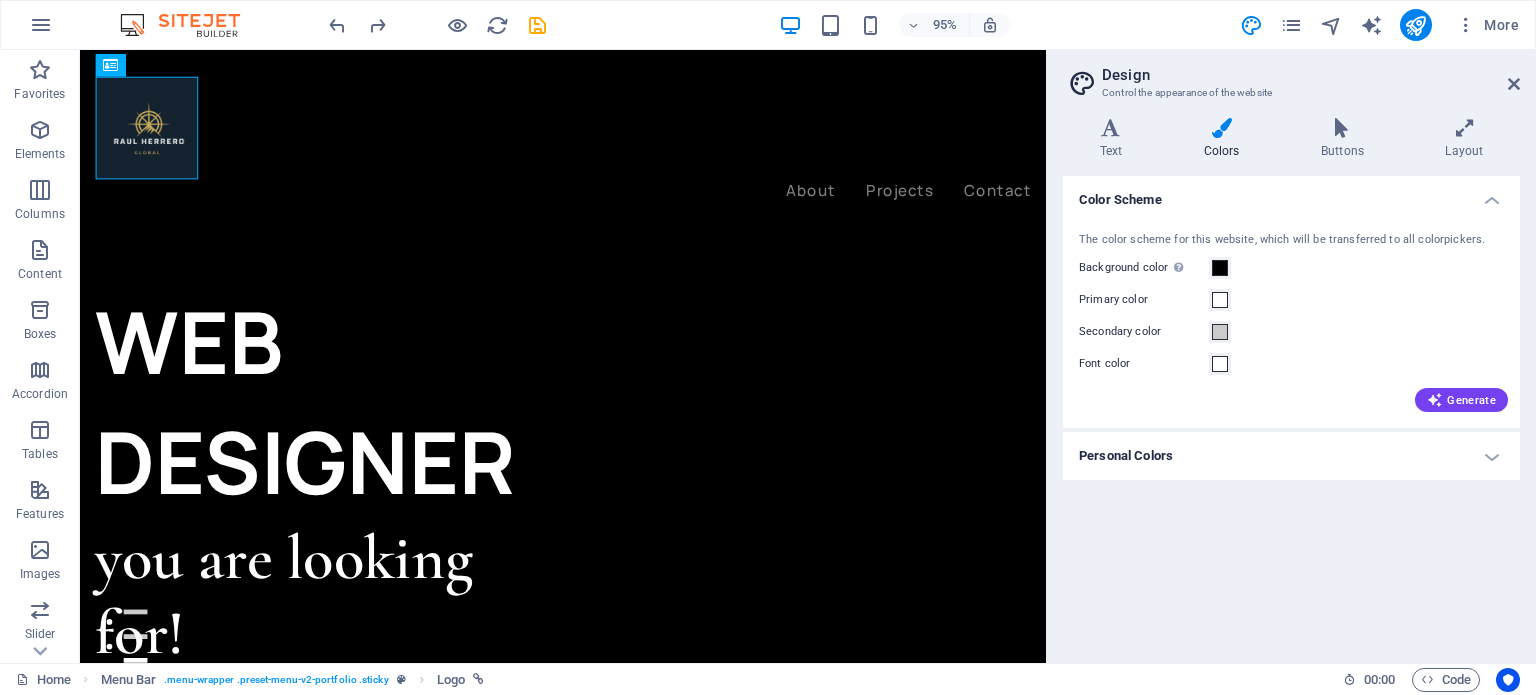 click on "Personal Colors" at bounding box center (1291, 456) 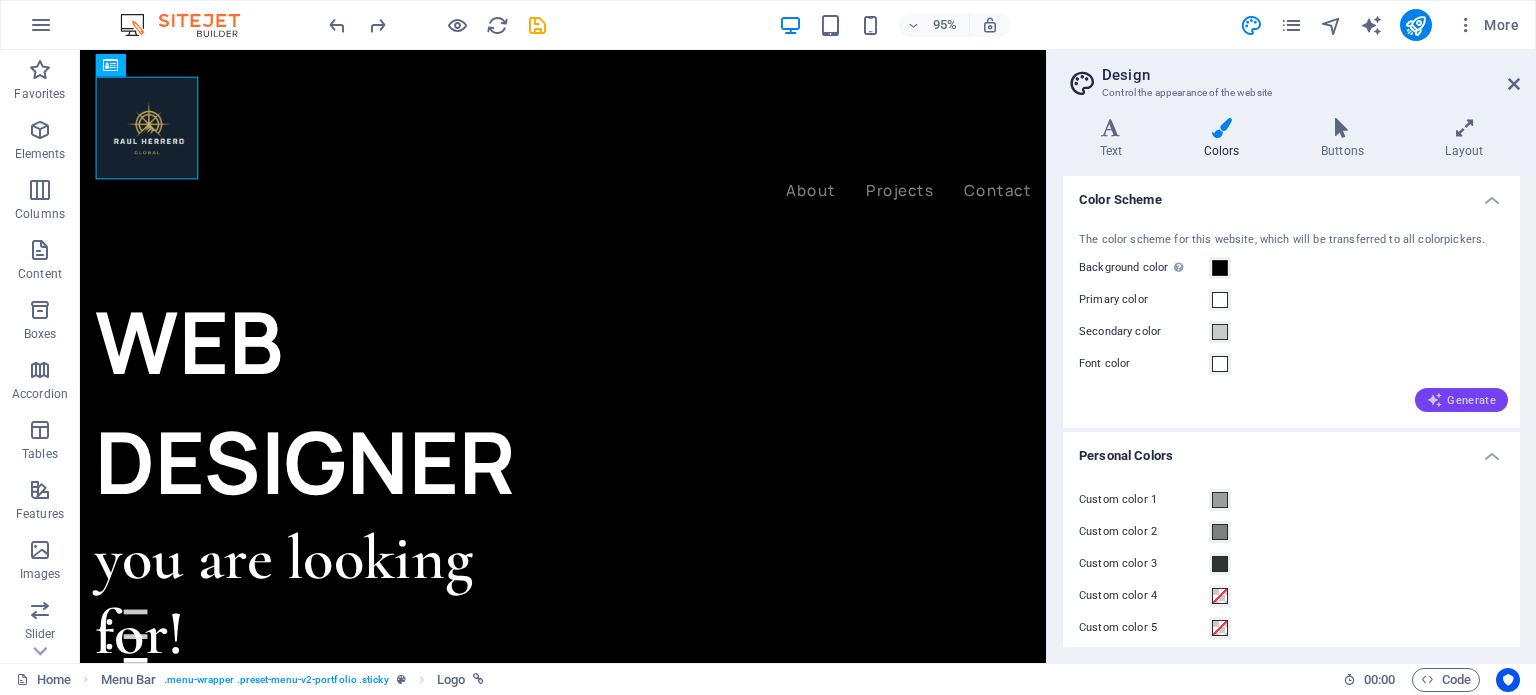 click on "Generate" at bounding box center [1461, 400] 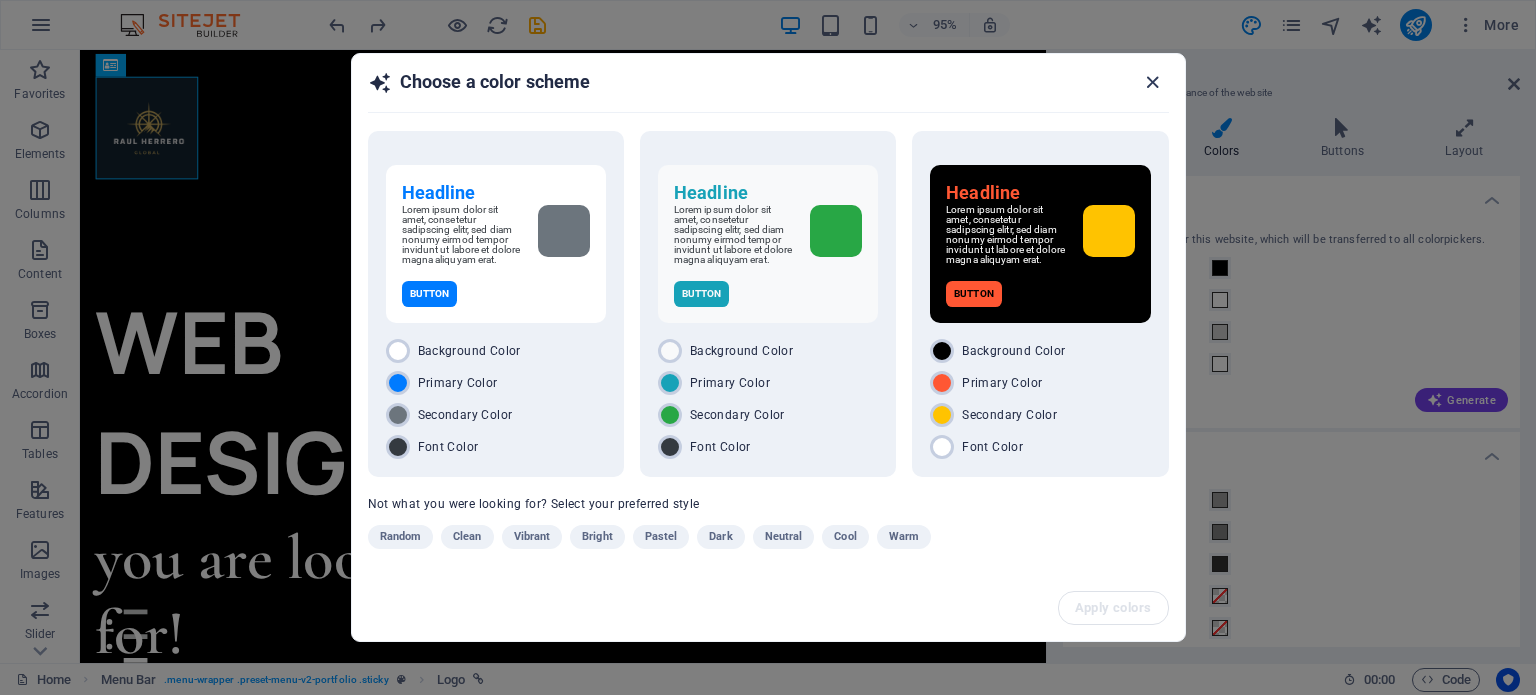 click at bounding box center (1152, 82) 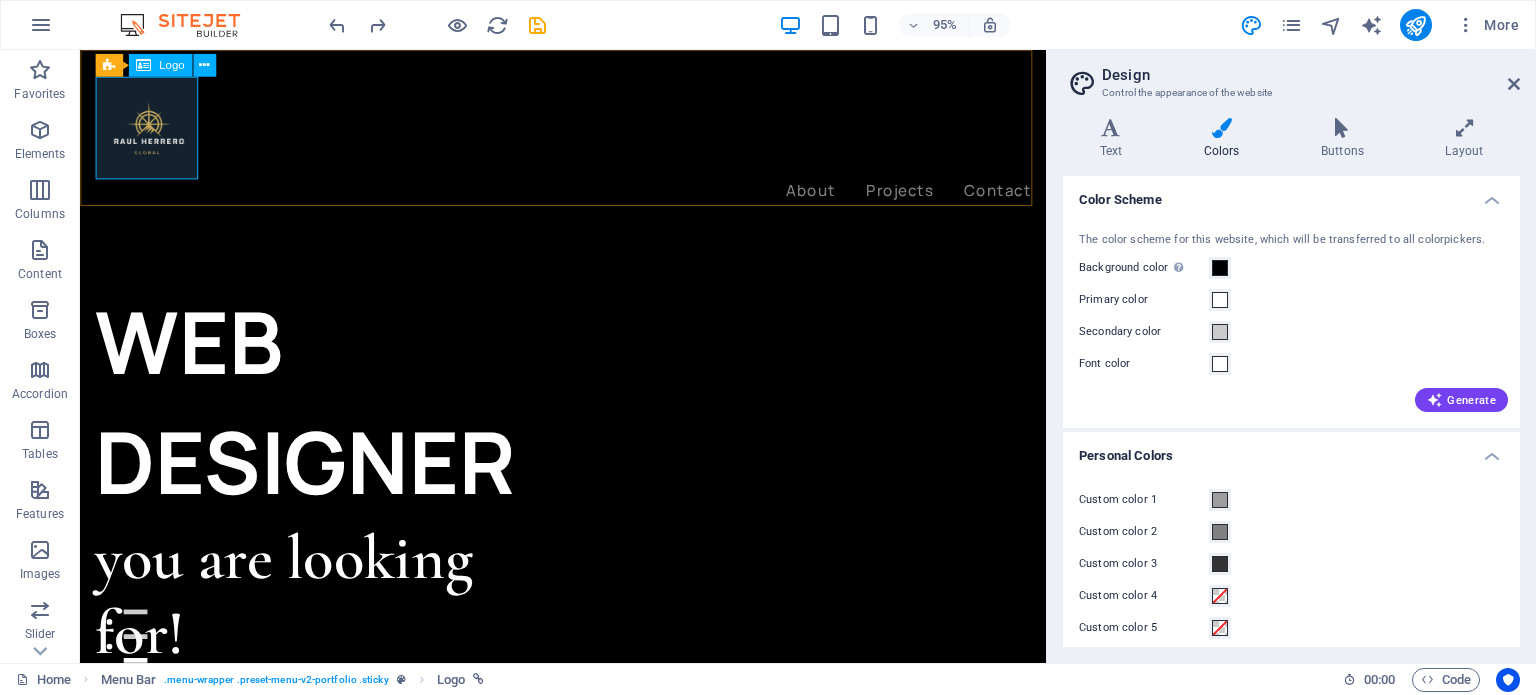 click at bounding box center (588, 132) 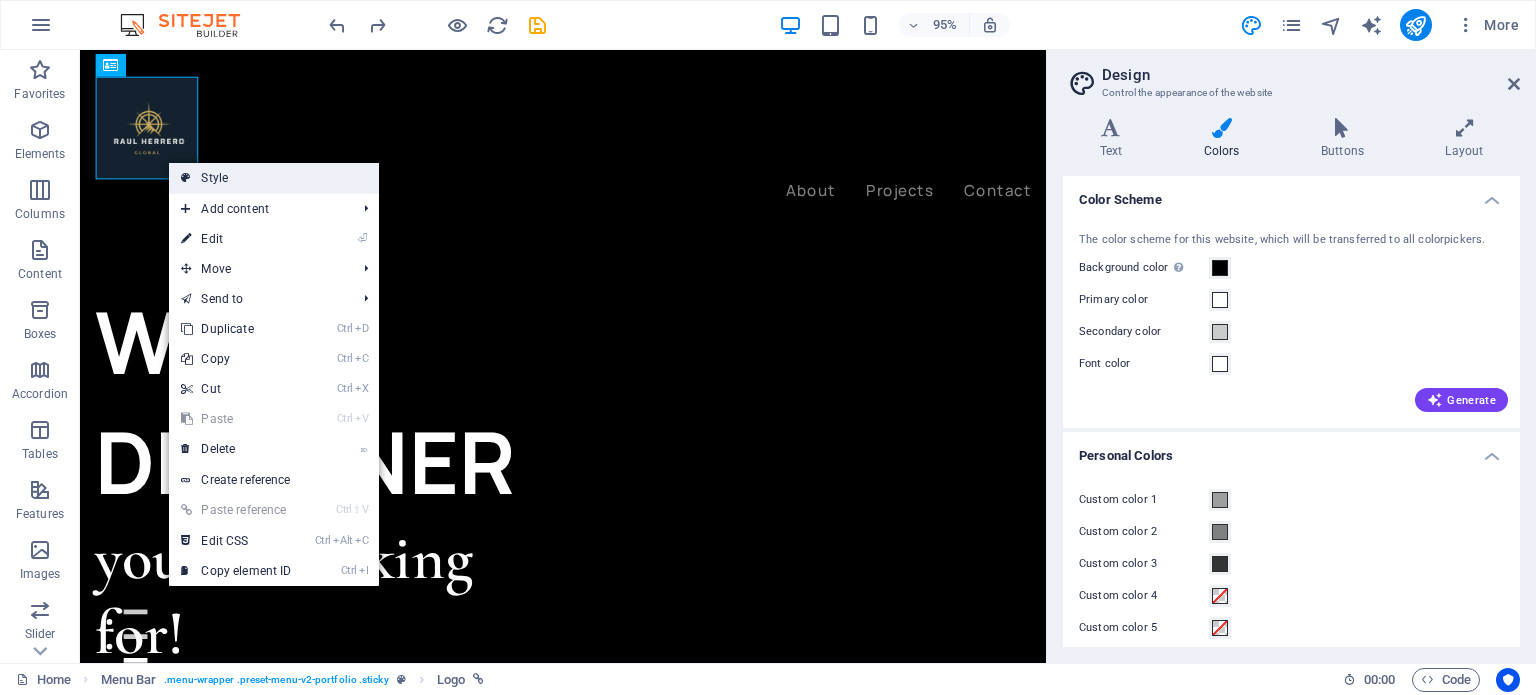 click on "Style" at bounding box center [273, 178] 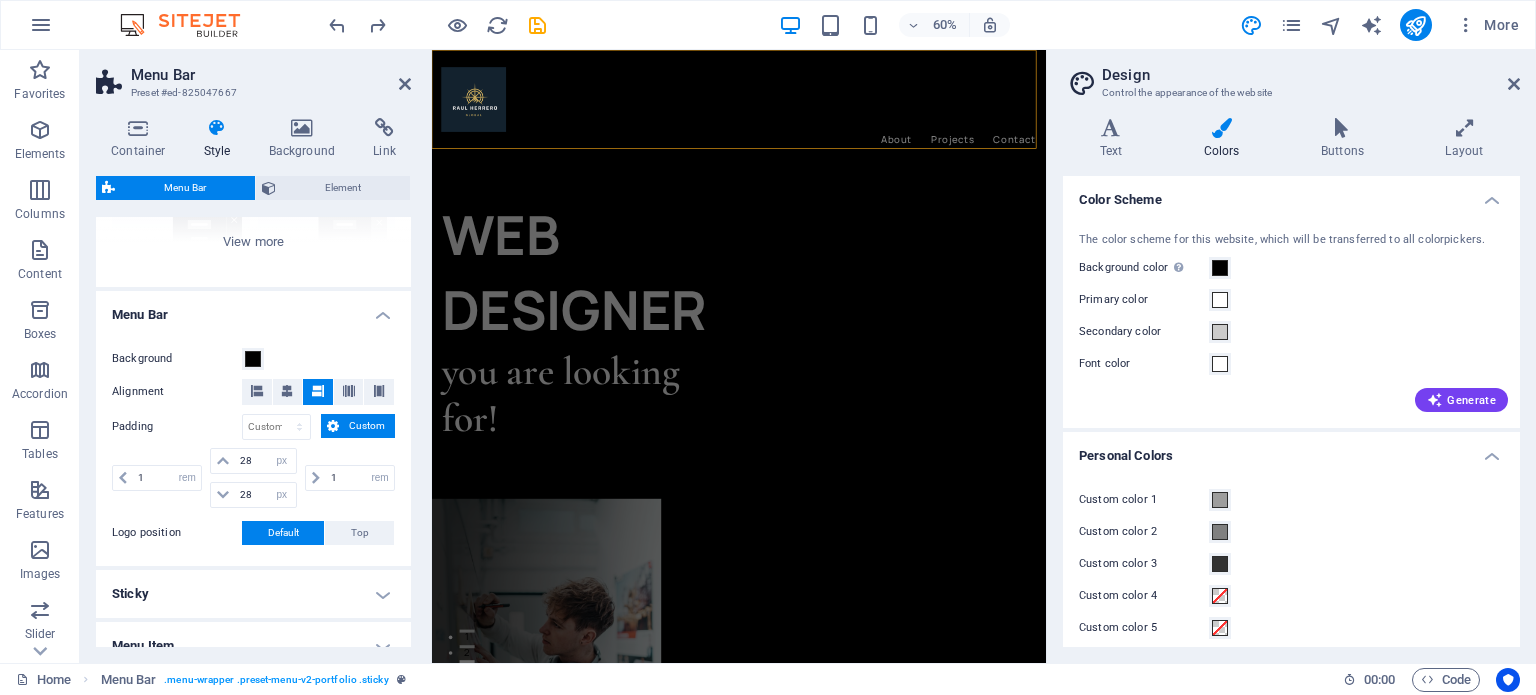 scroll, scrollTop: 267, scrollLeft: 0, axis: vertical 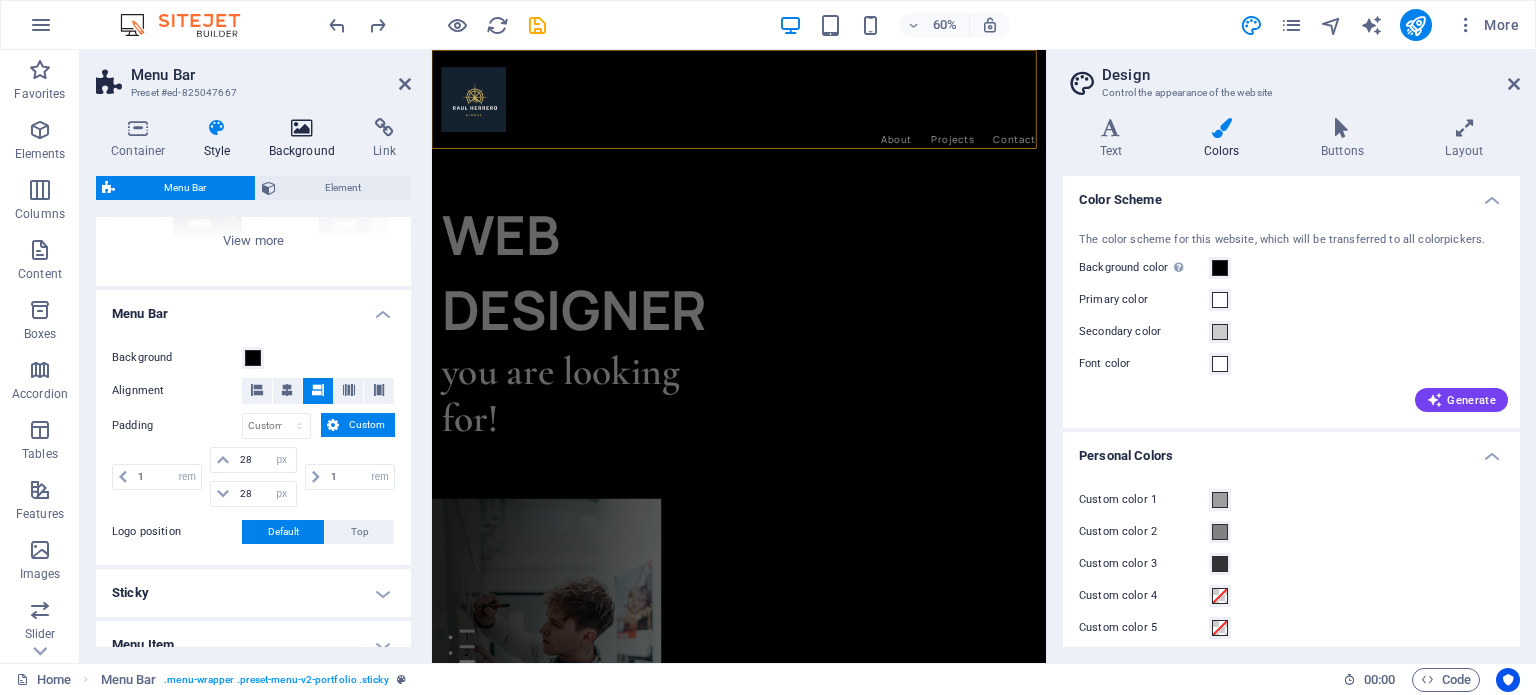 click at bounding box center (302, 128) 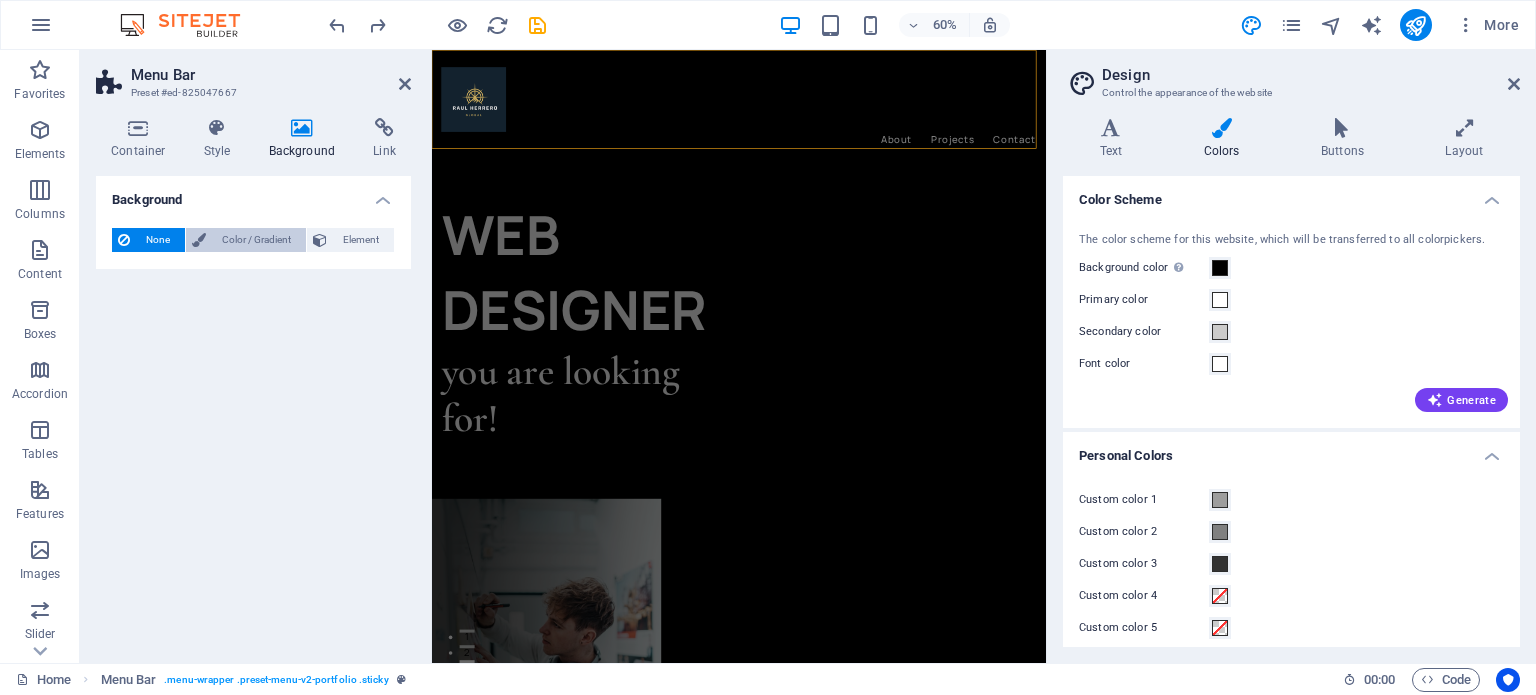click on "Color / Gradient" at bounding box center [256, 240] 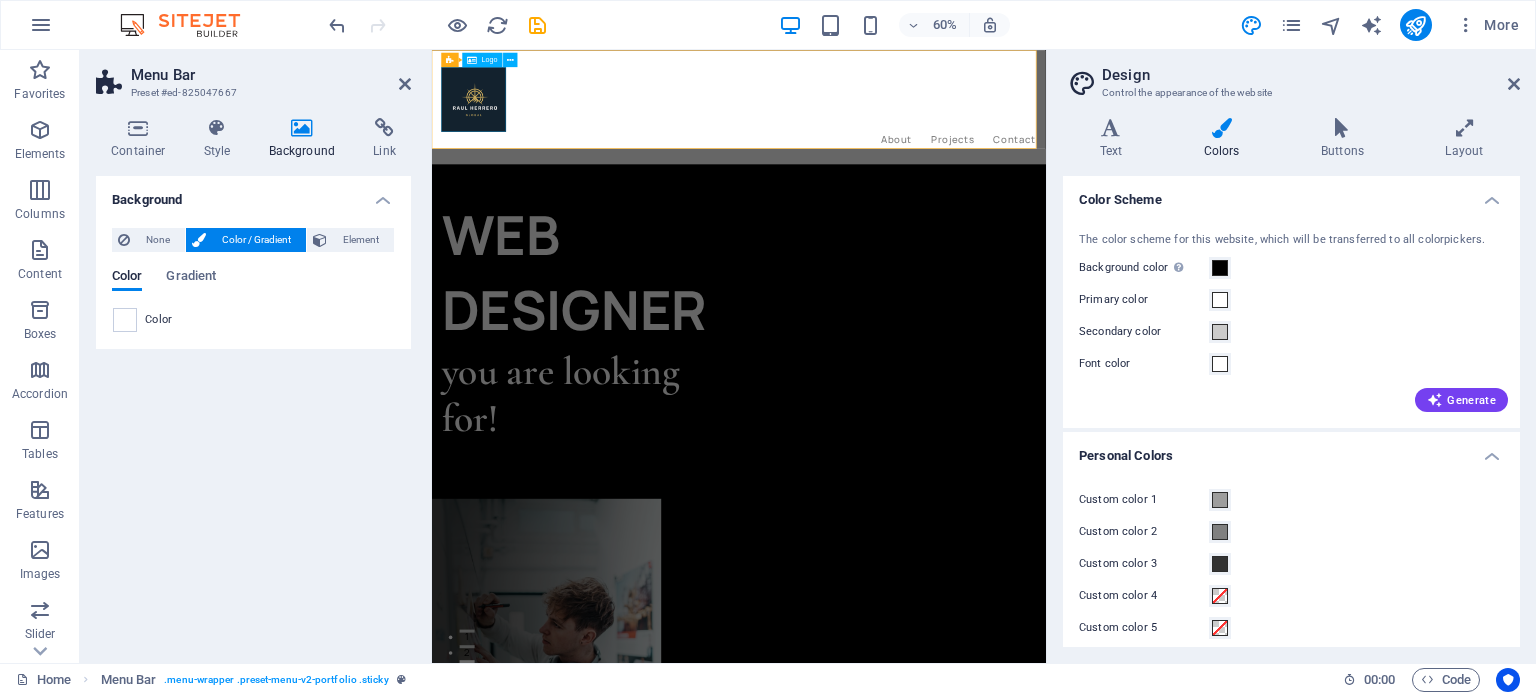 click at bounding box center [943, 132] 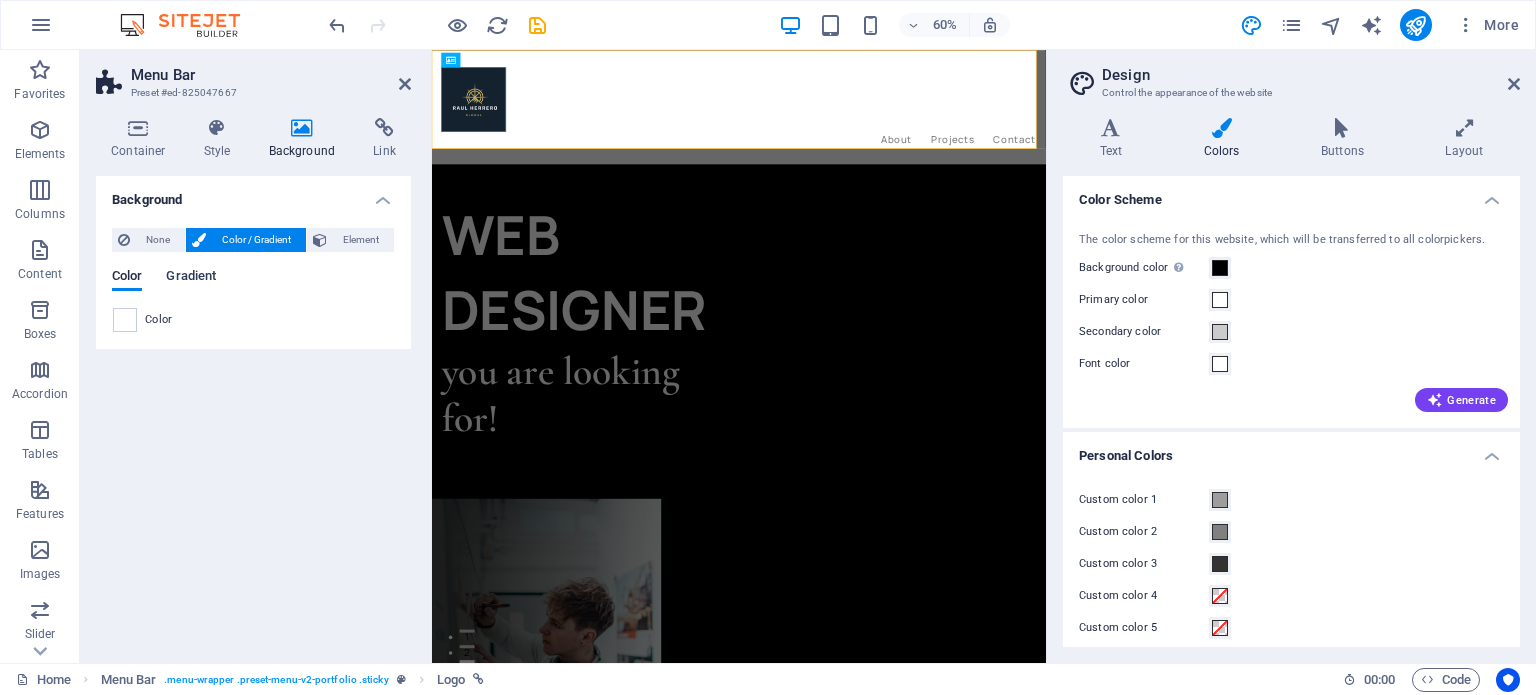 click on "Gradient" at bounding box center (191, 278) 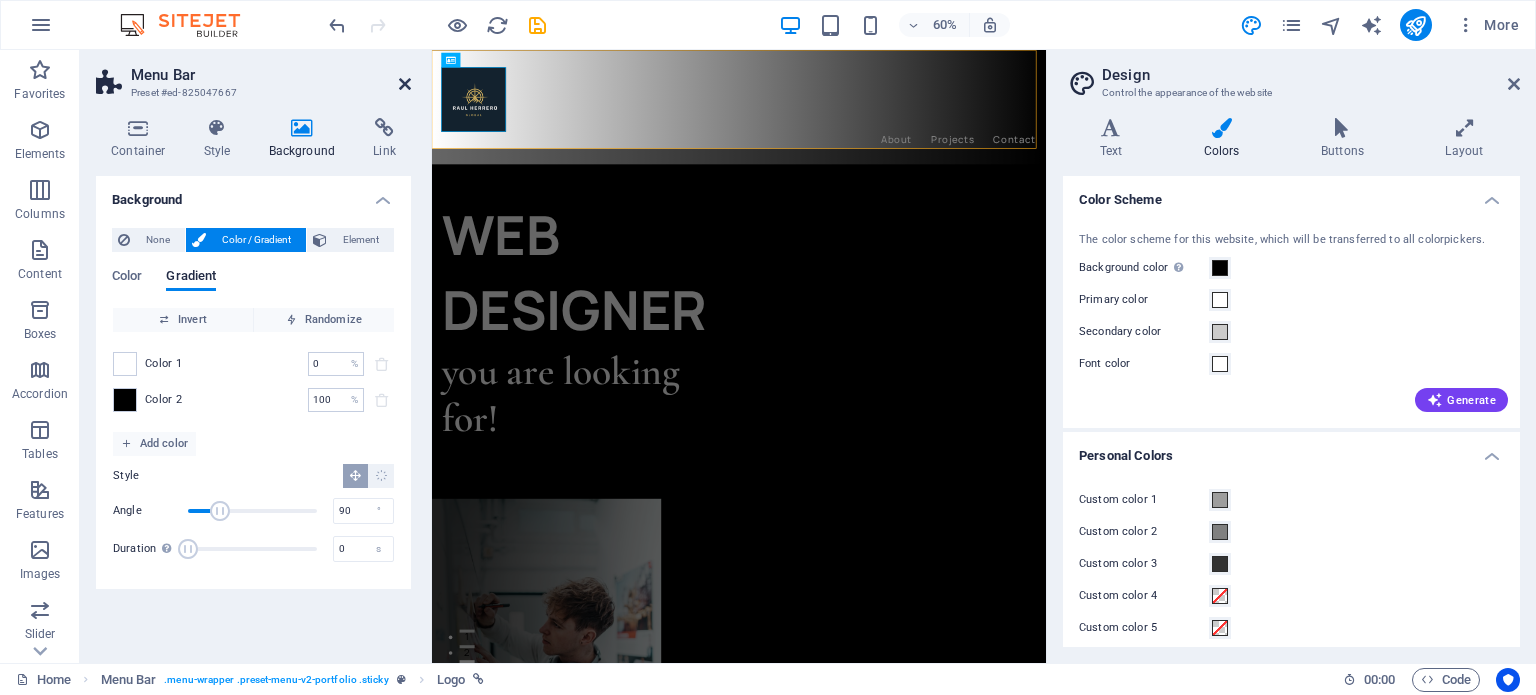 click at bounding box center (405, 84) 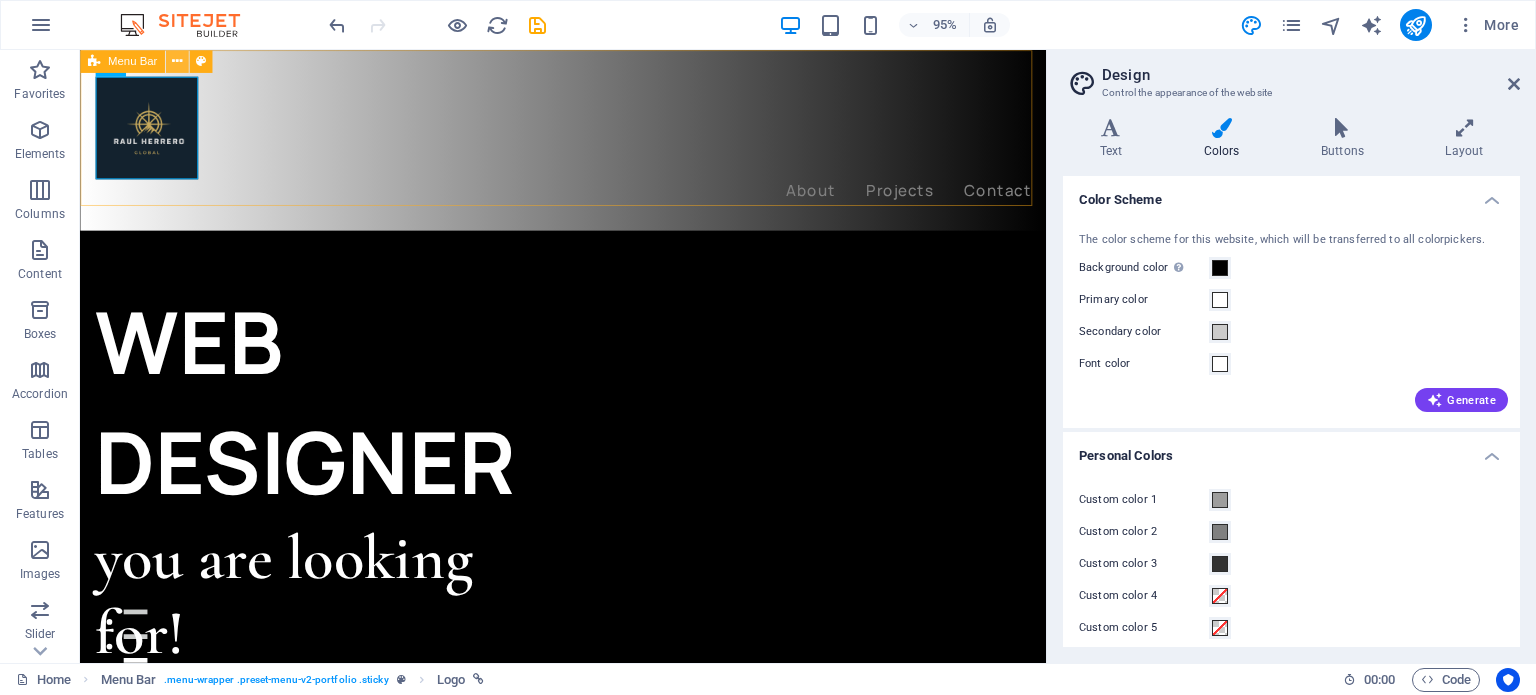 click at bounding box center (177, 61) 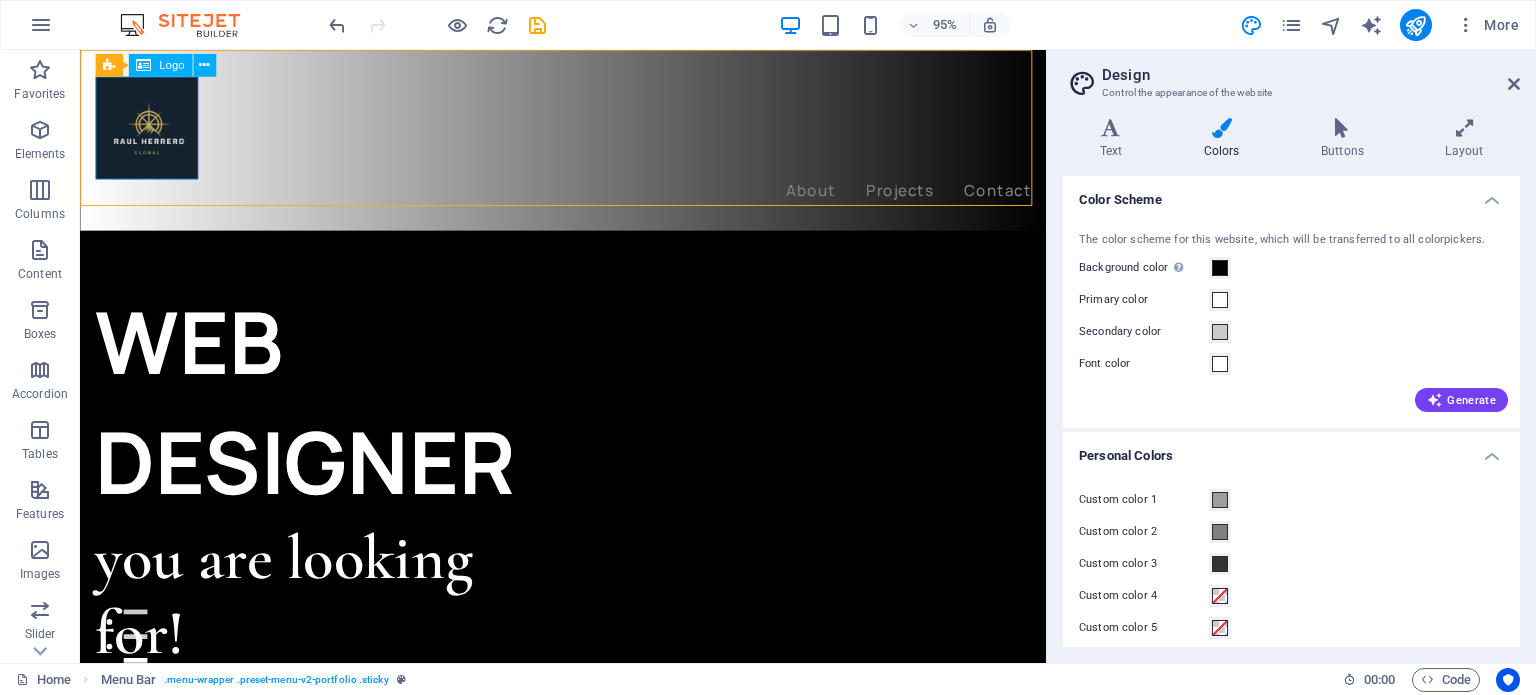 click at bounding box center (588, 132) 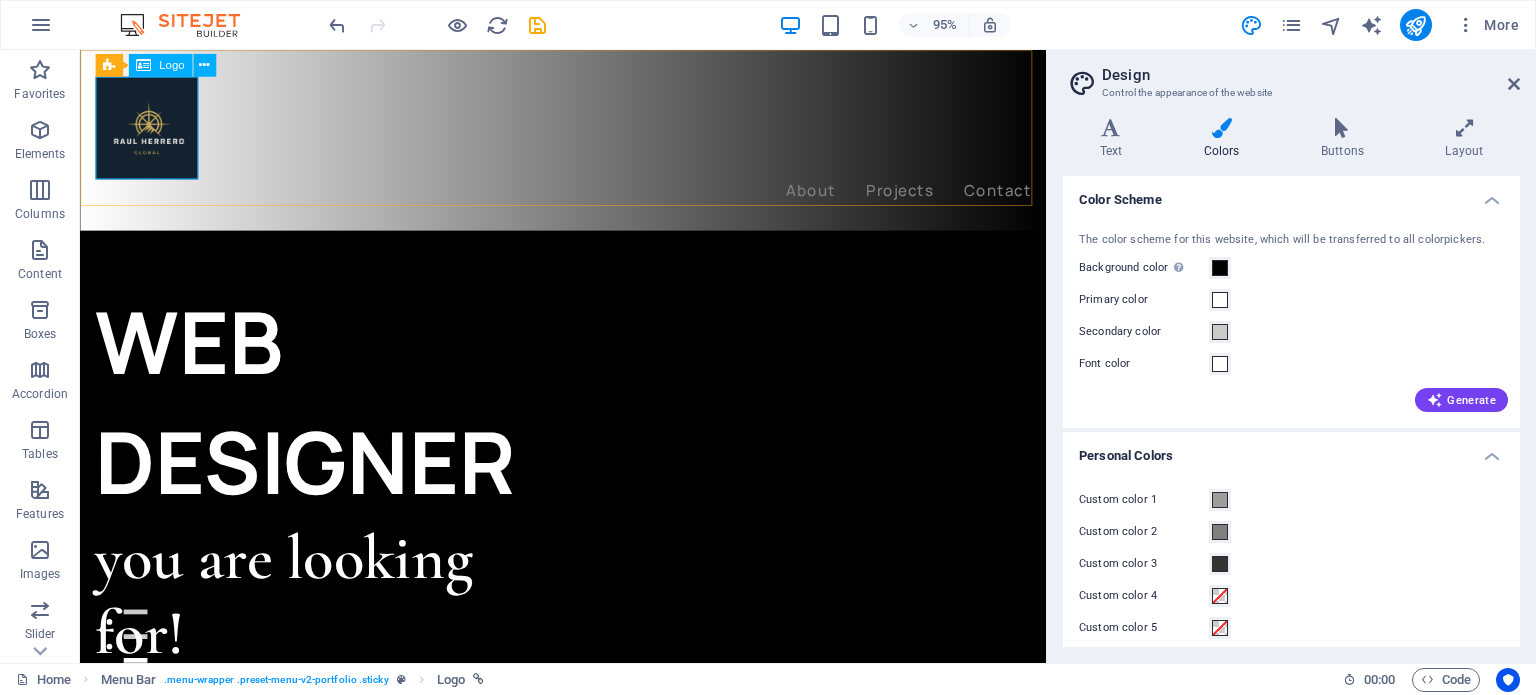 click on "Logo" at bounding box center [171, 65] 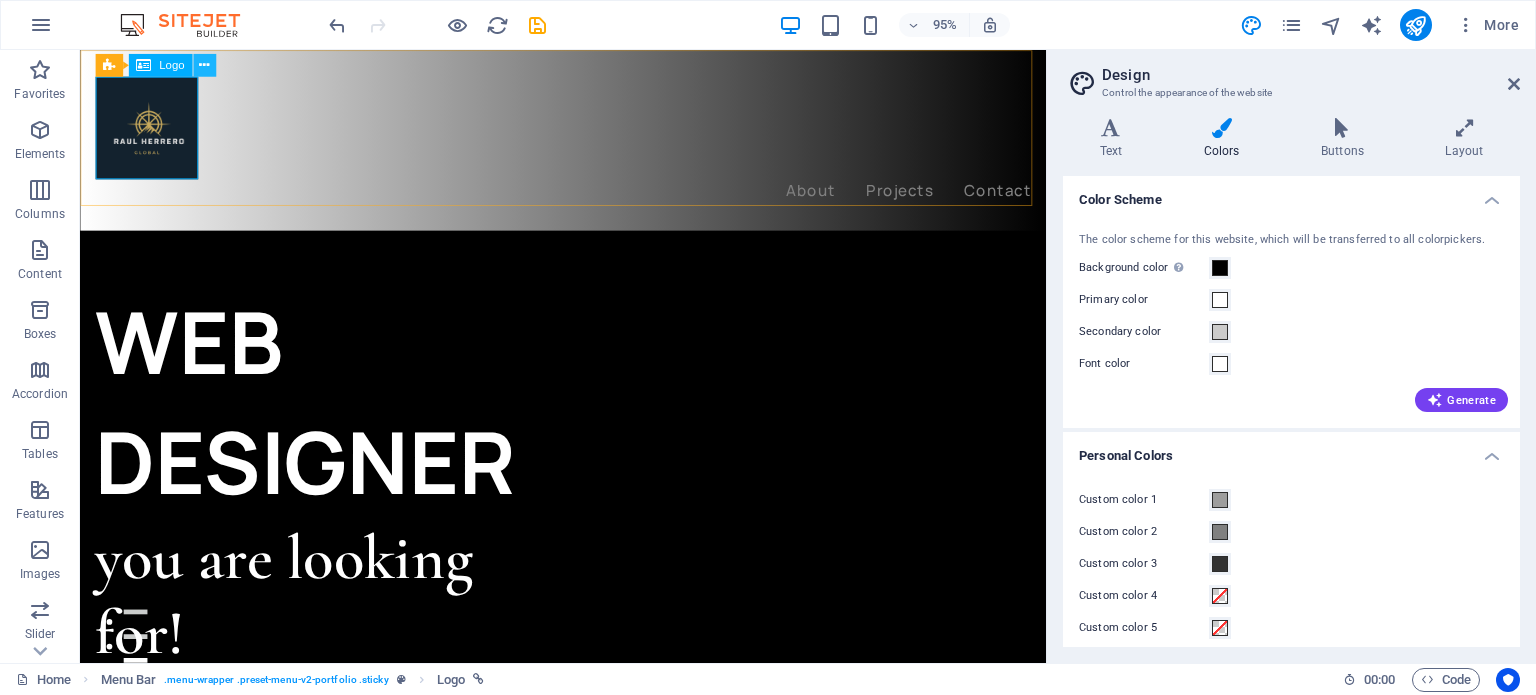 click at bounding box center [204, 65] 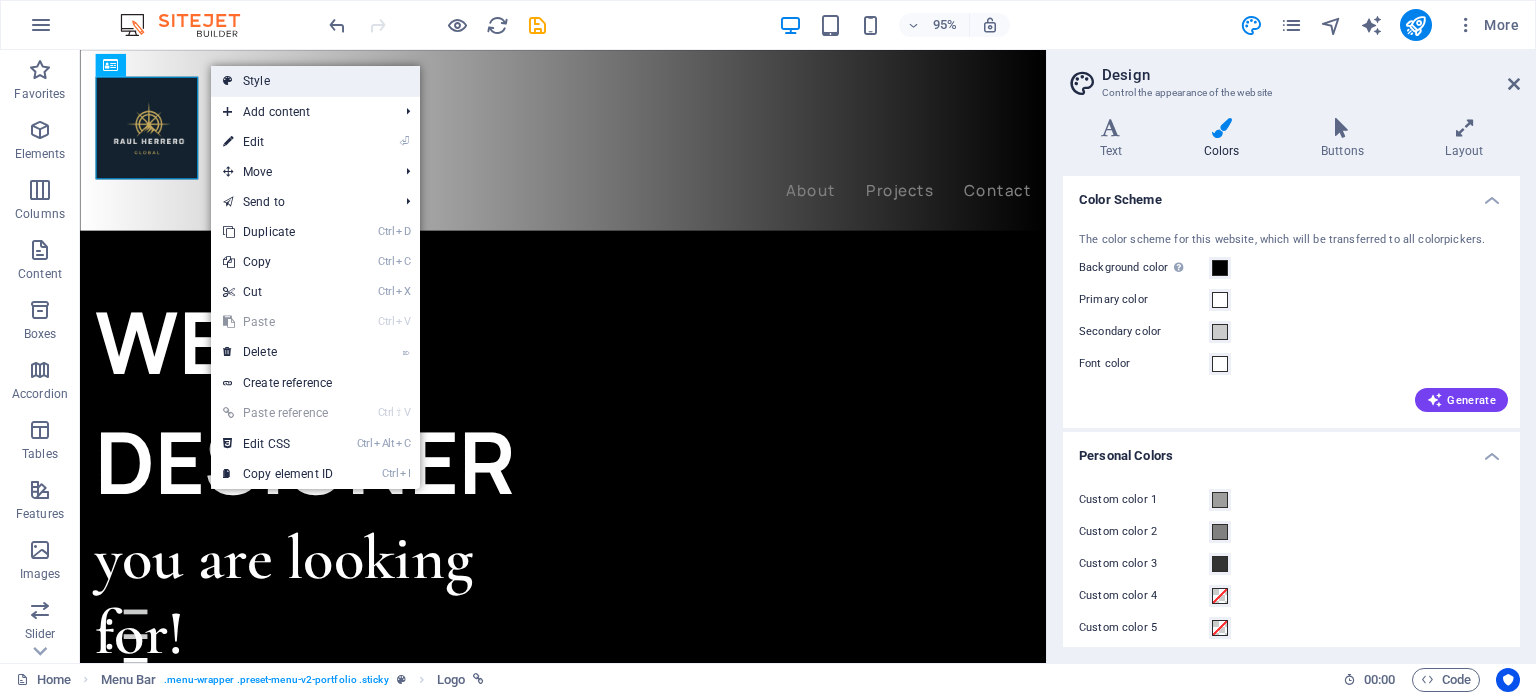 click on "Style" at bounding box center (315, 81) 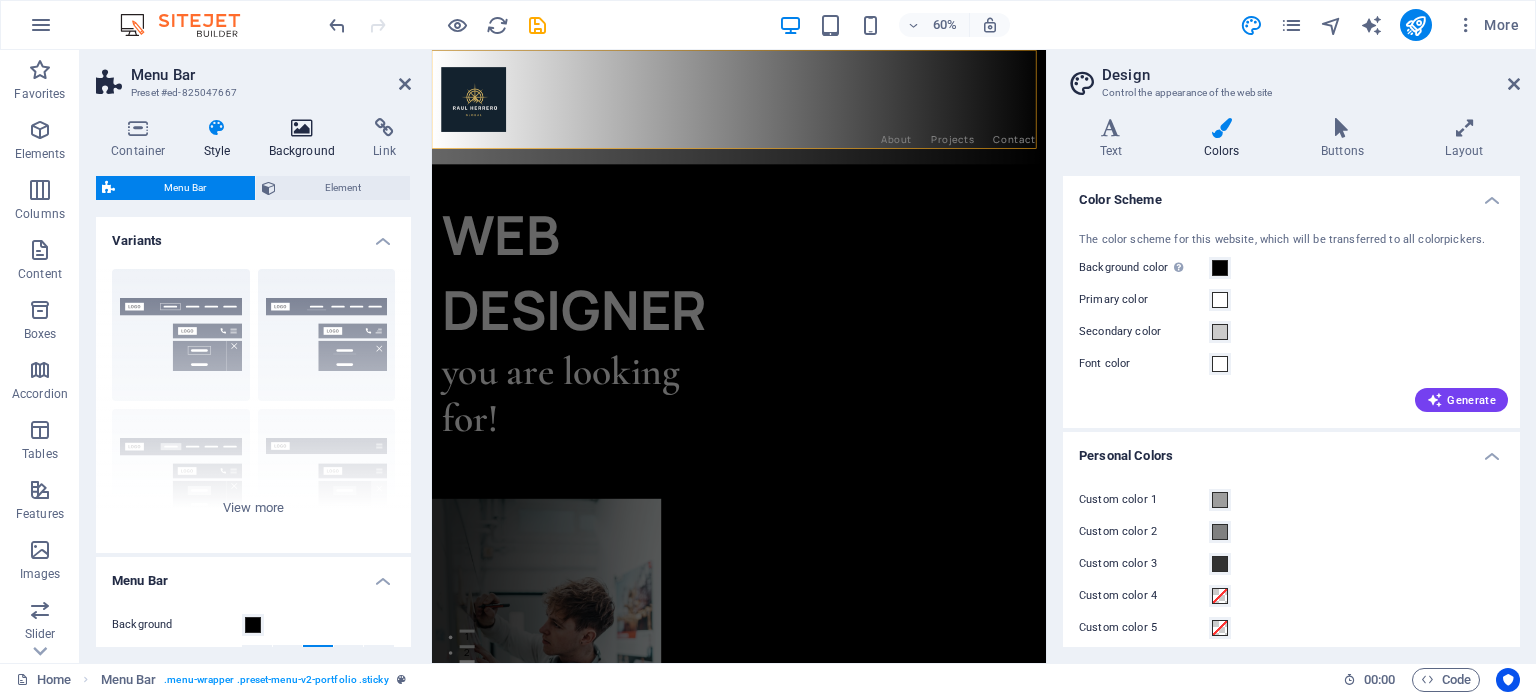 click on "Background" at bounding box center [306, 139] 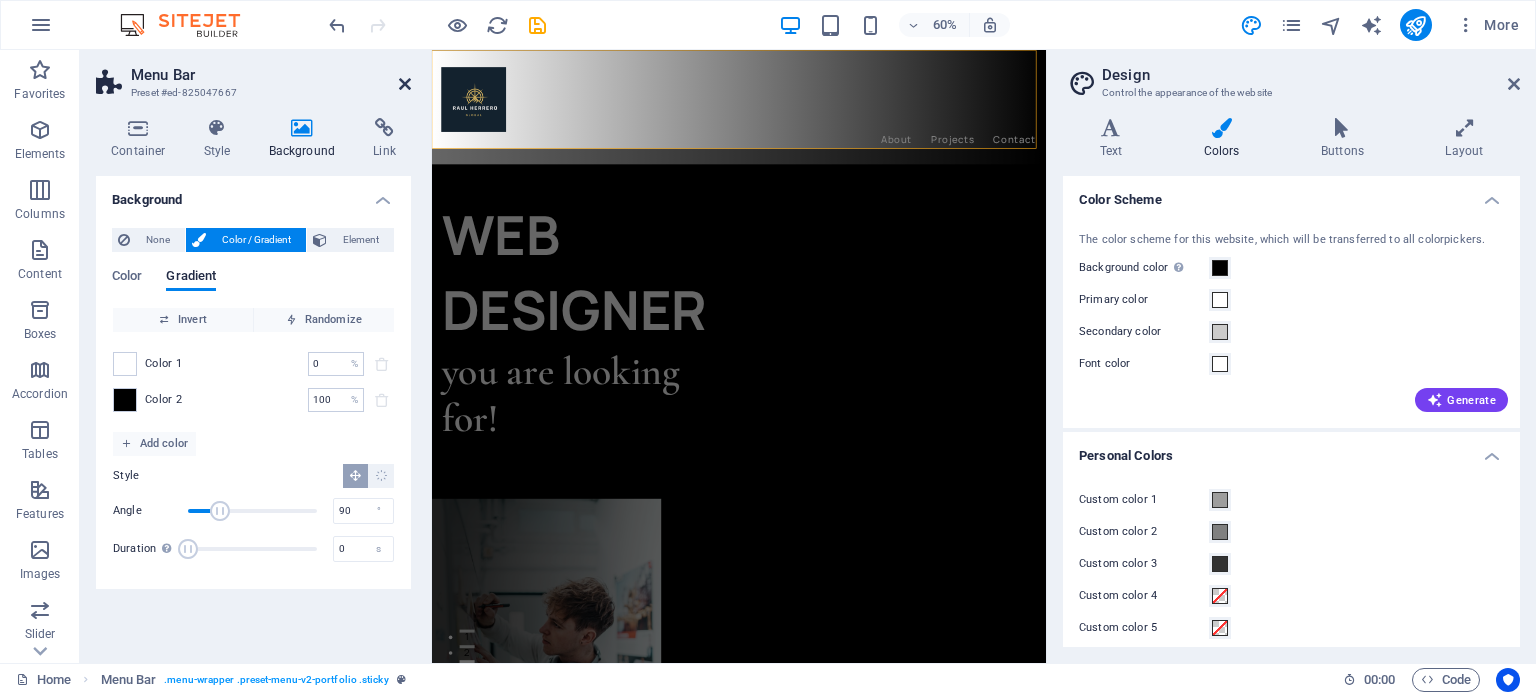 click at bounding box center [405, 84] 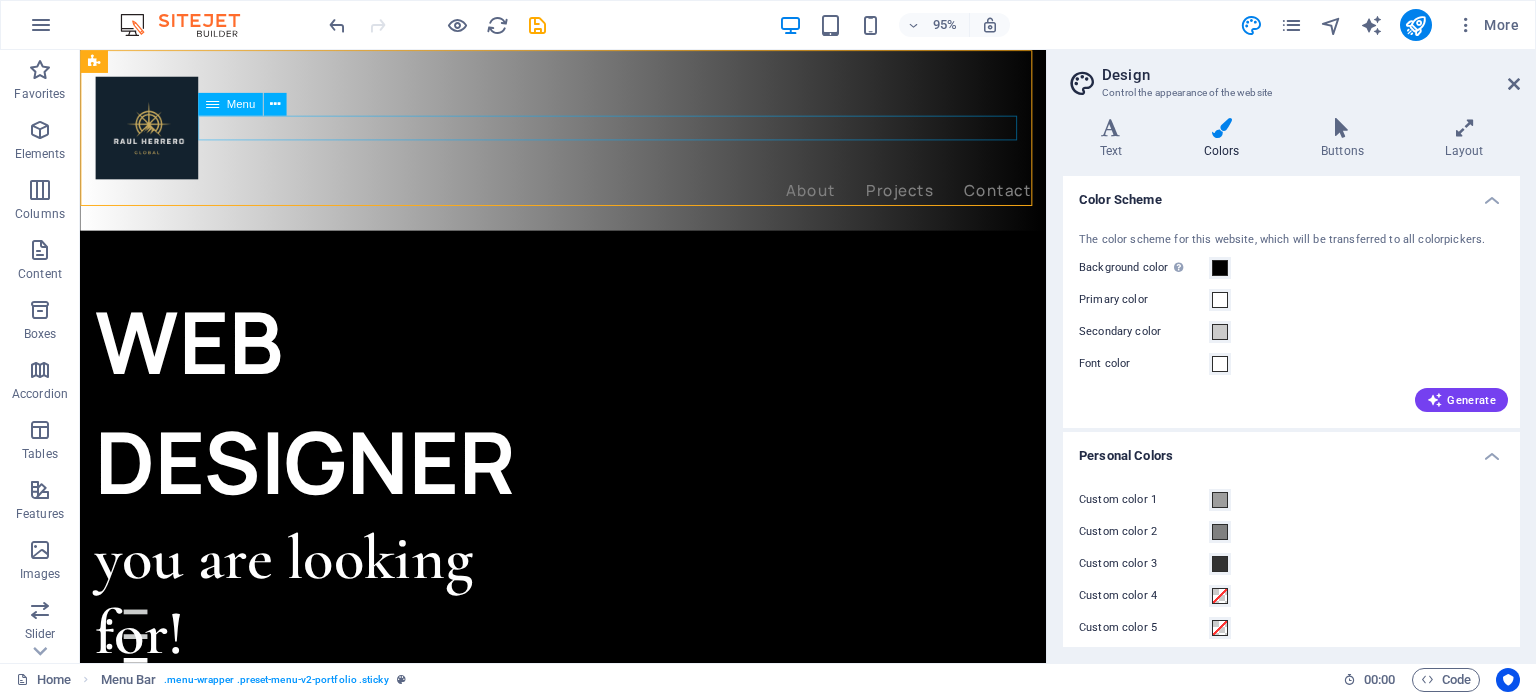 click on "About Projects Contact" at bounding box center [588, 199] 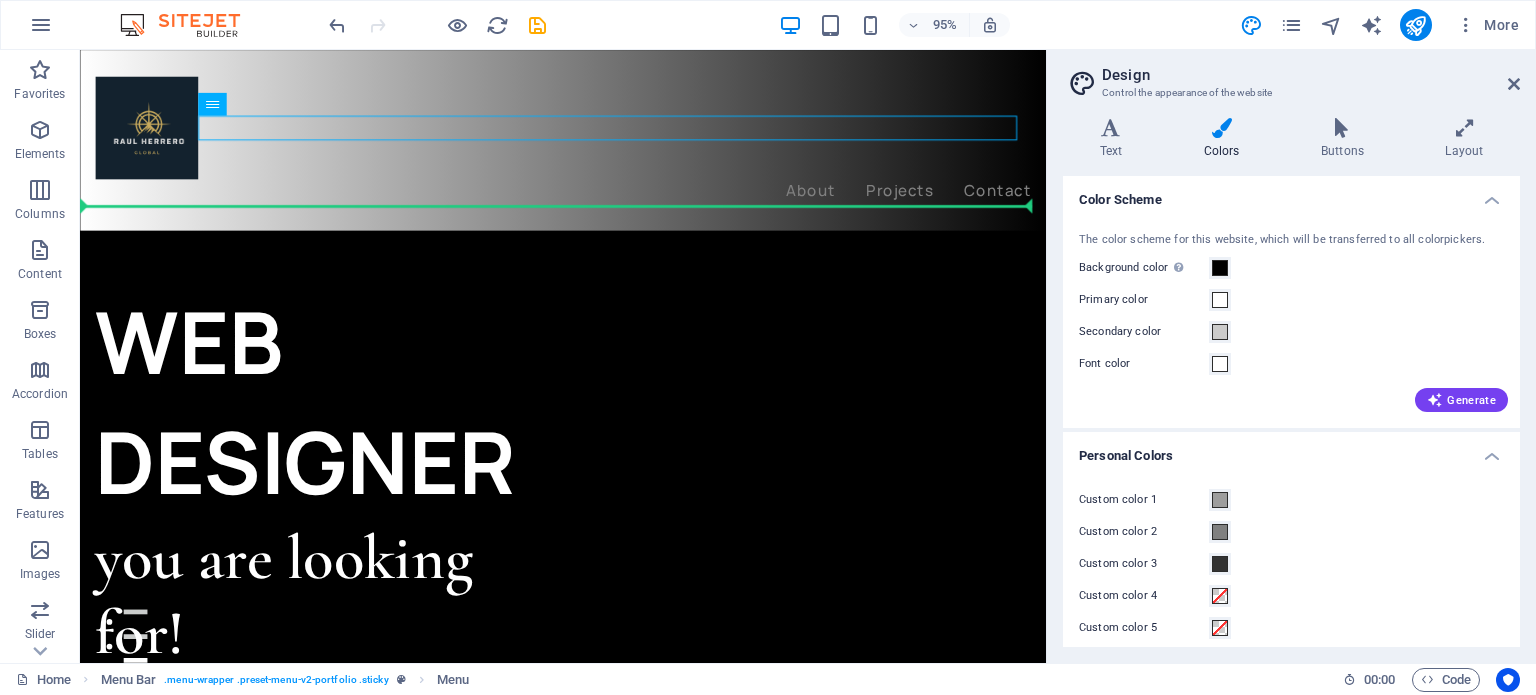 drag, startPoint x: 623, startPoint y: 134, endPoint x: 757, endPoint y: 170, distance: 138.75157 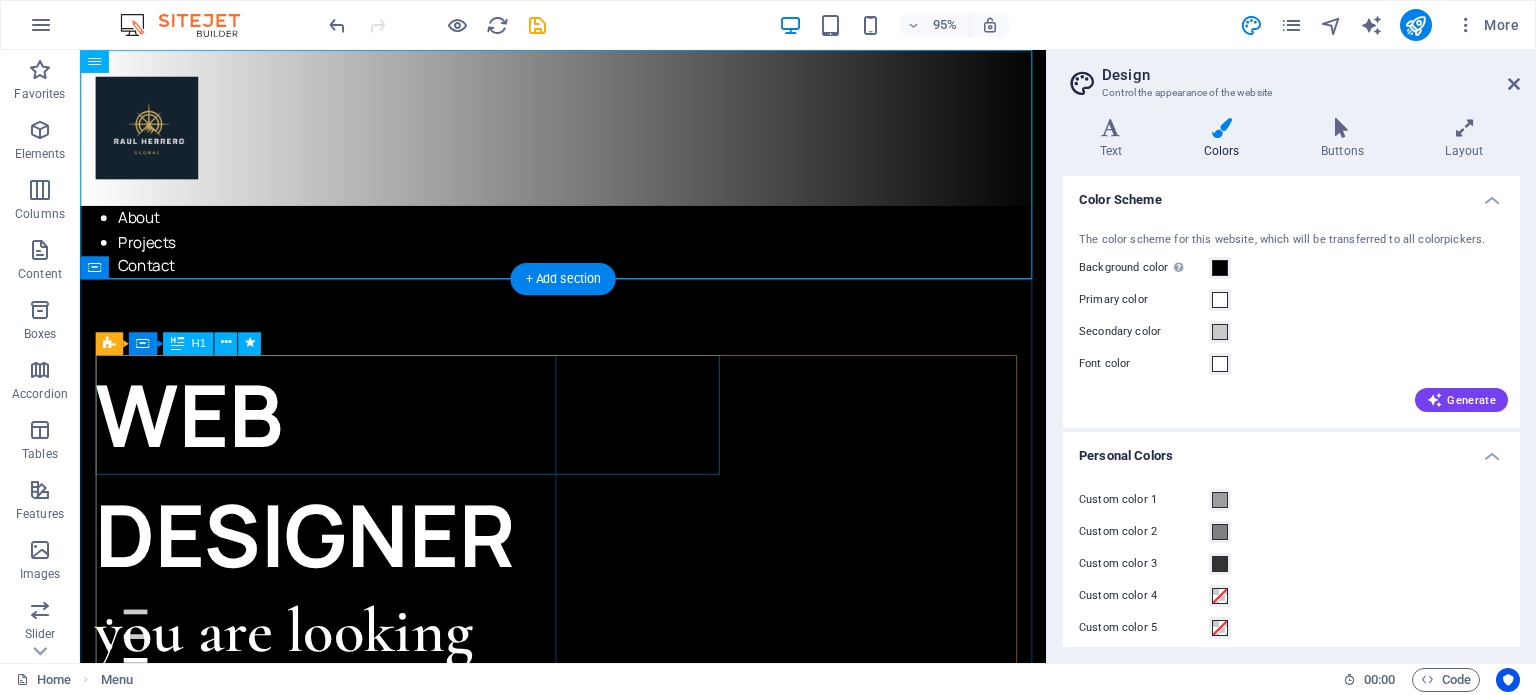 click on "WEB DESIGNER" at bounding box center (342, 497) 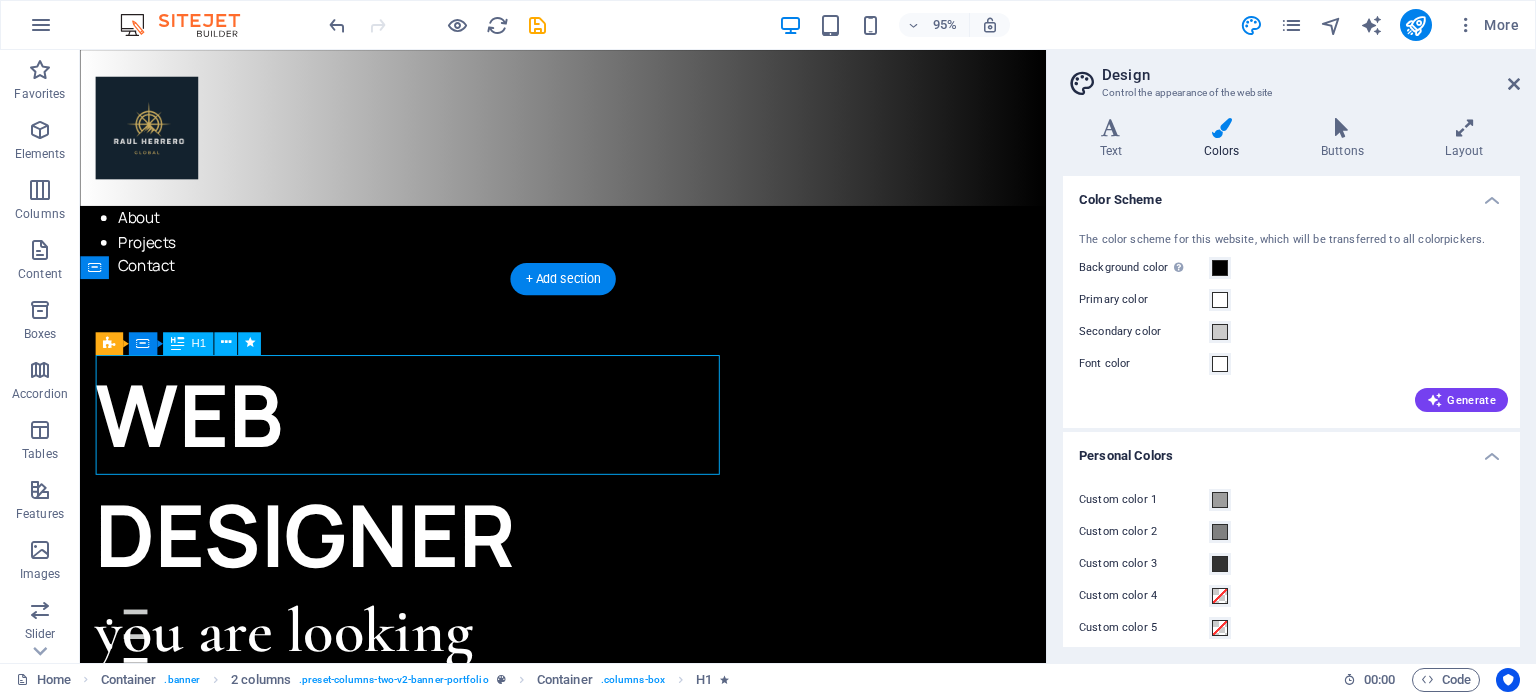click on "WEB DESIGNER" at bounding box center (342, 497) 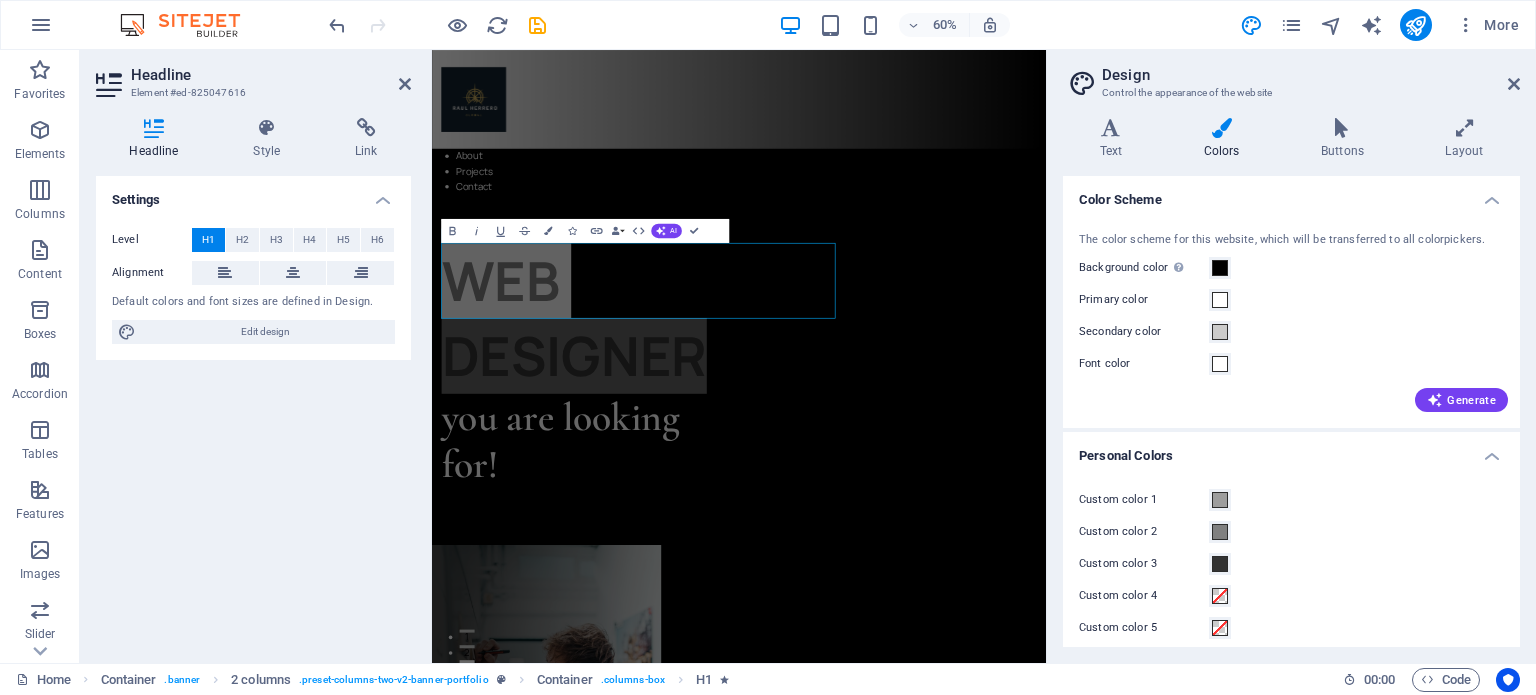 click on "Settings Level H1 H2 H3 H4 H5 H6 Alignment Default colors and font sizes are defined in Design. Edit design" at bounding box center [253, 411] 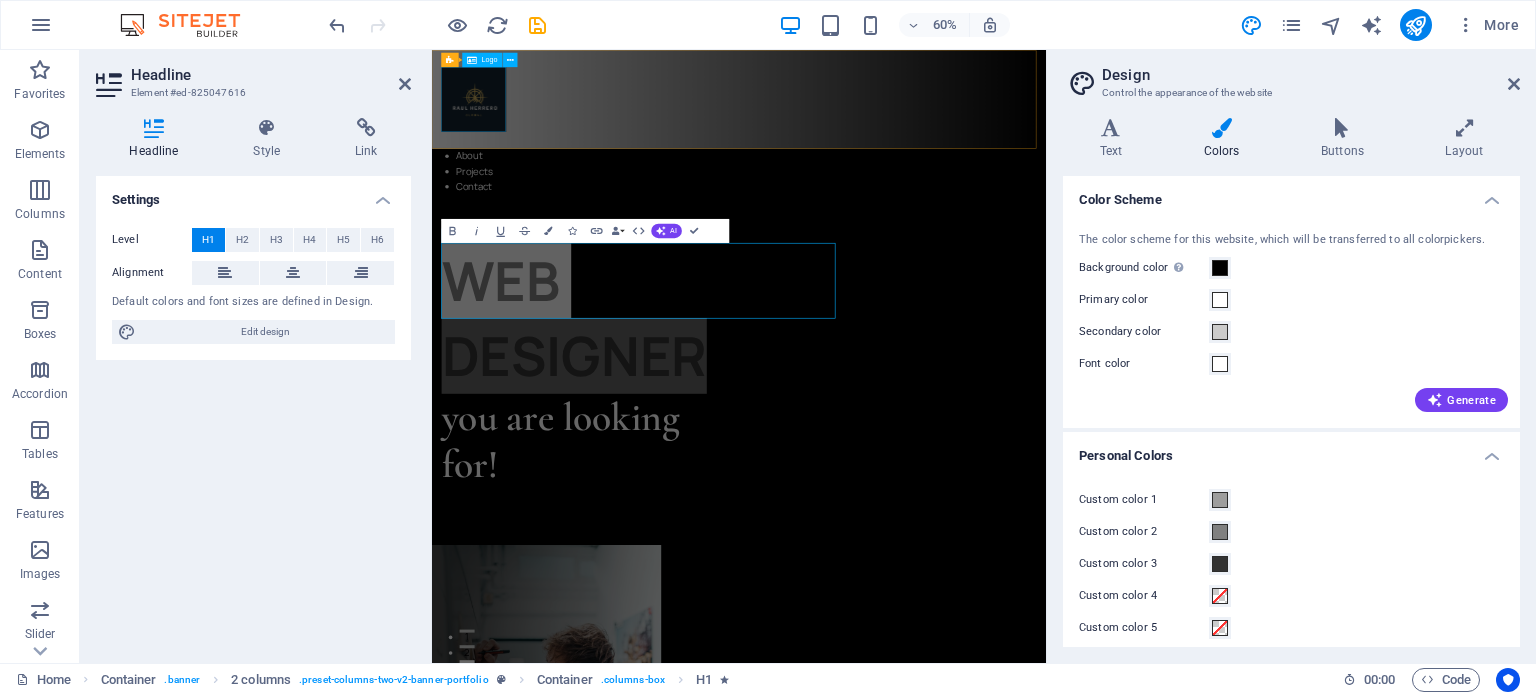 click at bounding box center (943, 132) 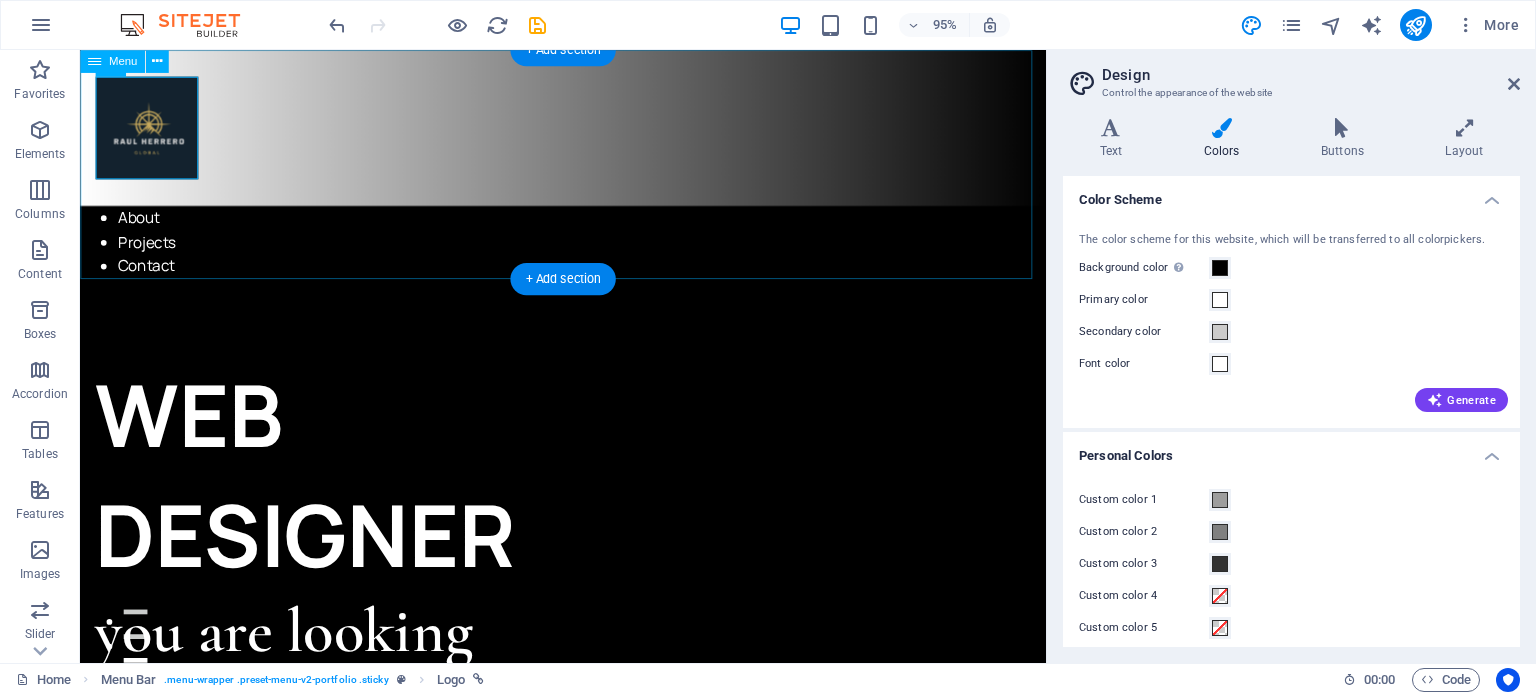 click on "About Projects Contact" at bounding box center (588, 170) 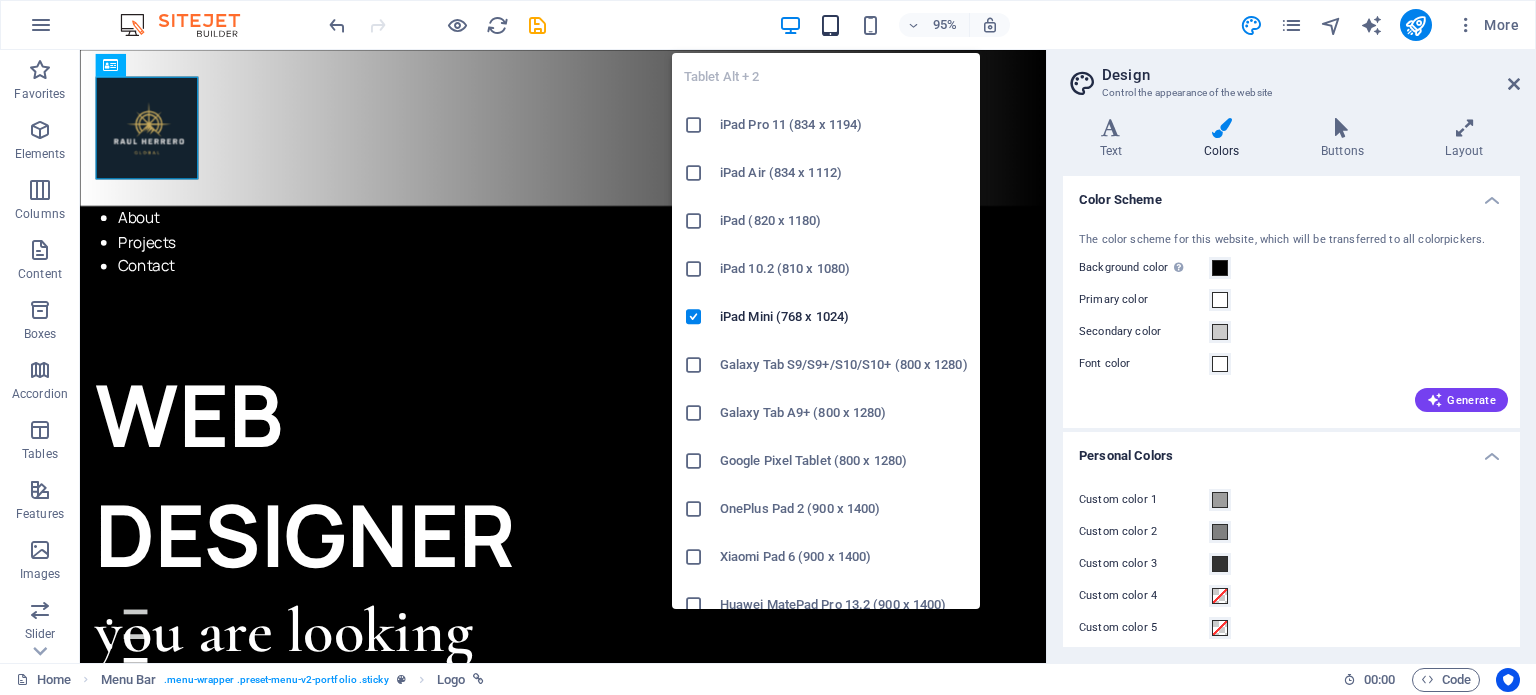 click at bounding box center [830, 25] 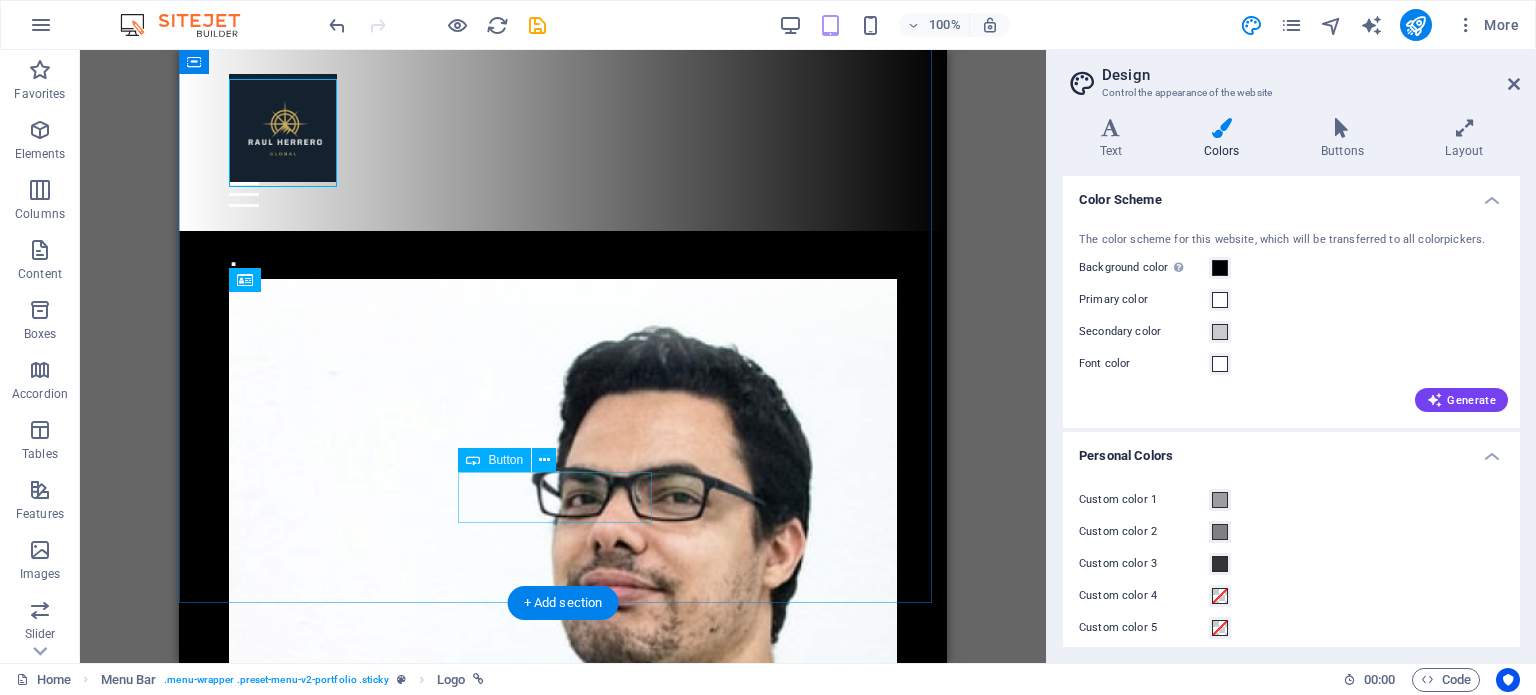 scroll, scrollTop: 1580, scrollLeft: 0, axis: vertical 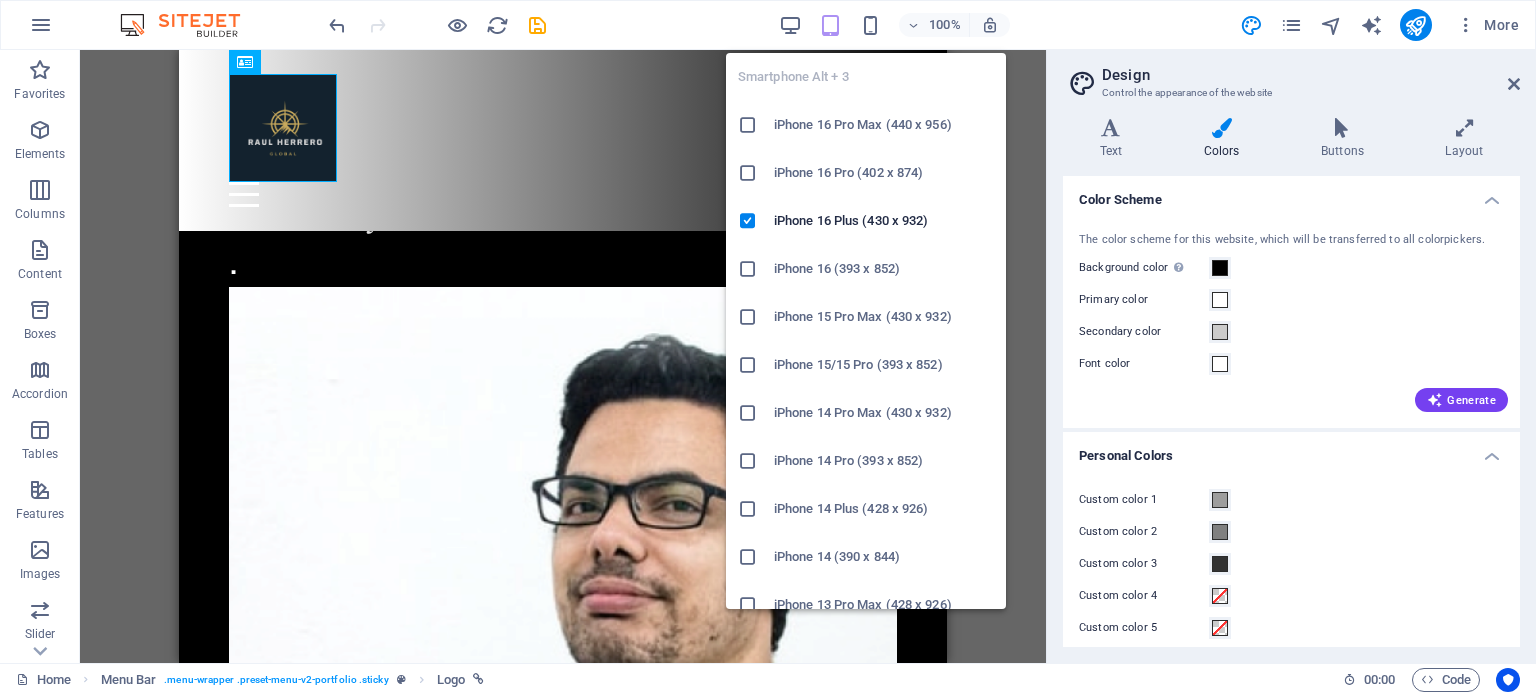 click at bounding box center [748, 125] 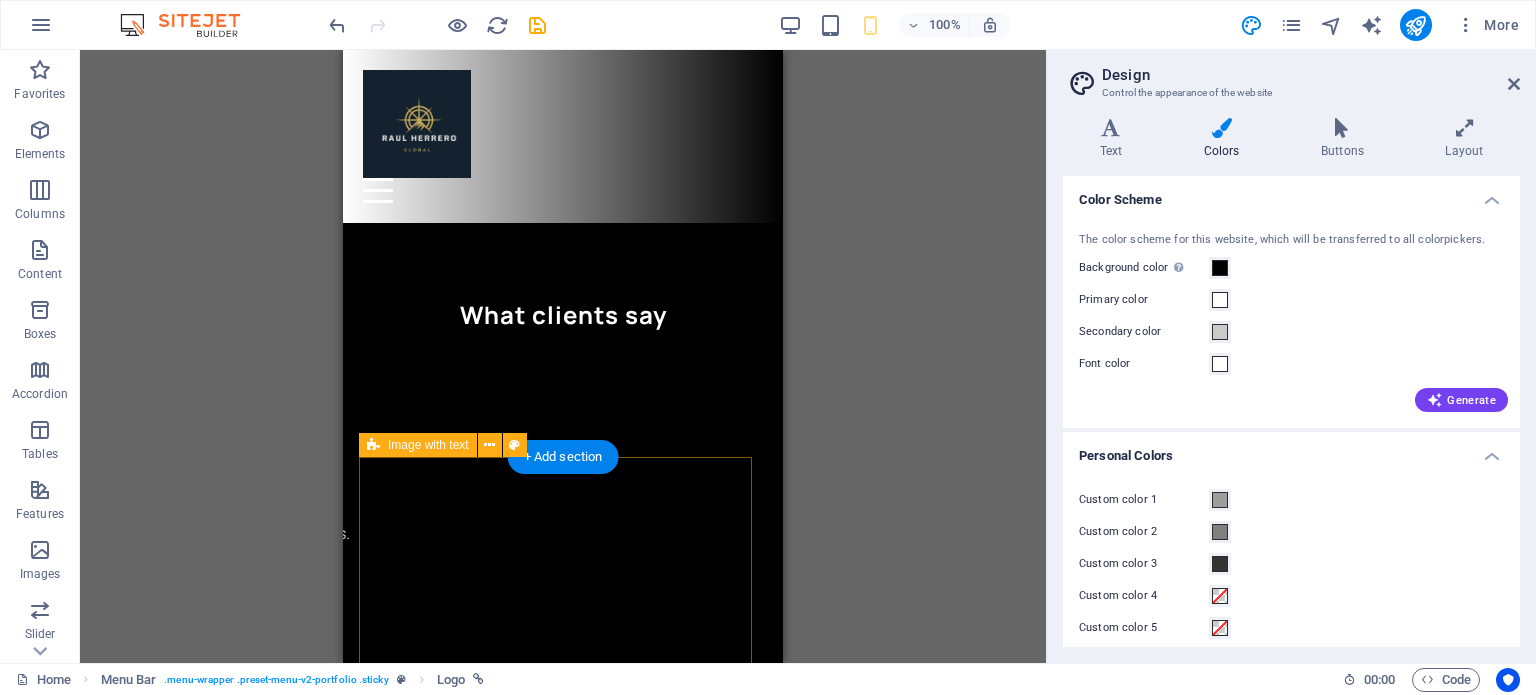 scroll, scrollTop: 3371, scrollLeft: 0, axis: vertical 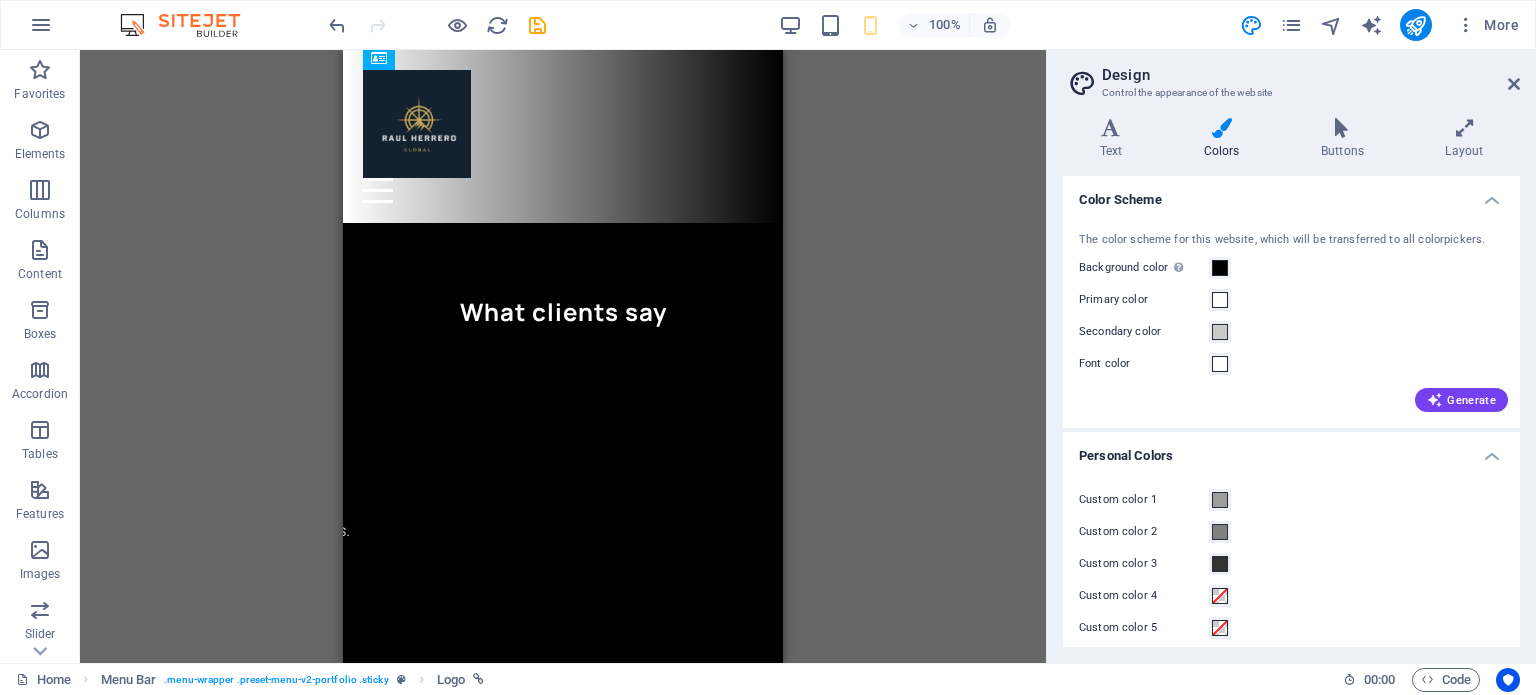 click on "Drag here to replace the existing content. Press “Ctrl” if you want to create a new element.
2 columns   H1   Container   2 columns   2 columns   Container   Menu Bar   Menu   Logo   H2   Container   Image   Container   Container   Button   Container   Container   Image   Container   Button   Container   Spacer   H3   Image with text   Container   Spacer   Text   Container   Spacer   Spacer   Container   Spacer   Content Marquee   Container   Content Marquee   Content Marquee   Container   Container   Container   Spacer   Button   Spacer   Container   HTML   Container   H5   2 columns   Container   Container   Container   Container   Container   3 columns   SVG   Container   Container   Container   Container   Spacer   Container   H3   Container   Spacer   Slider   Slider   2 columns   Container   Image   Container   Slider   Container   Slider   Slider   Container   Slider   Slider   2 columns   Slider   Slider   2 columns   Container   Container   Container   Container   Spacer" at bounding box center (563, 356) 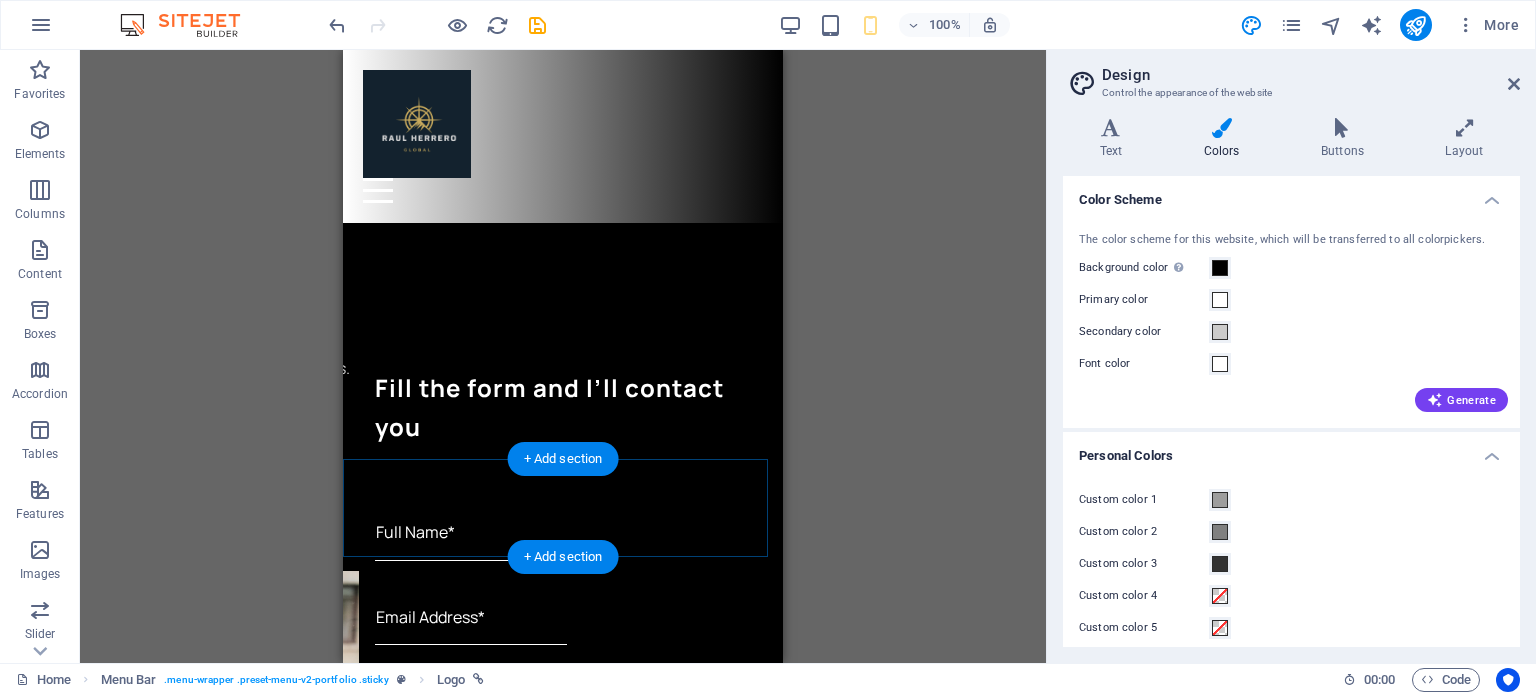 scroll, scrollTop: 4296, scrollLeft: 0, axis: vertical 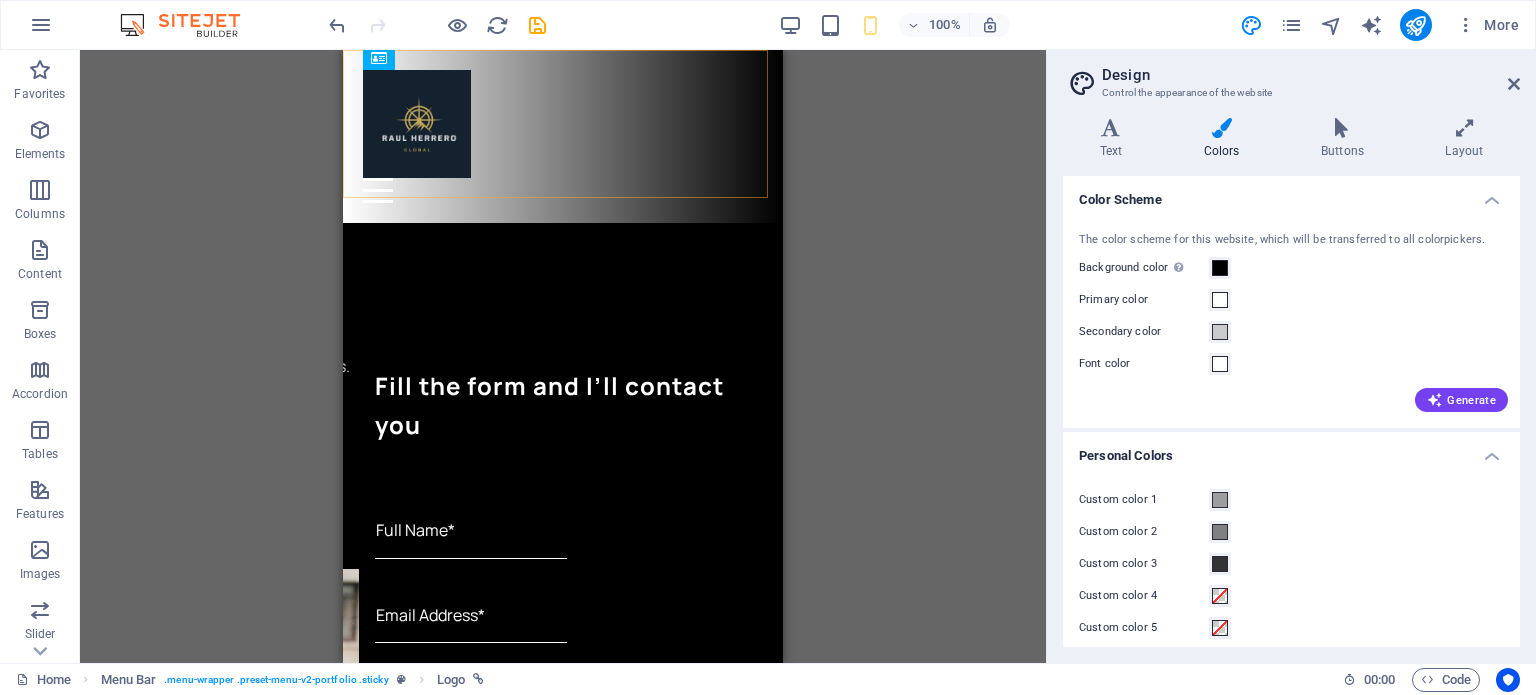 click at bounding box center (563, 136) 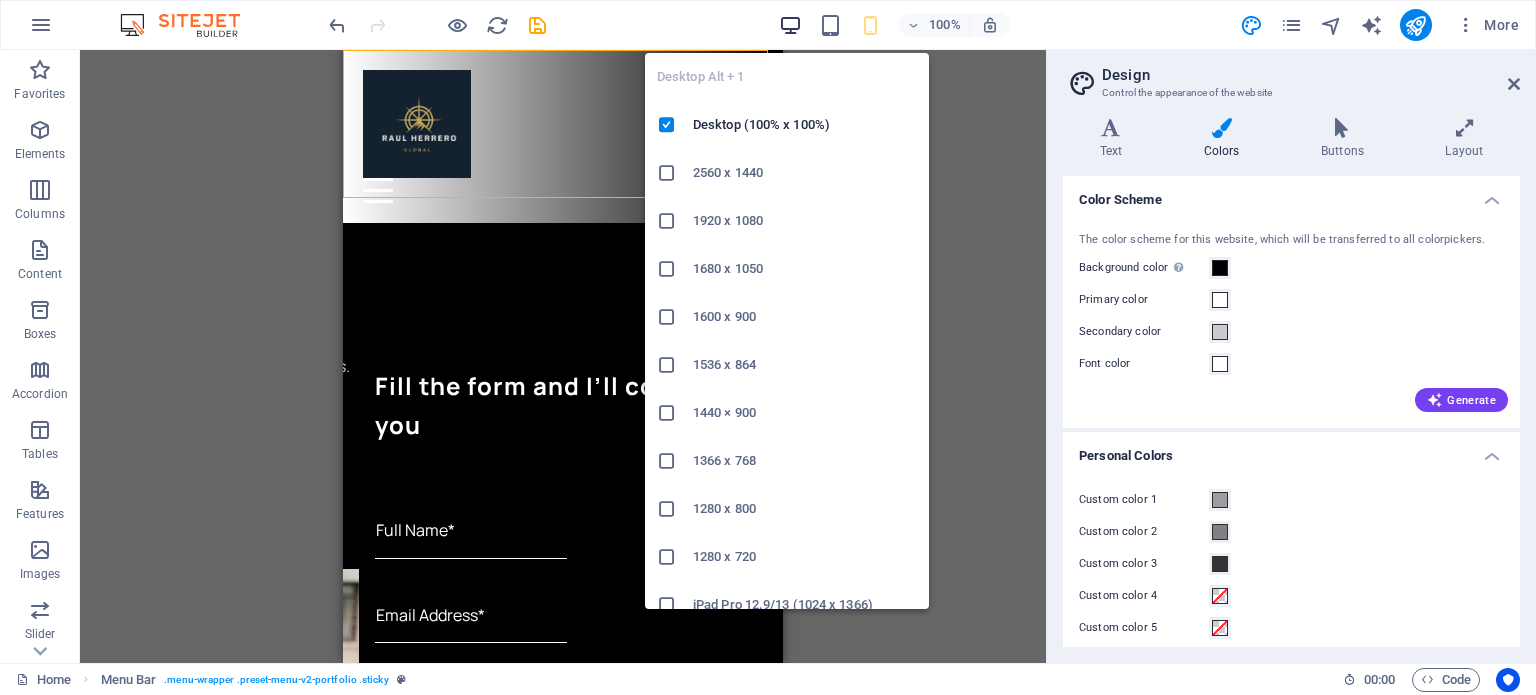 click at bounding box center (790, 25) 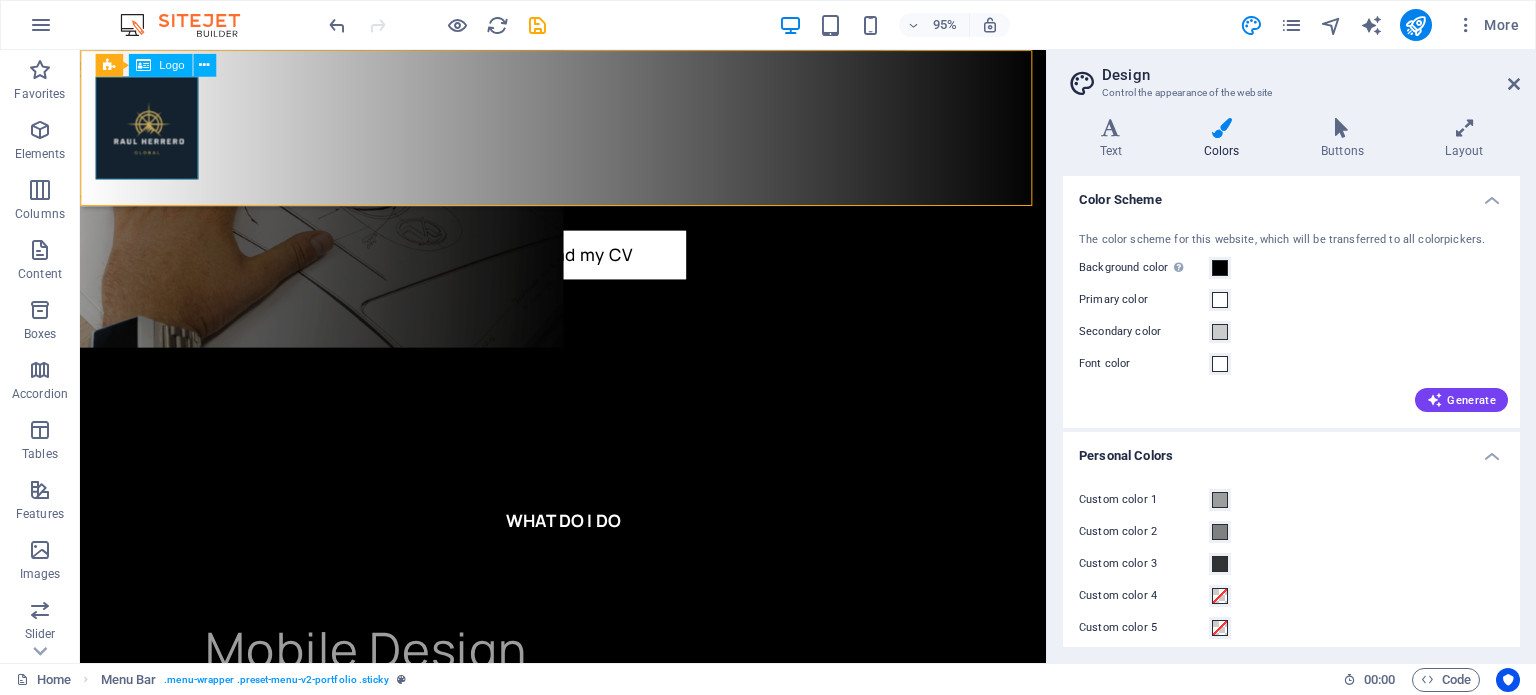 click at bounding box center (588, 132) 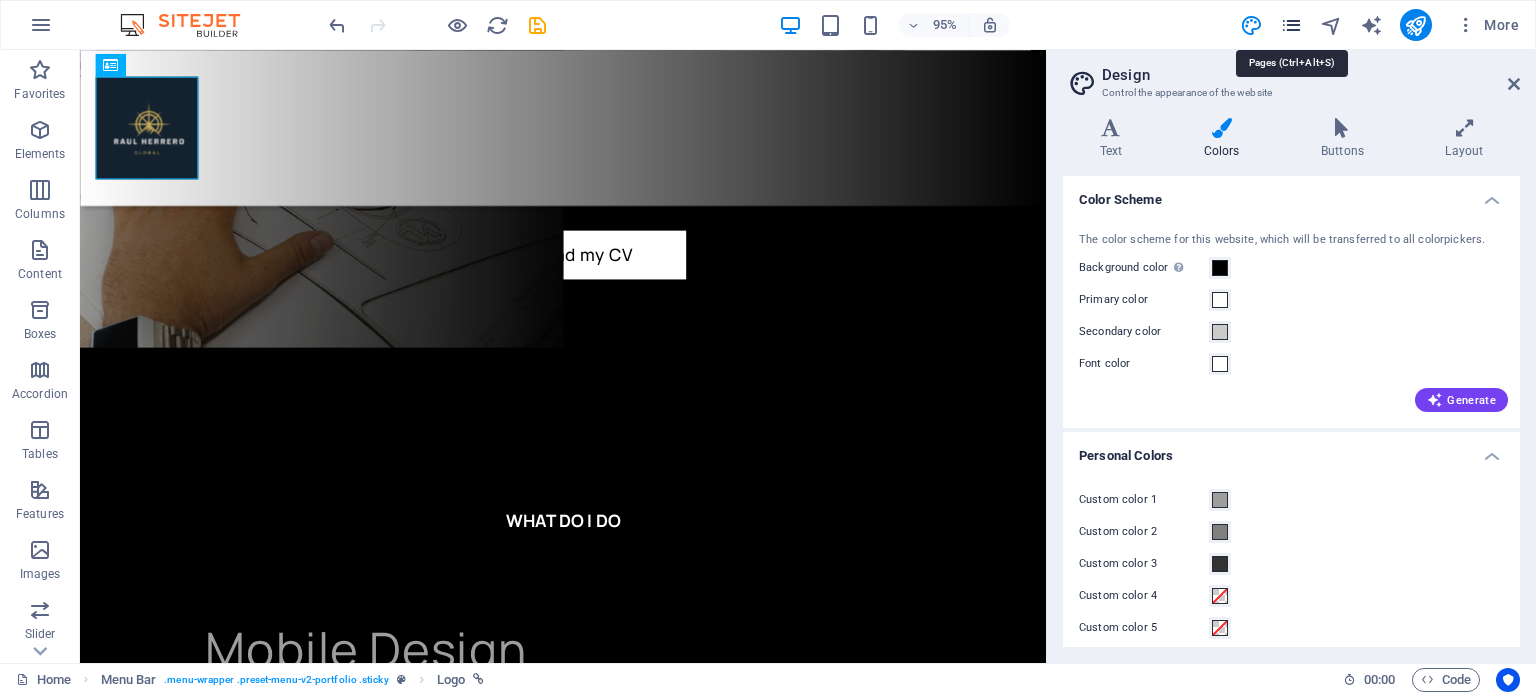 click at bounding box center [1291, 25] 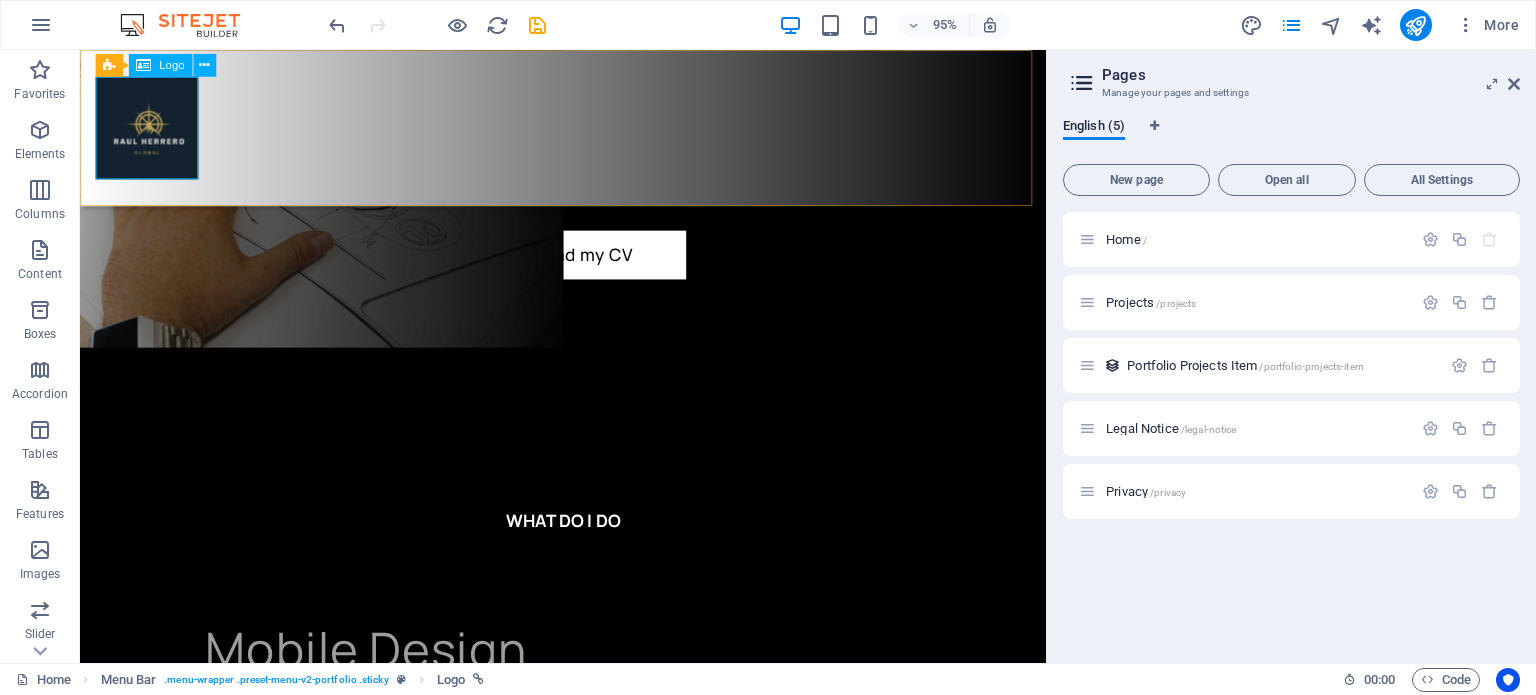 click at bounding box center [588, 132] 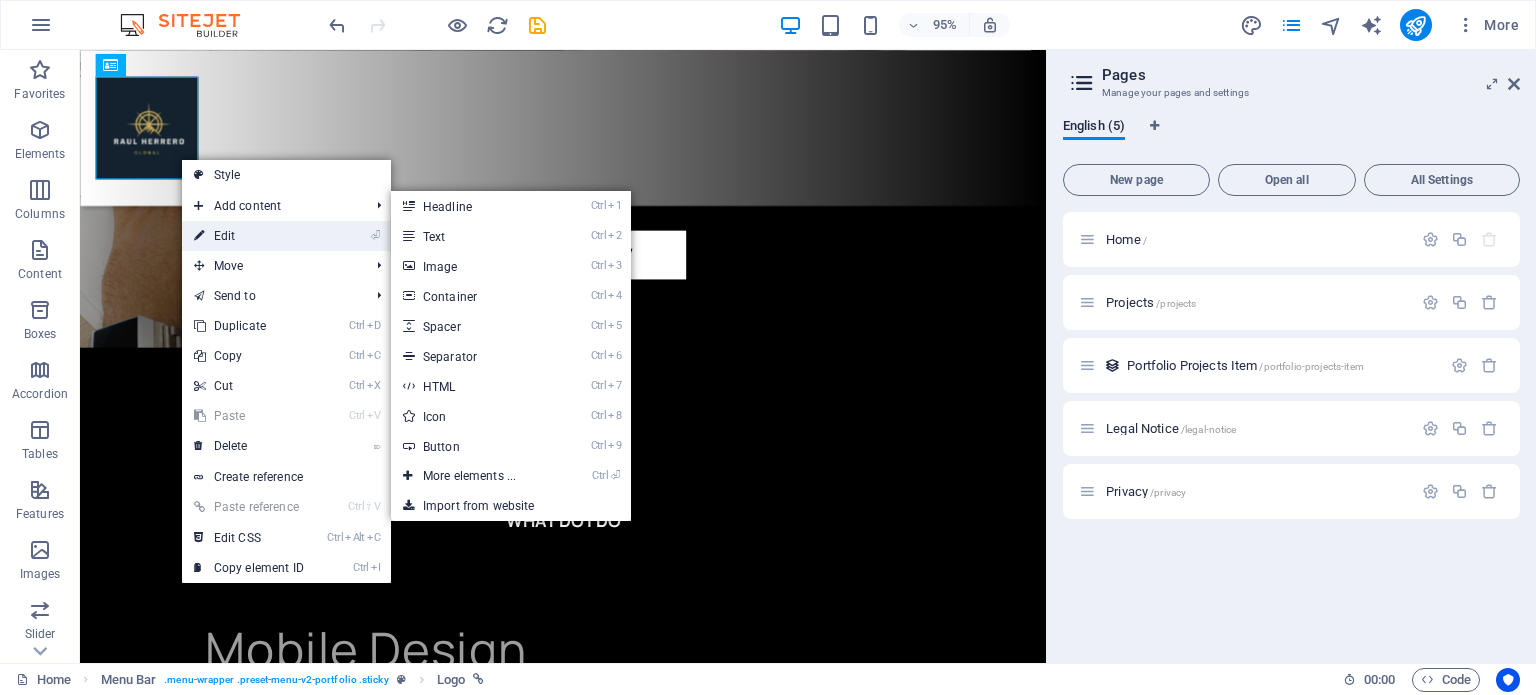 click on "⏎  Edit" at bounding box center (249, 236) 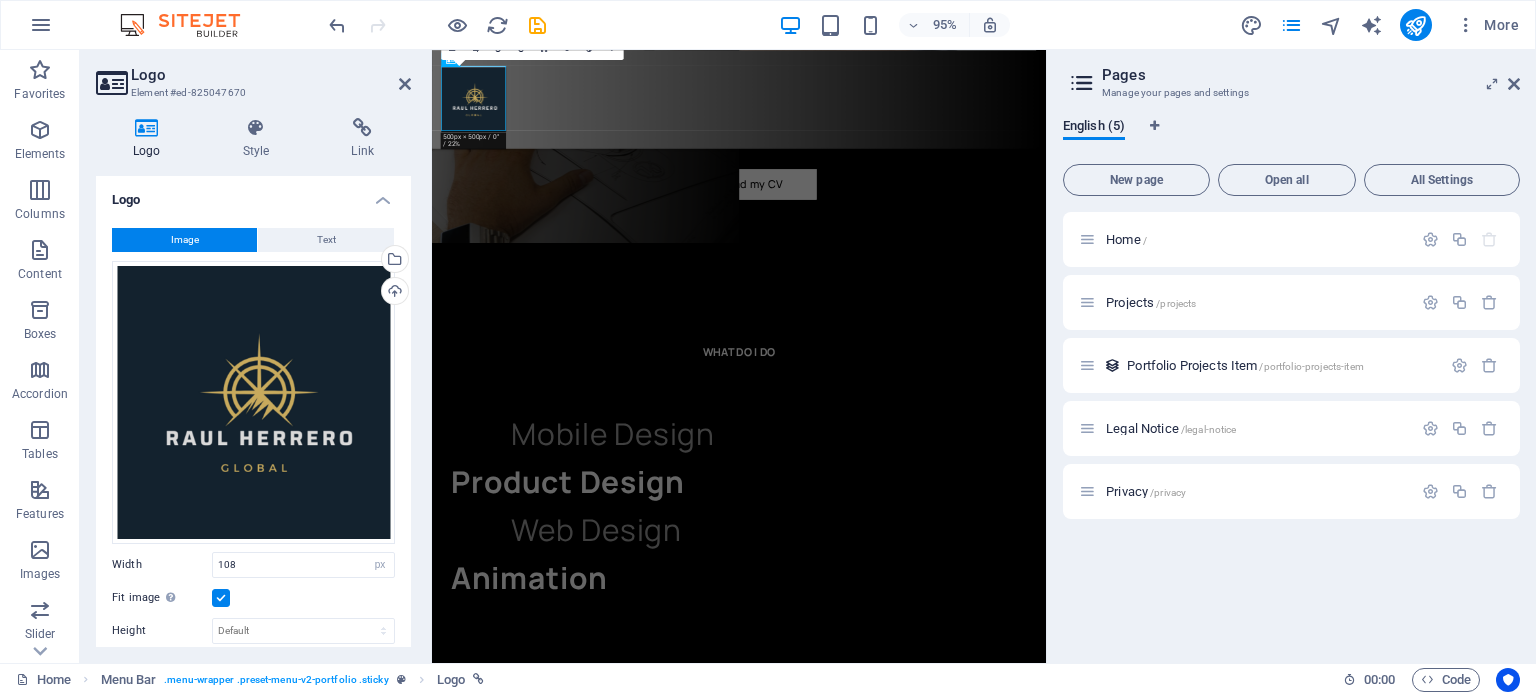 scroll, scrollTop: 3996, scrollLeft: 0, axis: vertical 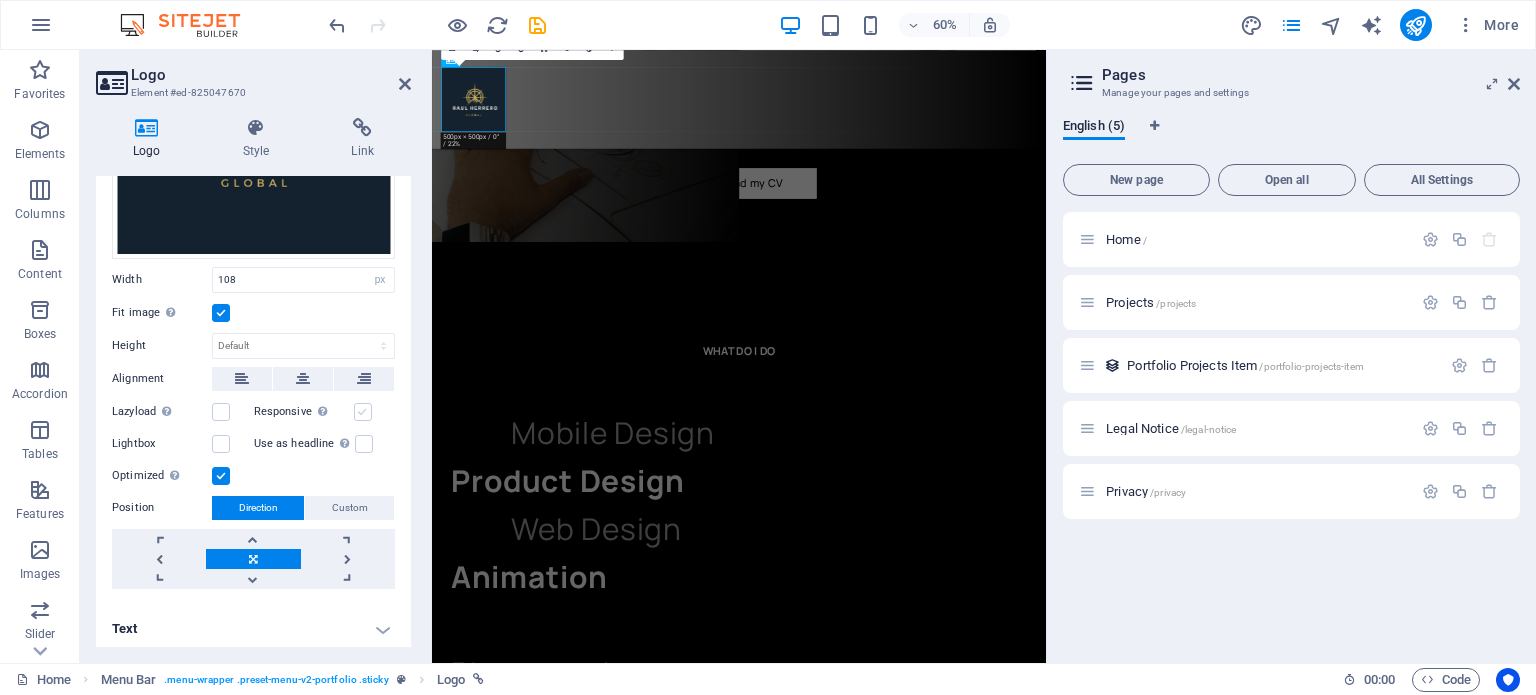 click at bounding box center [363, 412] 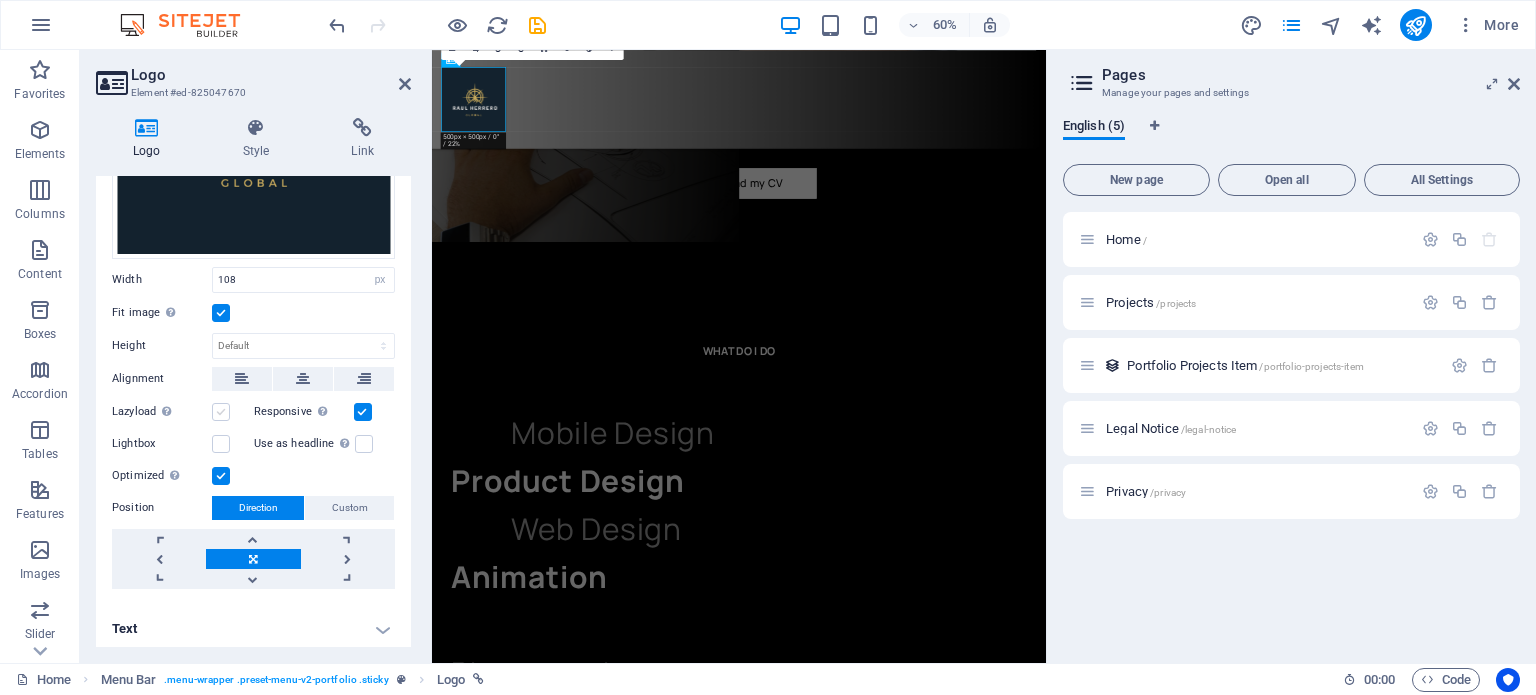 click at bounding box center (221, 412) 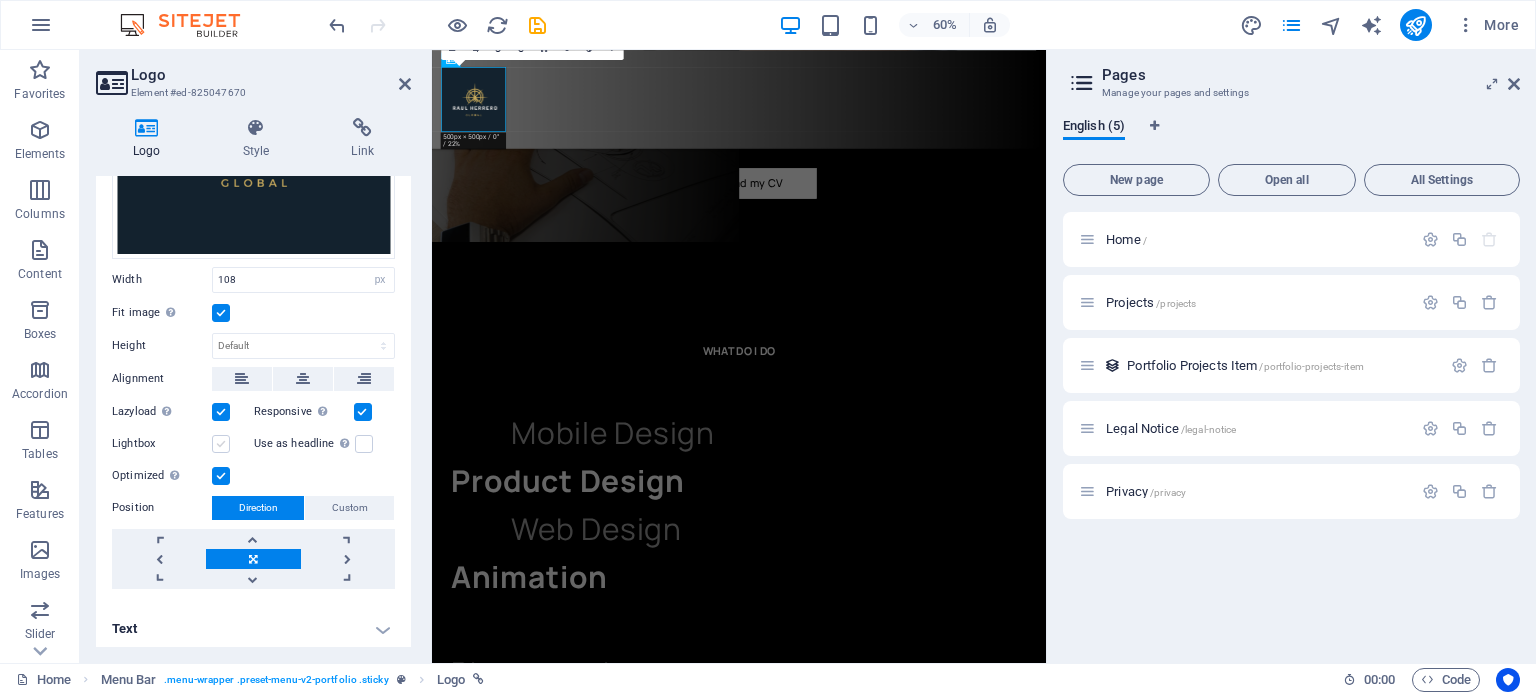click at bounding box center [221, 444] 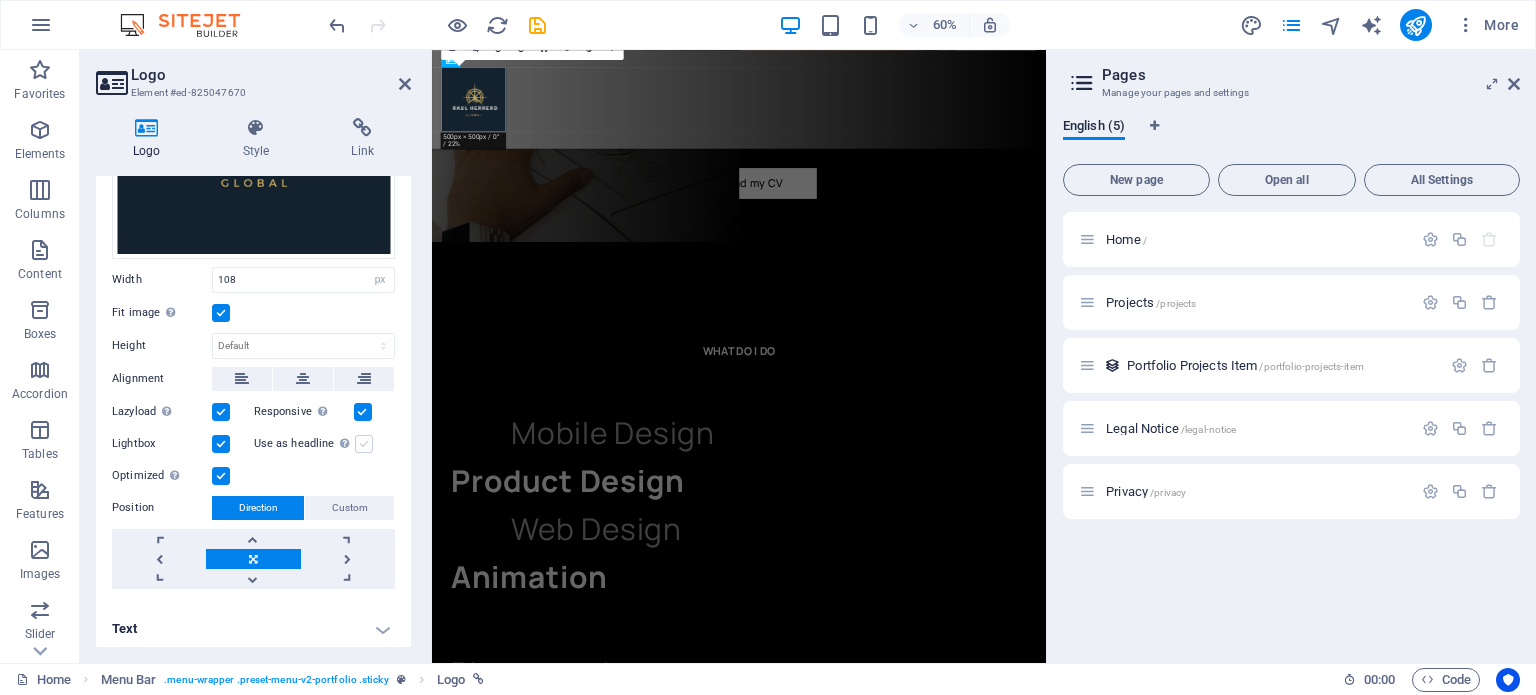 click at bounding box center (364, 444) 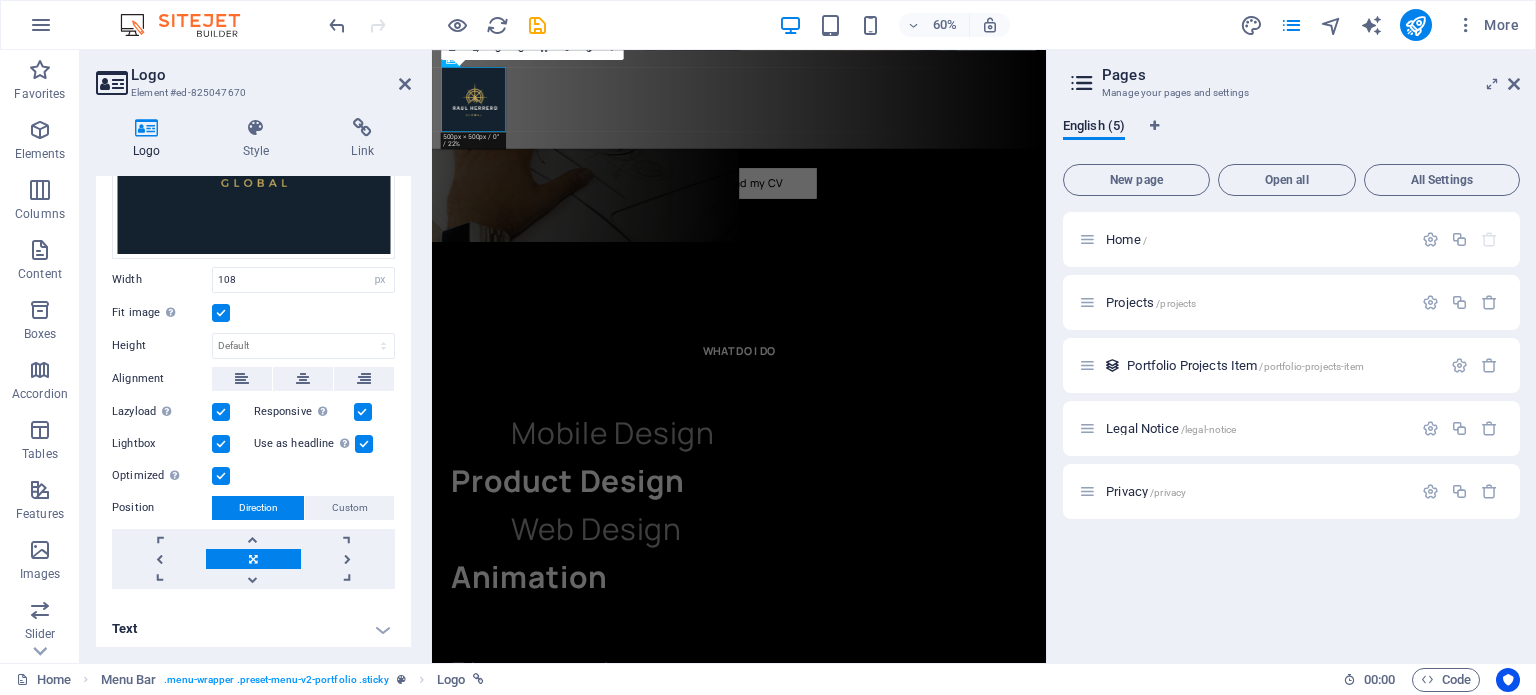 scroll, scrollTop: 4015, scrollLeft: 0, axis: vertical 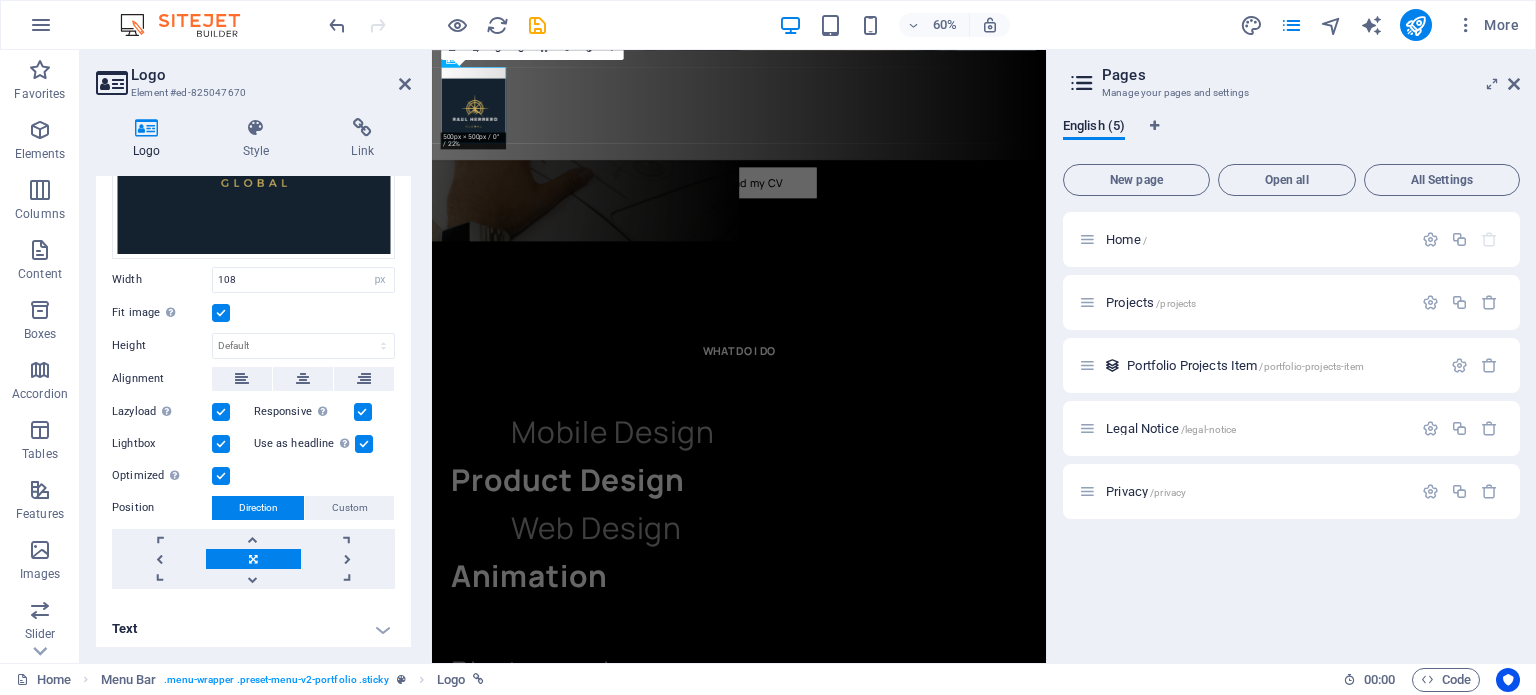 click at bounding box center [221, 444] 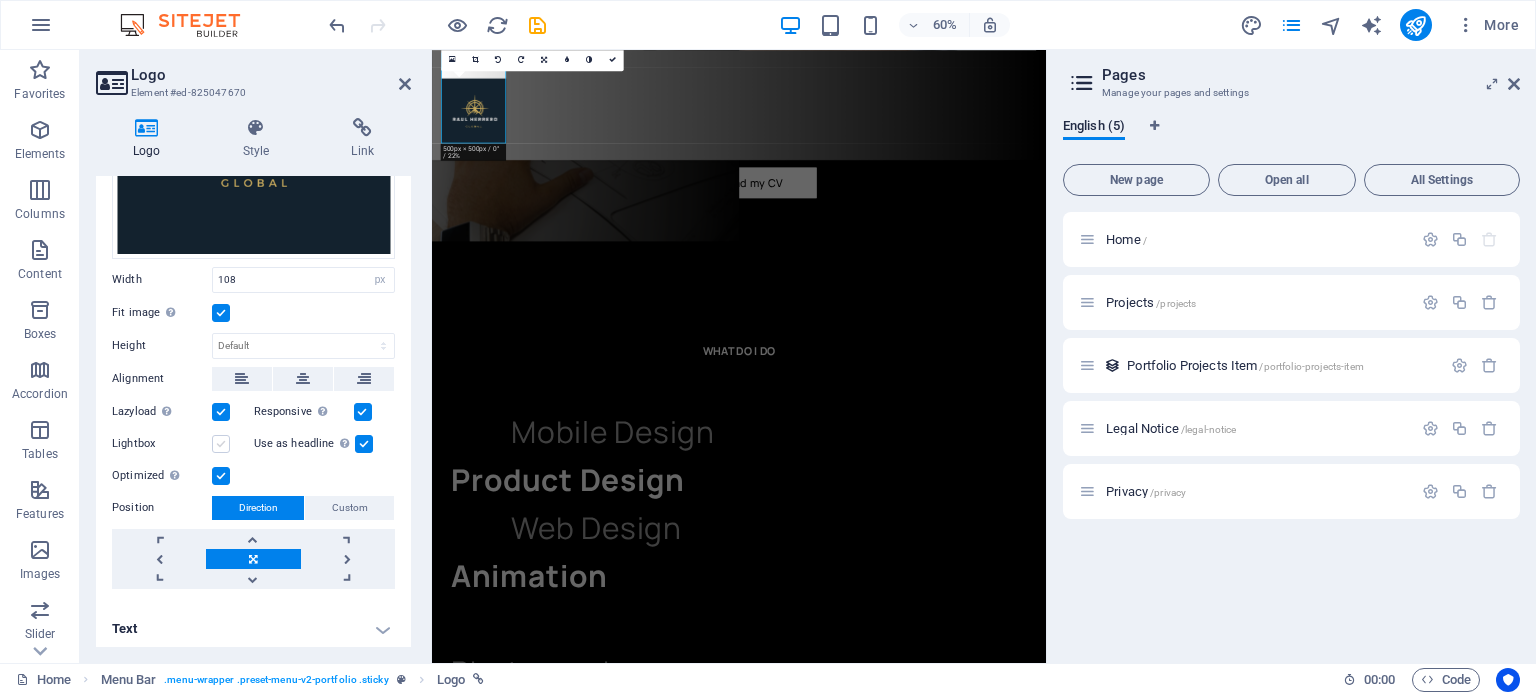 click at bounding box center (221, 444) 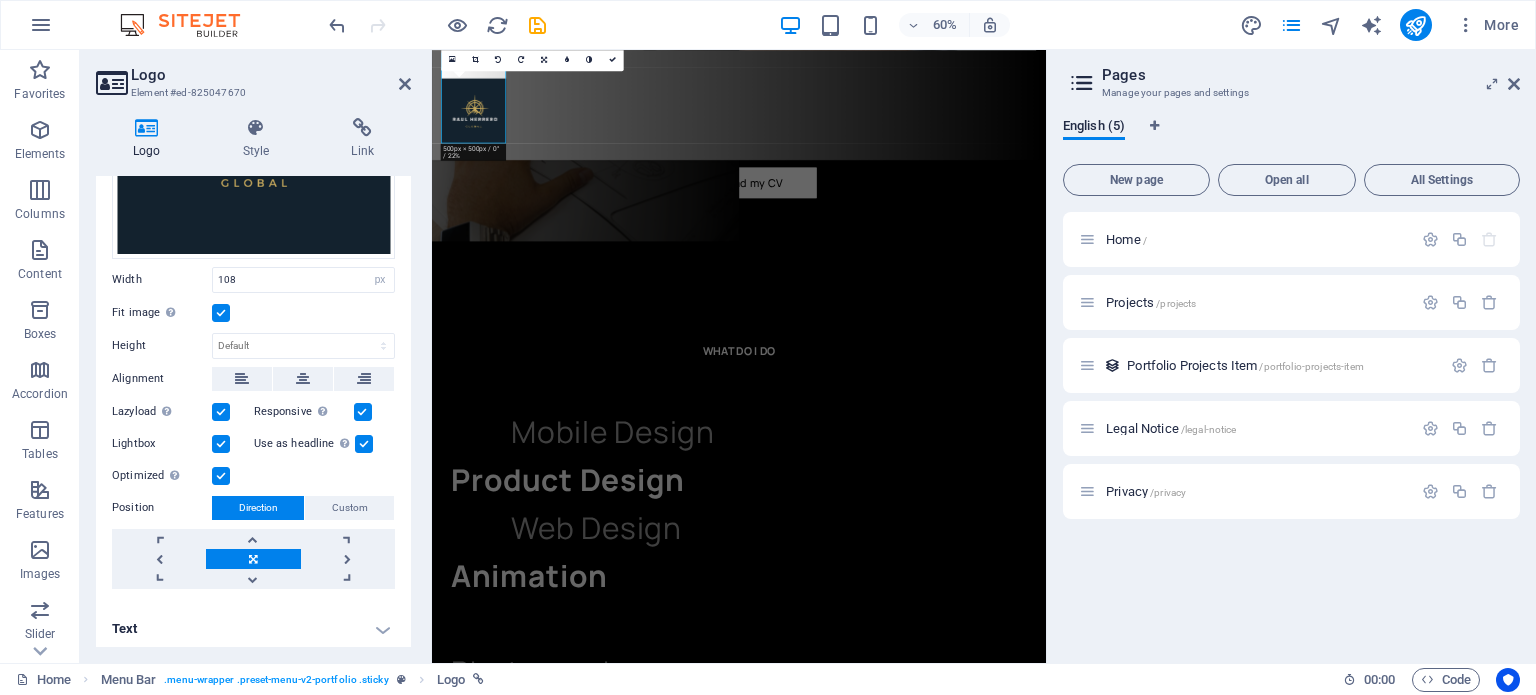 click at bounding box center [221, 412] 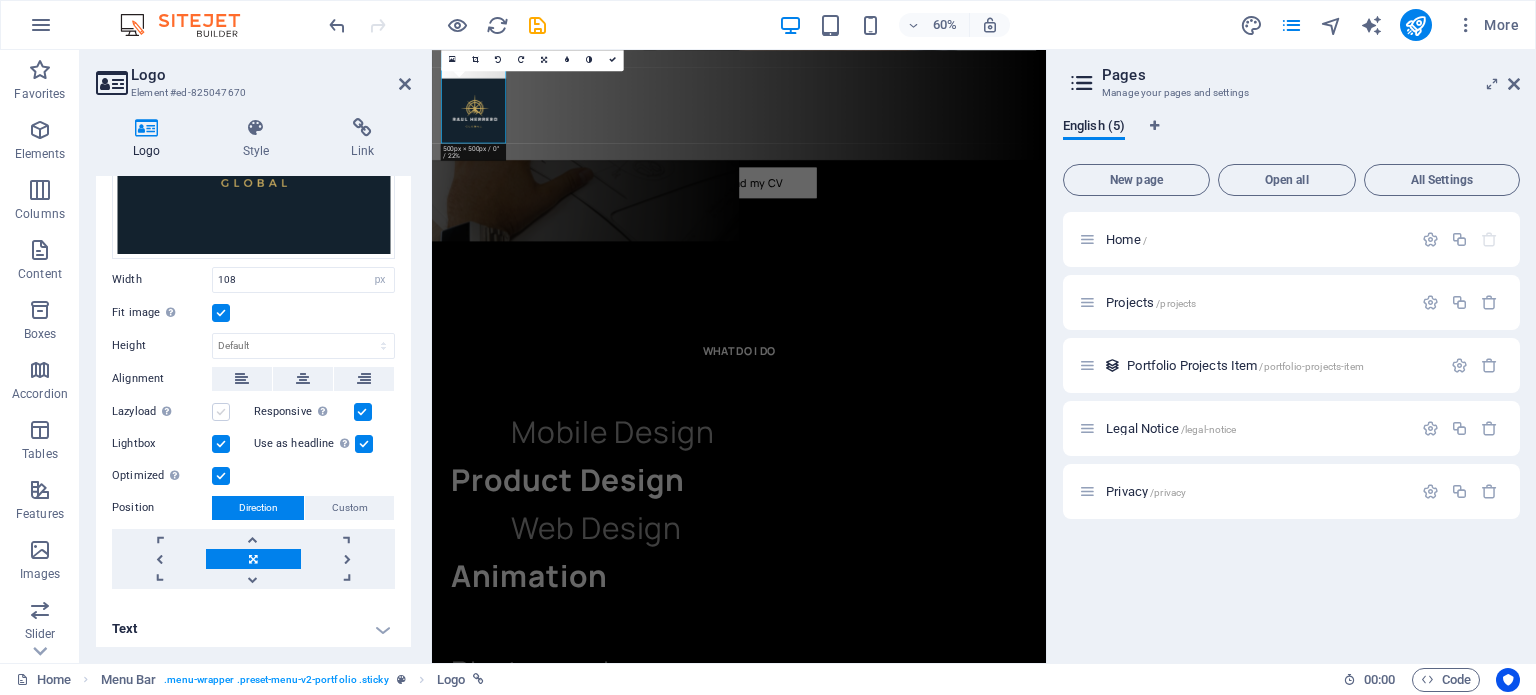click at bounding box center (221, 412) 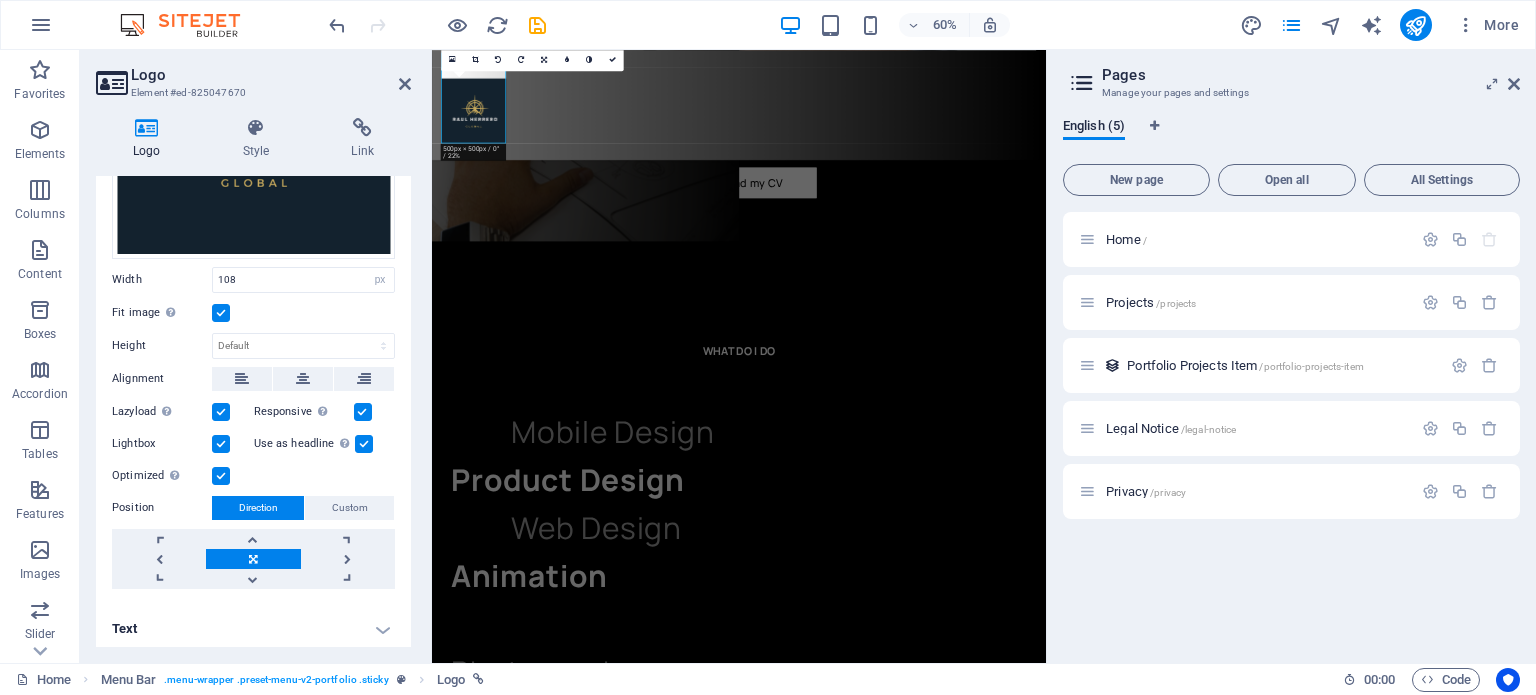 click at bounding box center [364, 444] 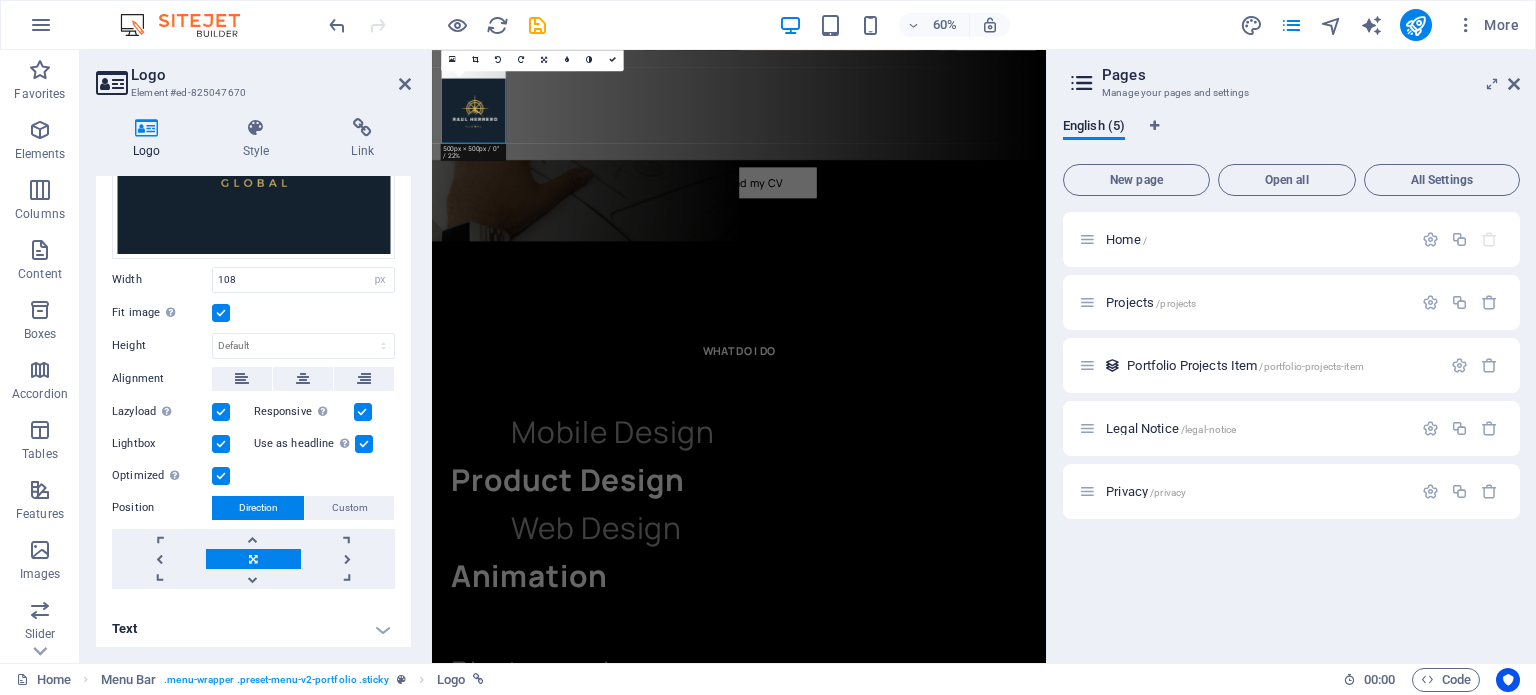 click on "Use as headline The image will be wrapped in an H1 headline tag. Useful for giving alternative text the weight of an H1 headline, e.g. for the logo. Leave unchecked if uncertain." at bounding box center [0, 0] 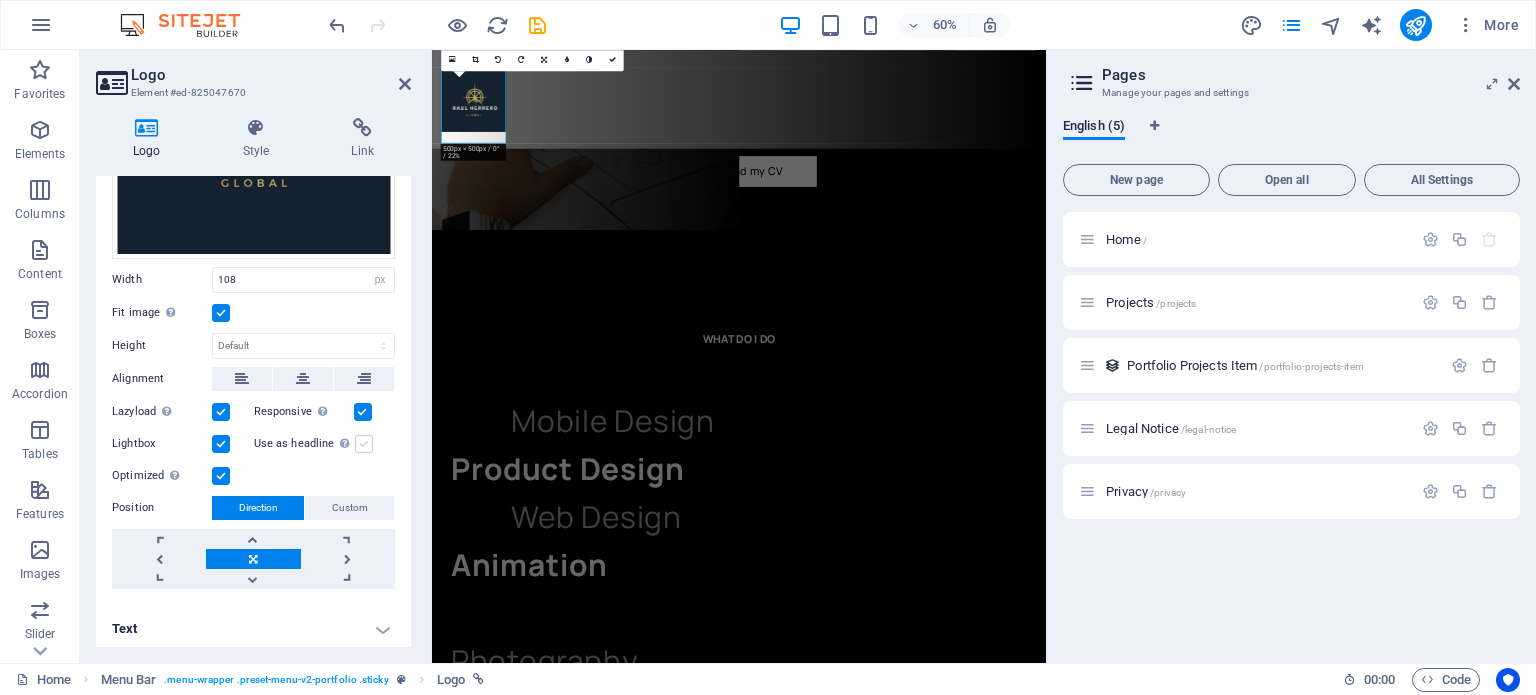 scroll, scrollTop: 3996, scrollLeft: 0, axis: vertical 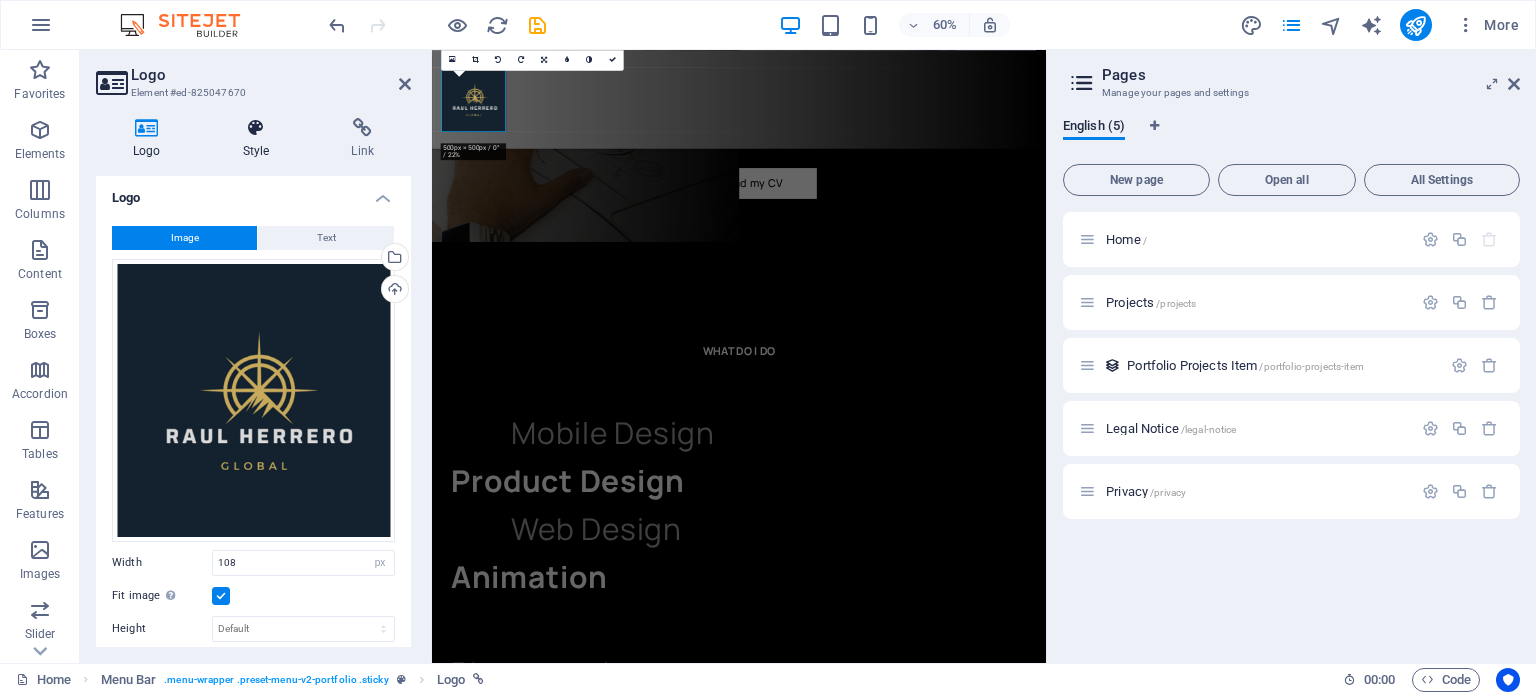 click on "Style" at bounding box center [260, 139] 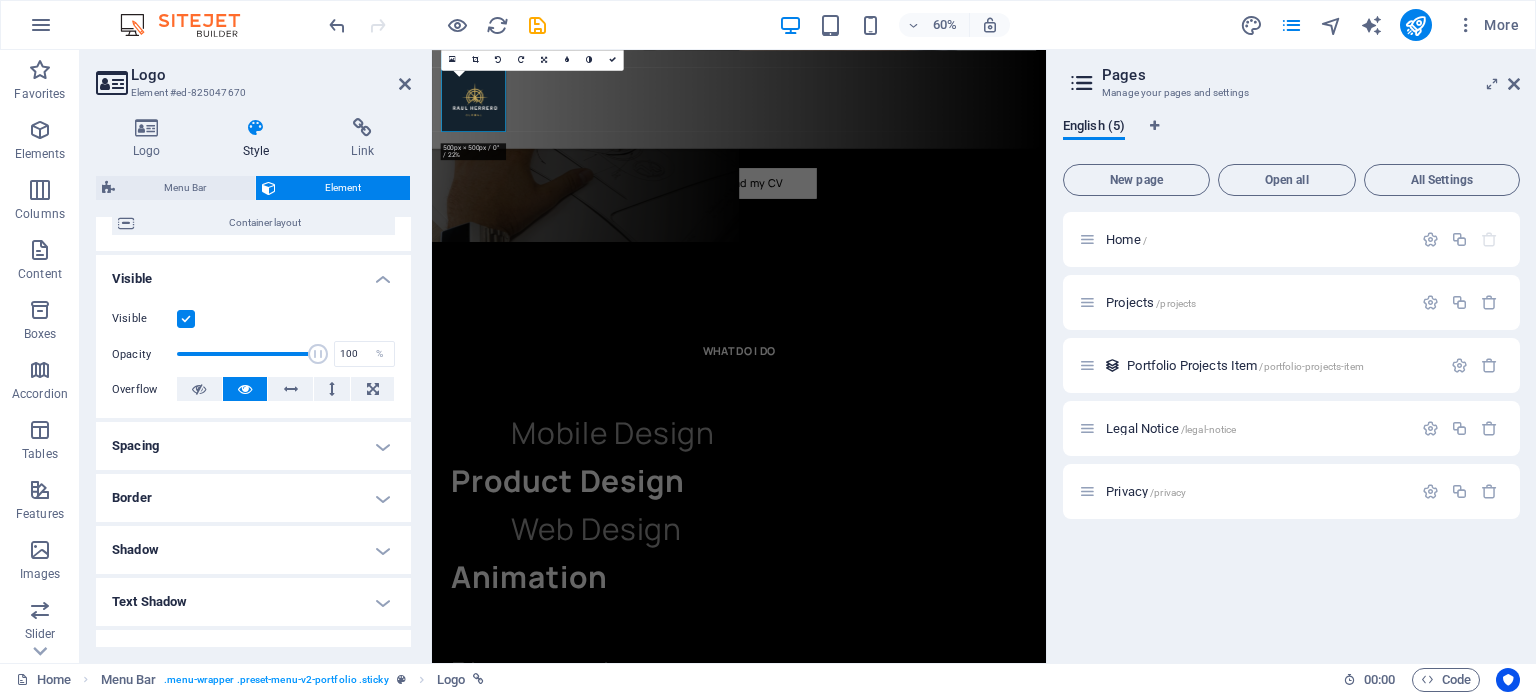 scroll, scrollTop: 176, scrollLeft: 0, axis: vertical 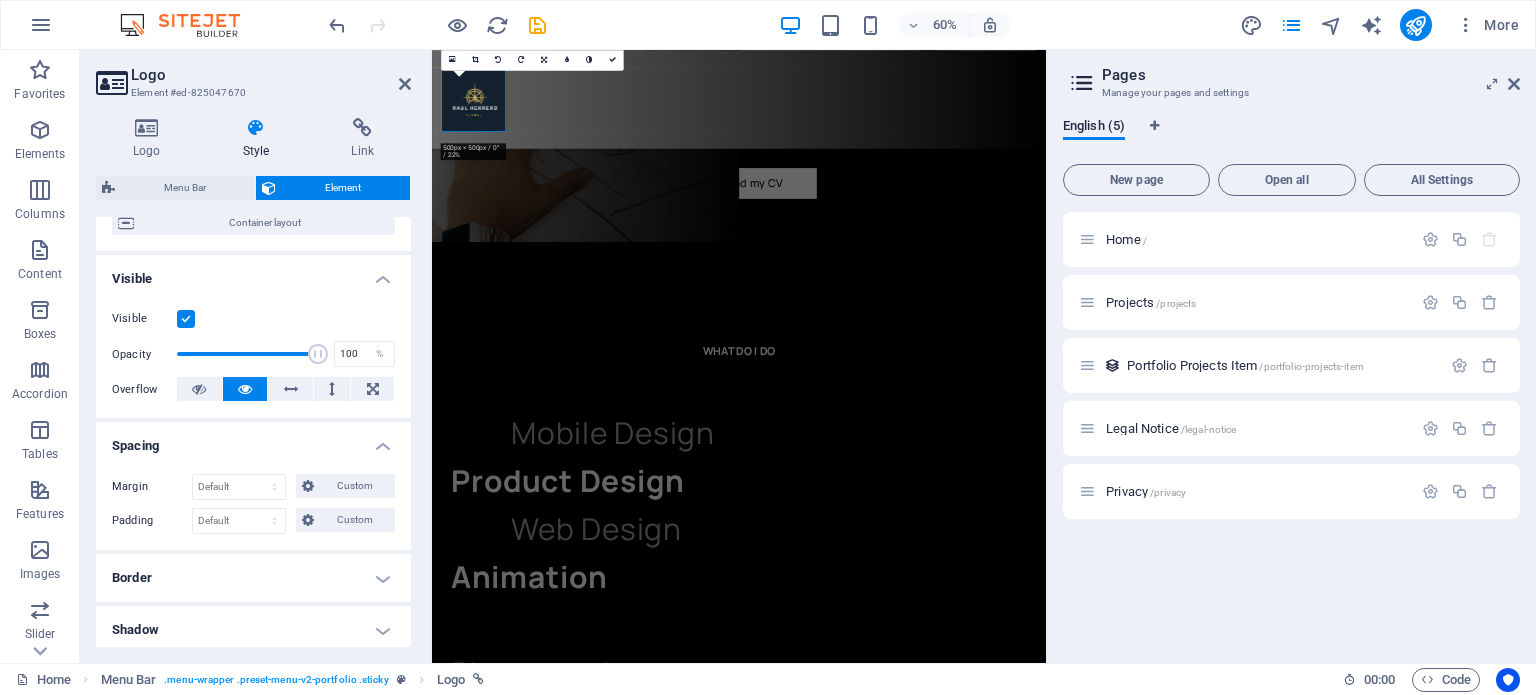 click on "Spacing" at bounding box center (253, 440) 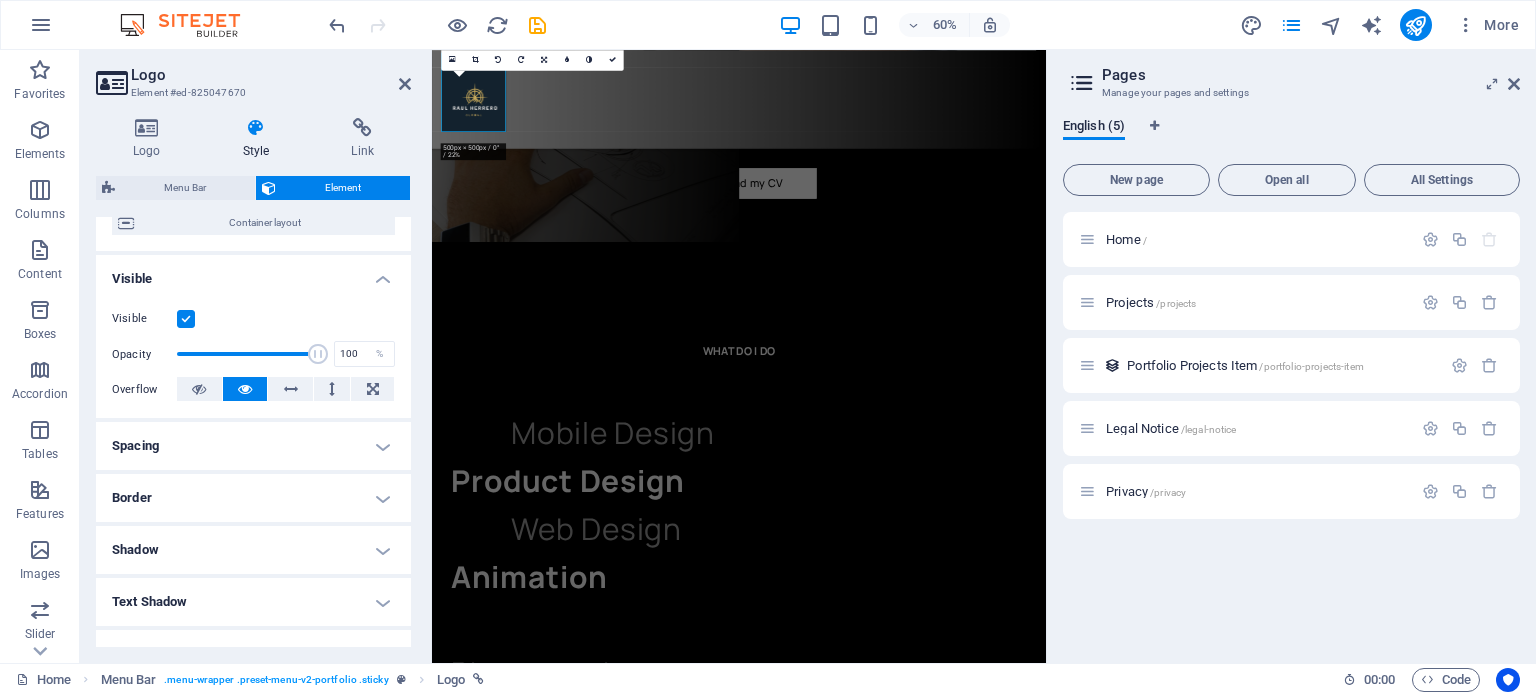 click on "Border" at bounding box center [253, 498] 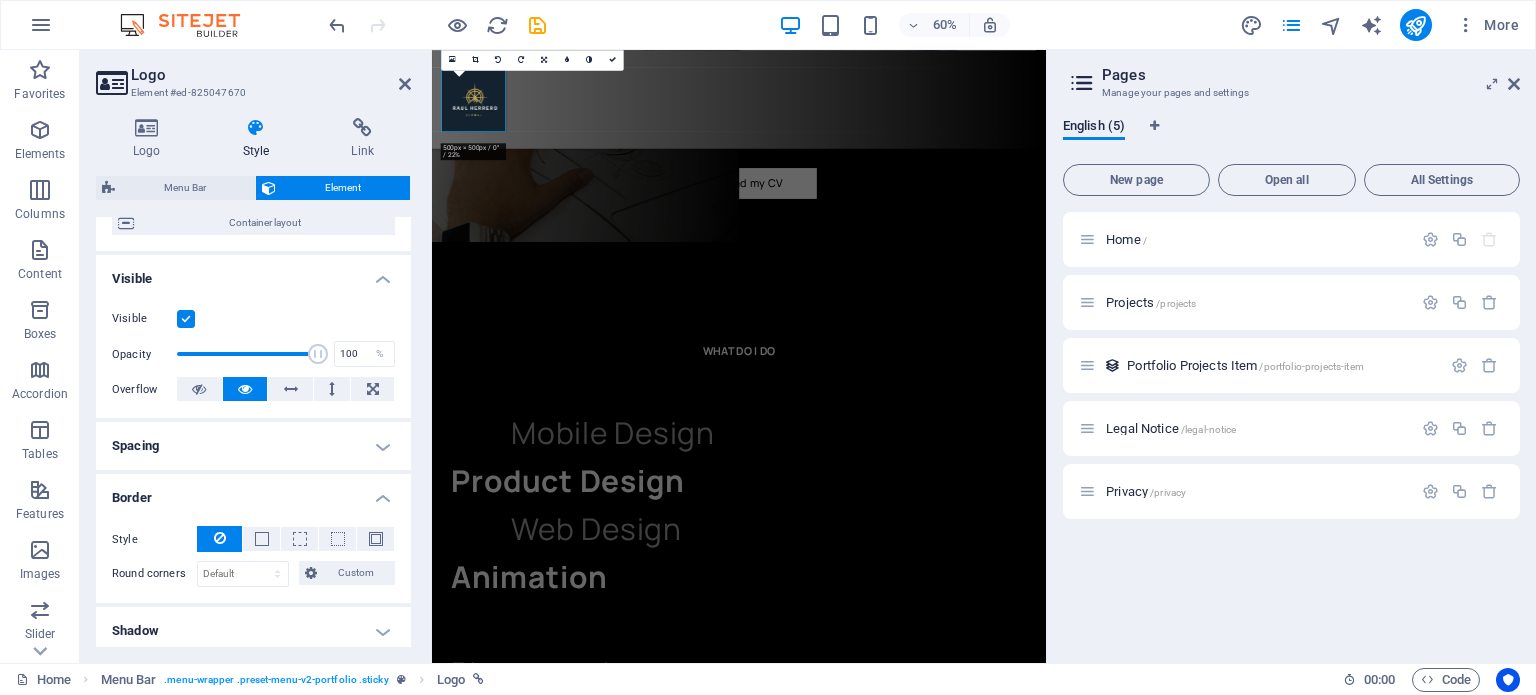click on "Border" at bounding box center (253, 492) 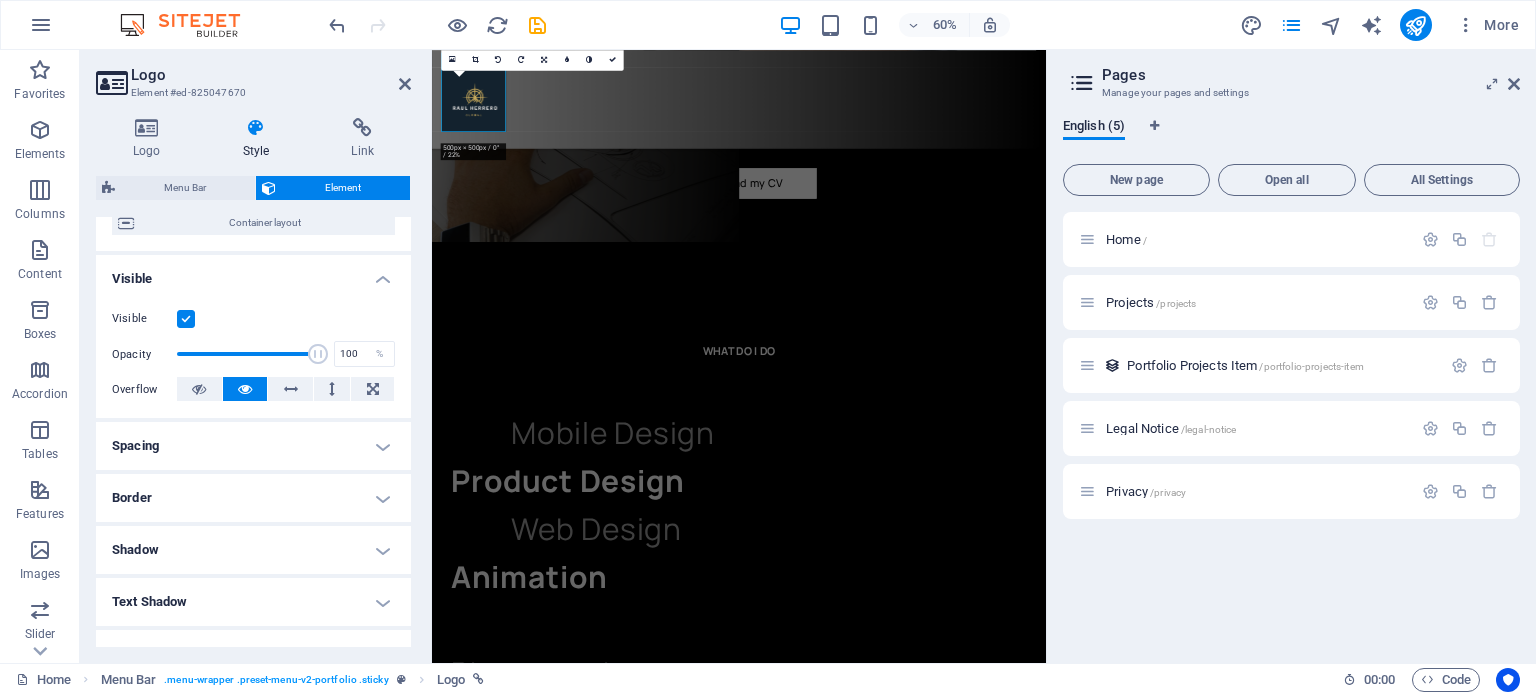 click on "Shadow" at bounding box center [253, 550] 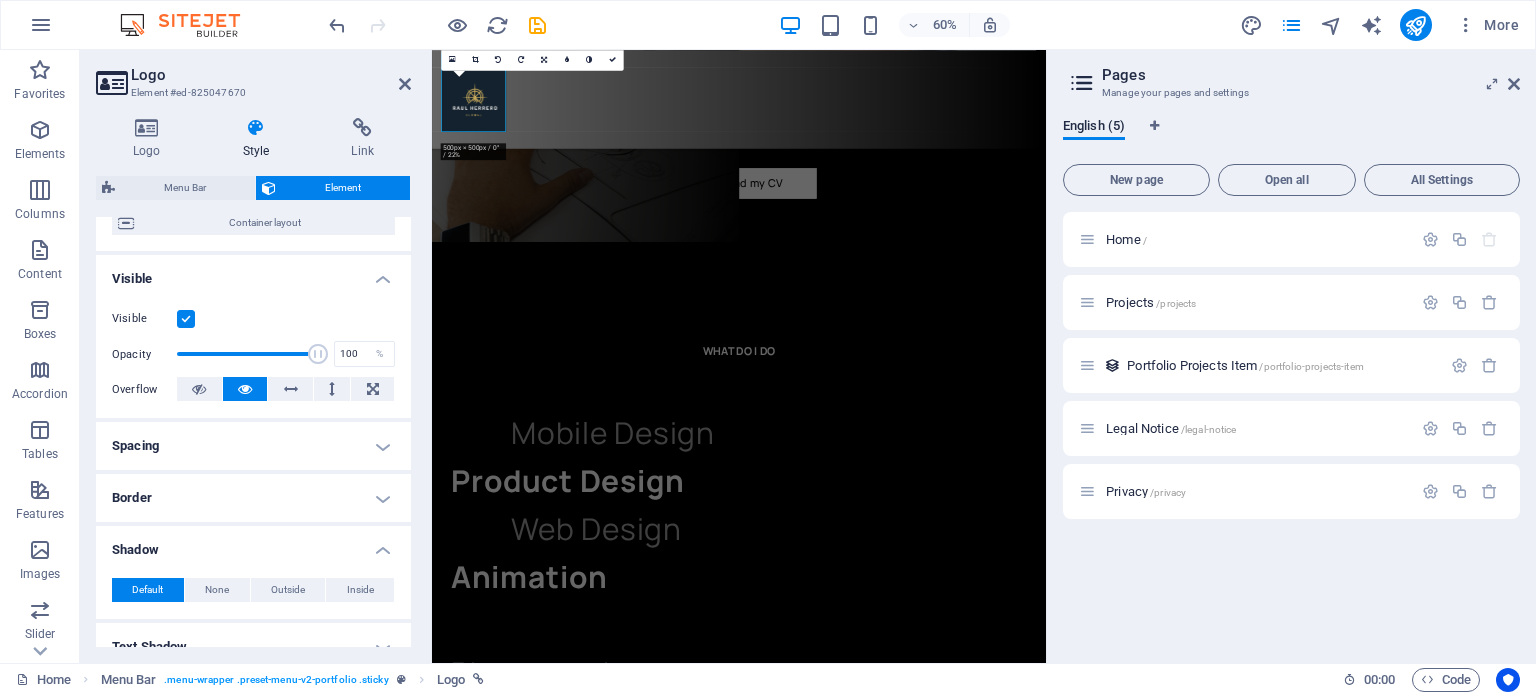 click on "Shadow" at bounding box center (253, 544) 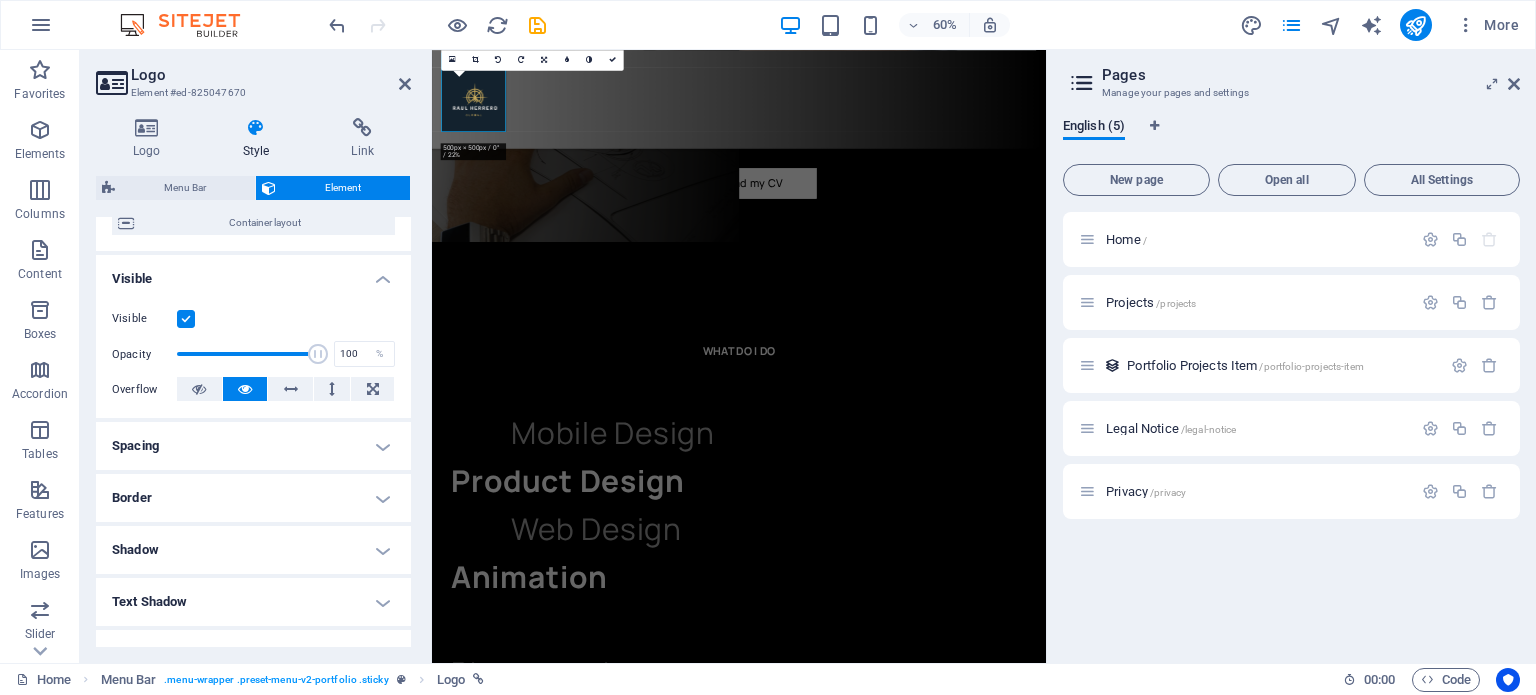 click on "Text Shadow" at bounding box center [253, 602] 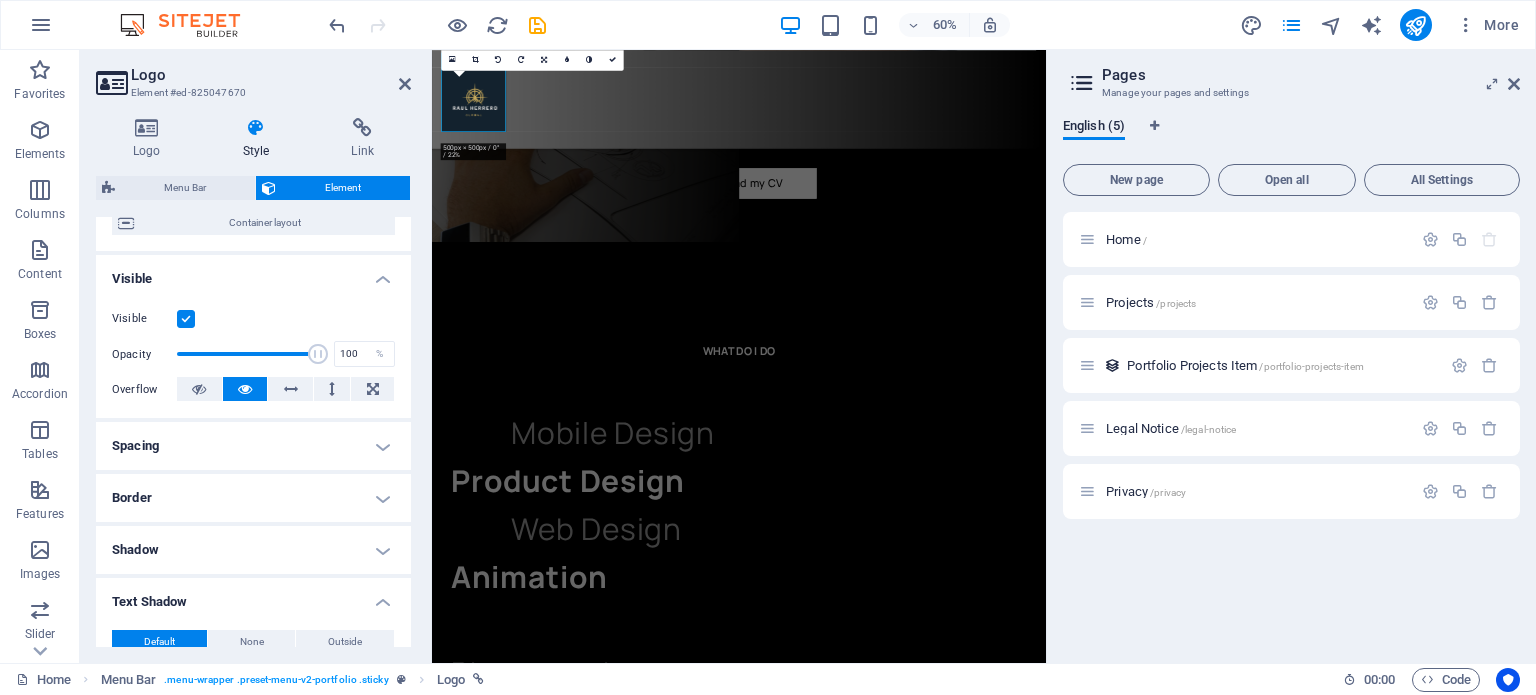 click on "Text Shadow" at bounding box center [253, 596] 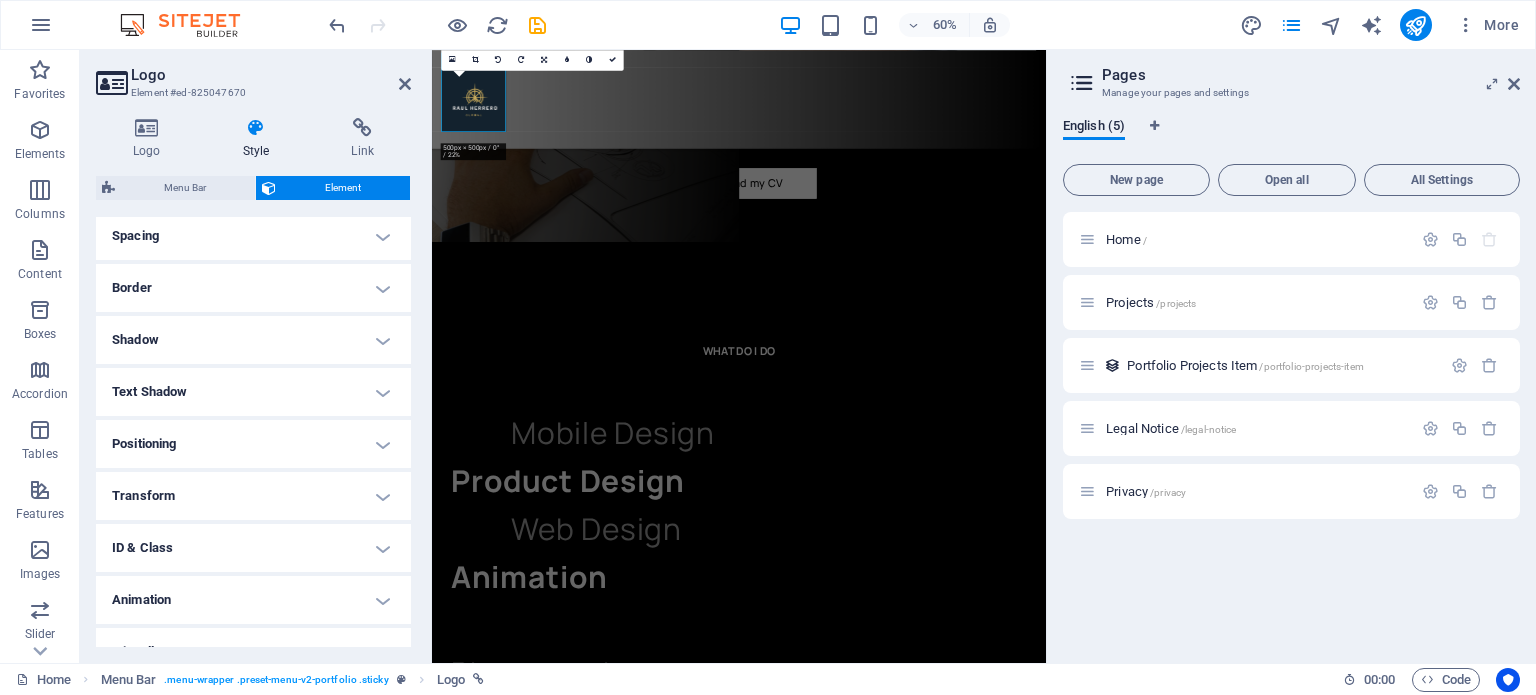 scroll, scrollTop: 414, scrollLeft: 0, axis: vertical 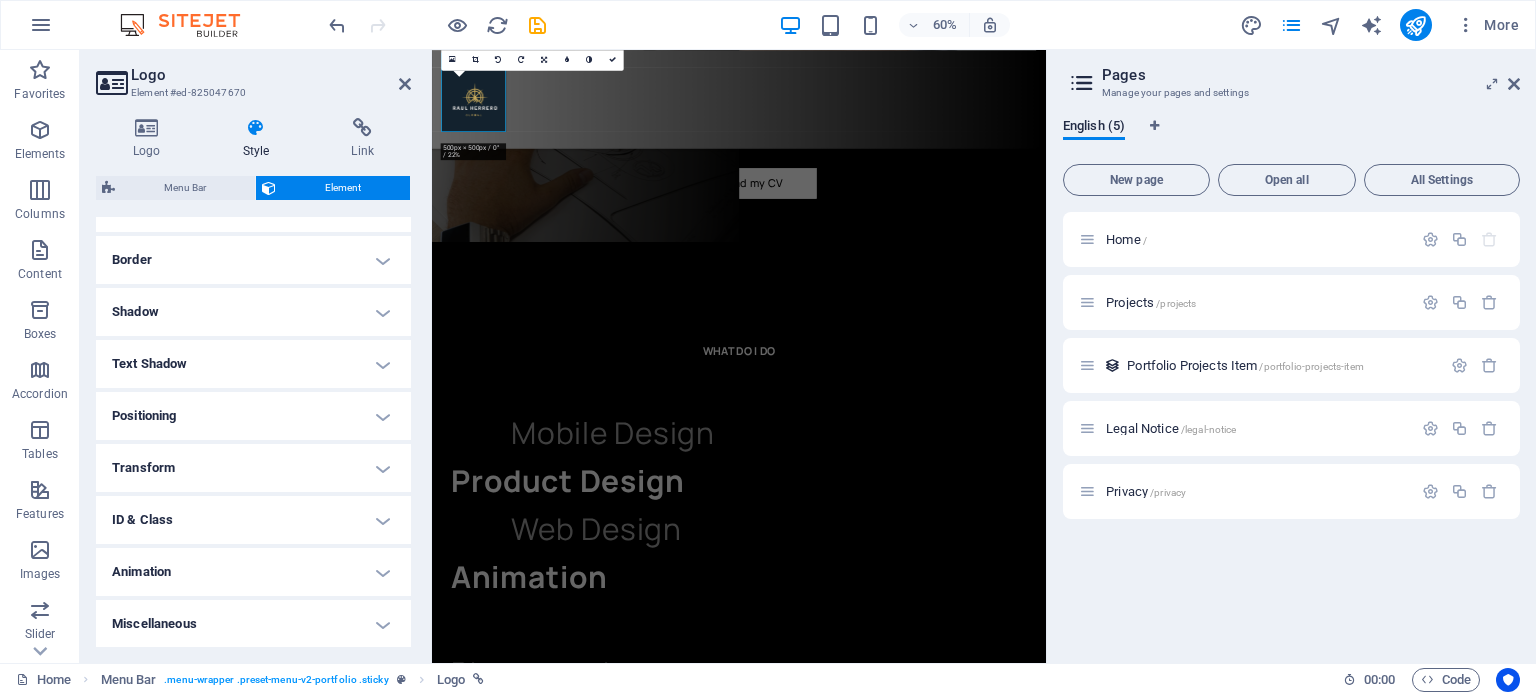 click on "Animation" at bounding box center (253, 572) 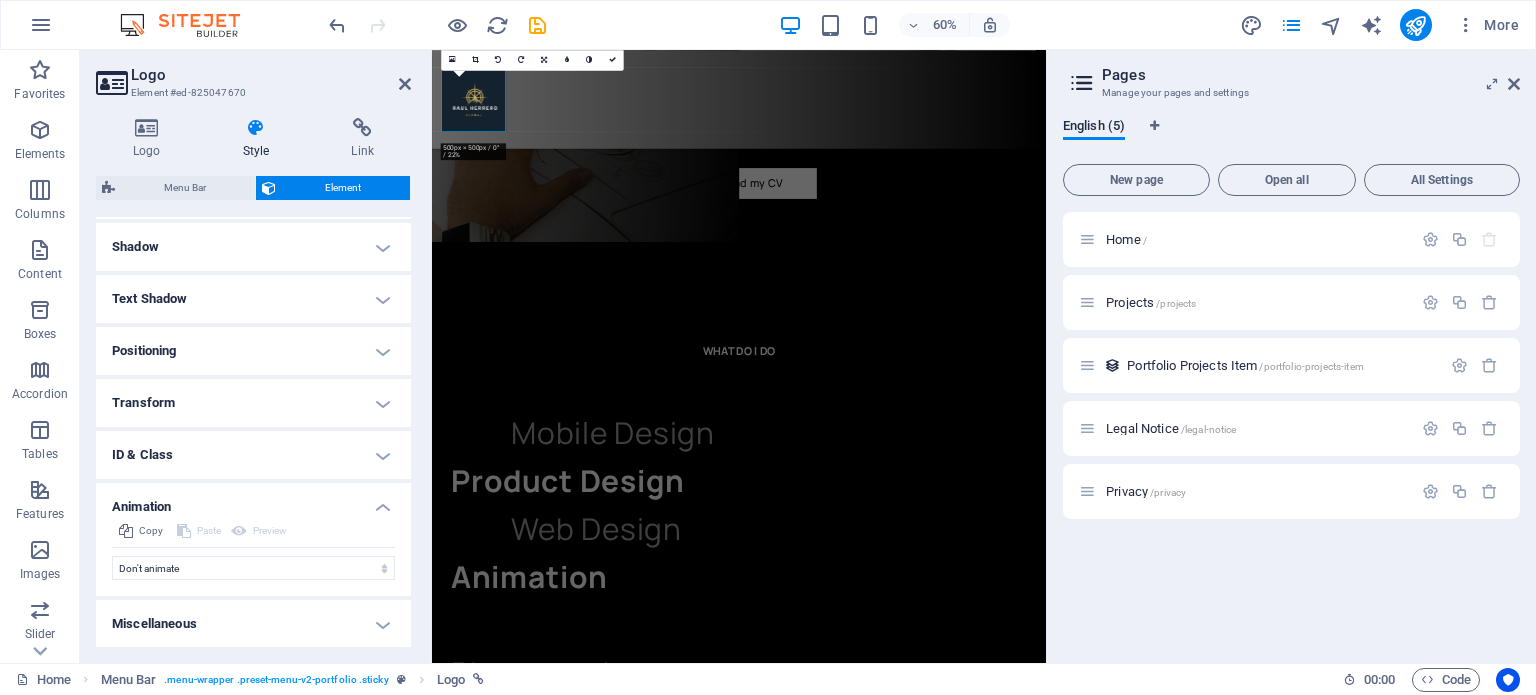 scroll, scrollTop: 478, scrollLeft: 0, axis: vertical 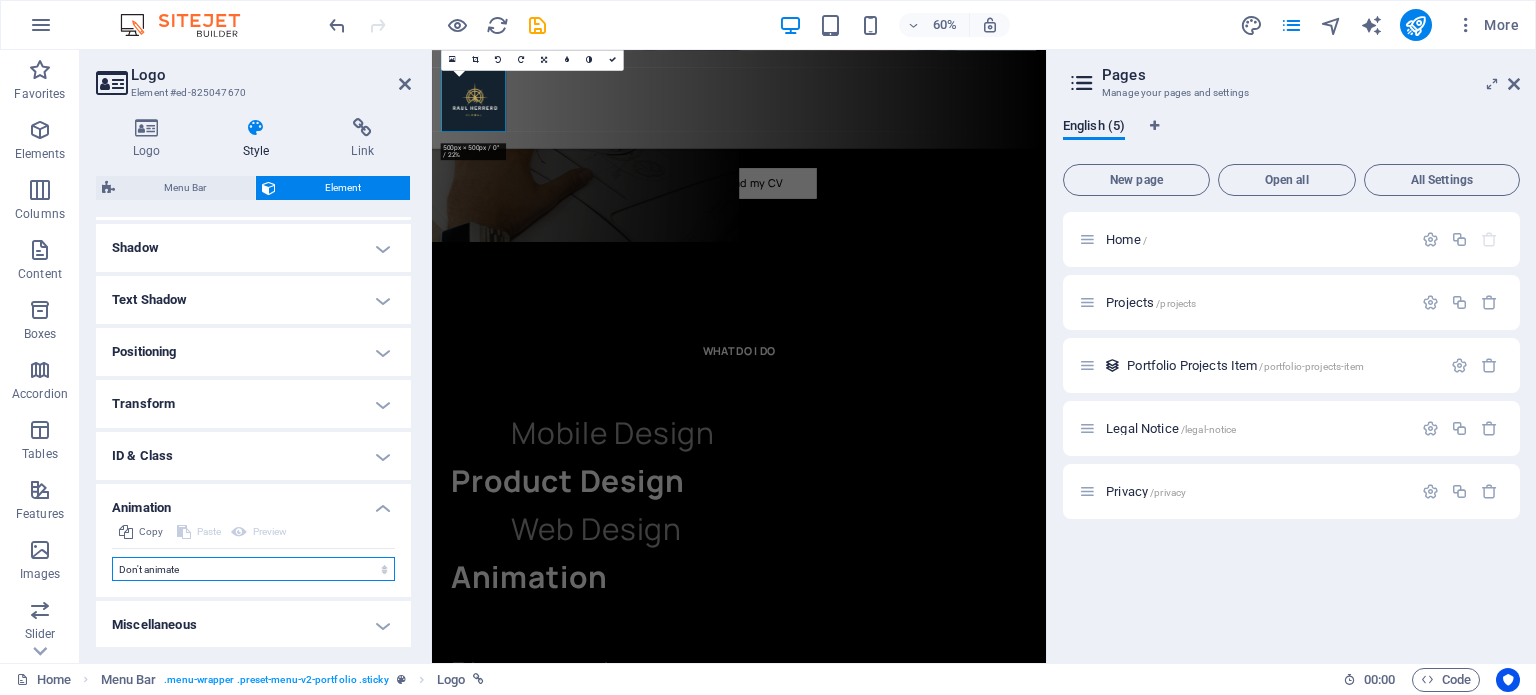 click on "Don't animate Show / Hide Slide up/down Zoom in/out Slide left to right Slide right to left Slide top to bottom Slide bottom to top Pulse Blink Open as overlay" at bounding box center [253, 569] 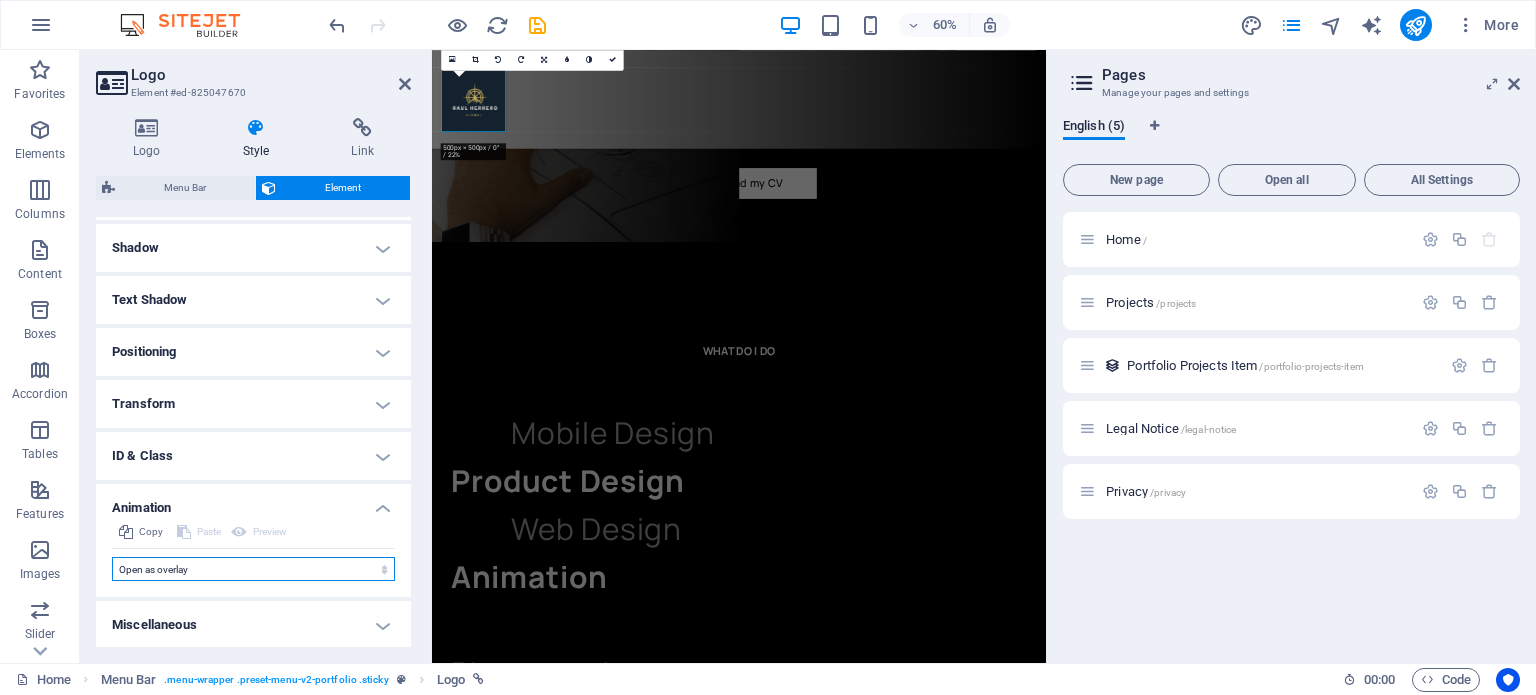 click on "Don't animate Show / Hide Slide up/down Zoom in/out Slide left to right Slide right to left Slide top to bottom Slide bottom to top Pulse Blink Open as overlay" at bounding box center (253, 569) 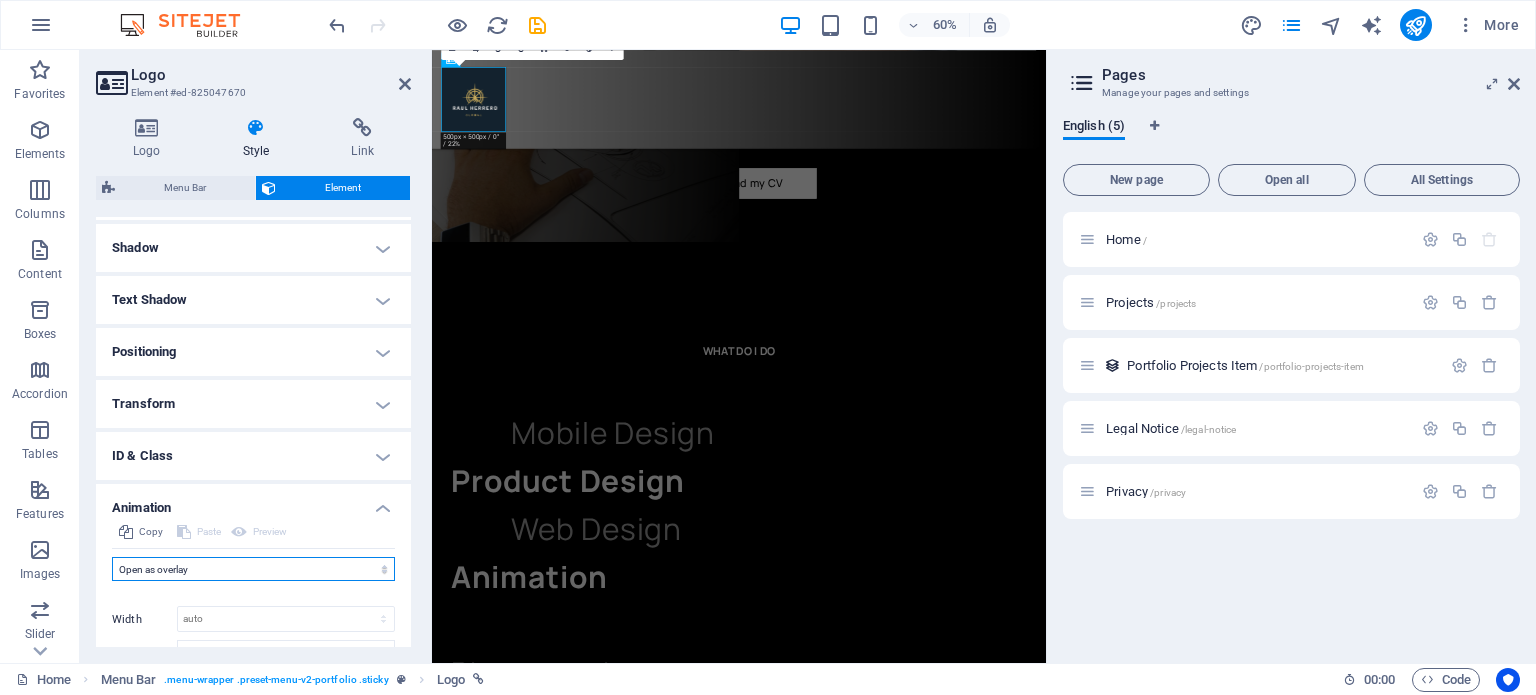 click on "Don't animate Show / Hide Slide up/down Zoom in/out Slide left to right Slide right to left Slide top to bottom Slide bottom to top Pulse Blink Open as overlay" at bounding box center [253, 569] 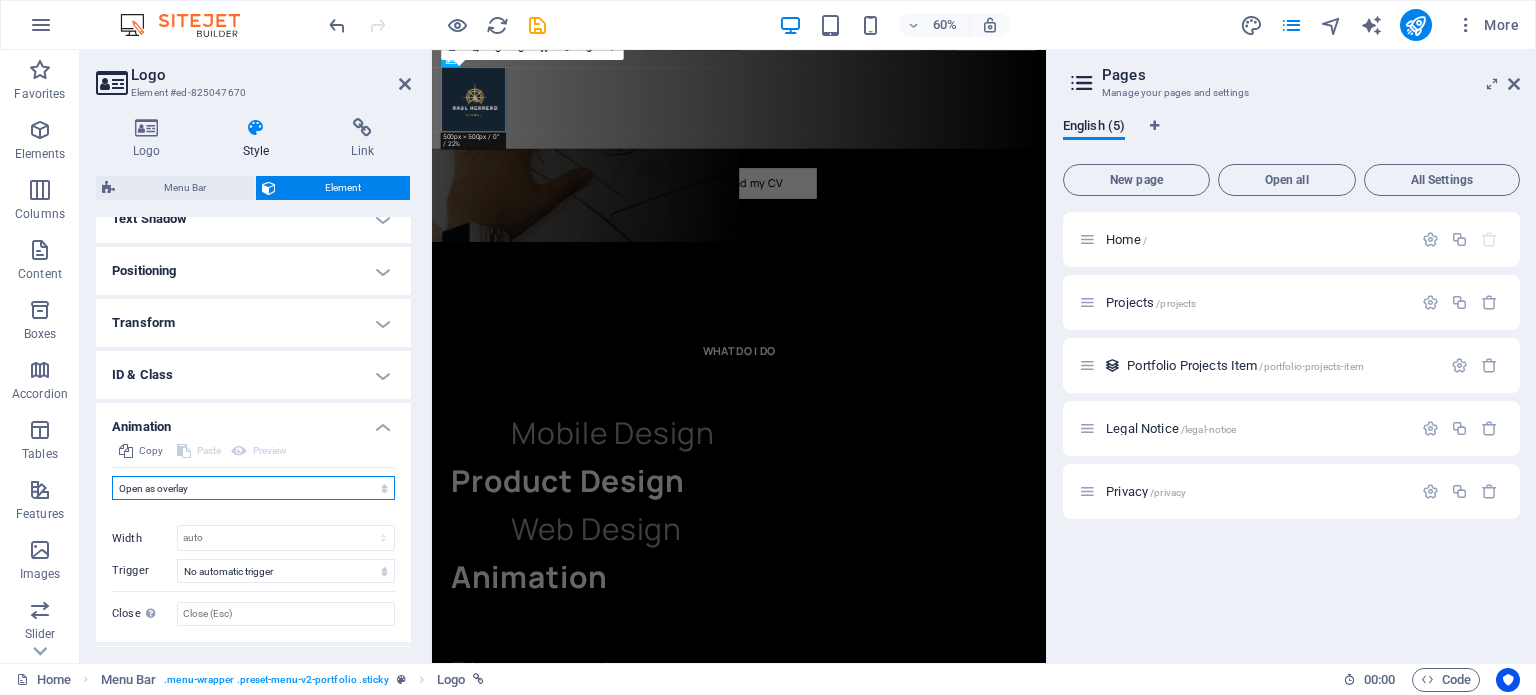 scroll, scrollTop: 580, scrollLeft: 0, axis: vertical 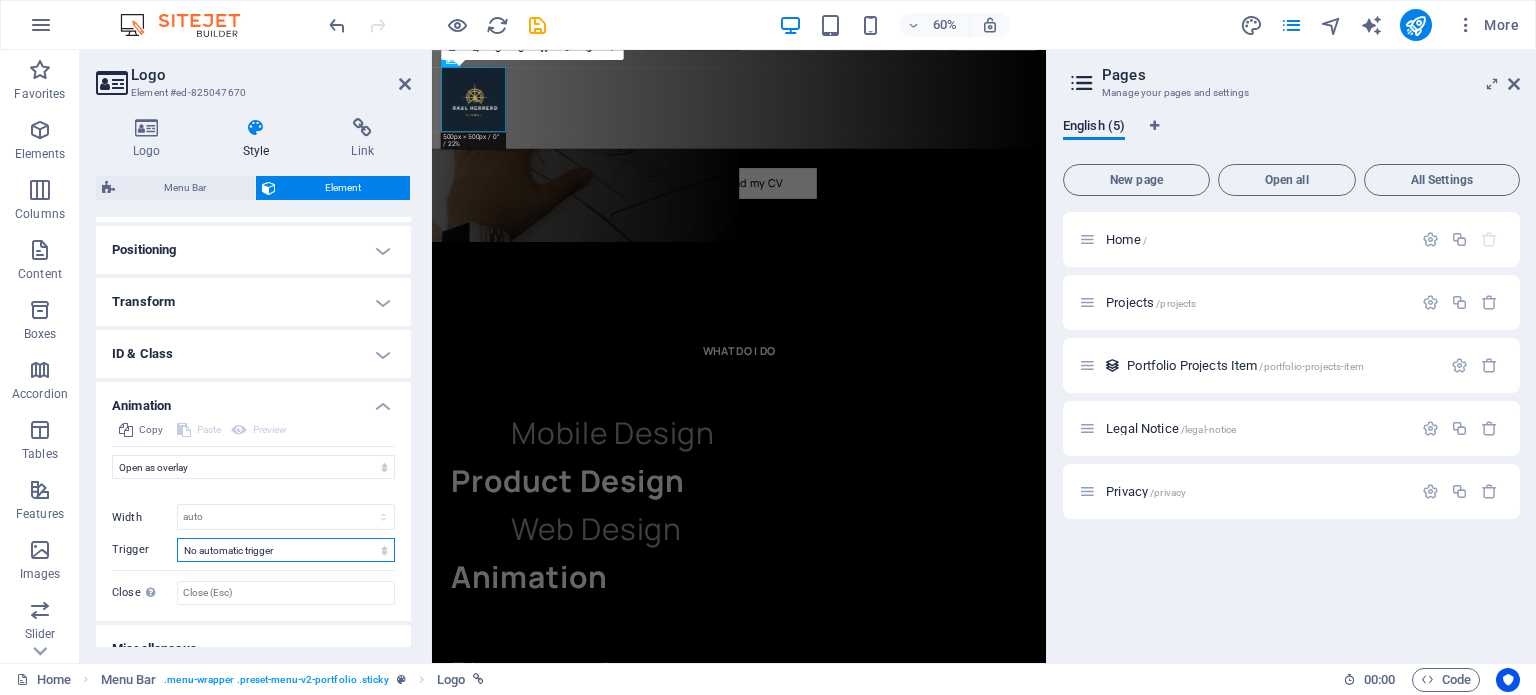 click on "No automatic trigger On page load Element scrolled into view" at bounding box center (286, 550) 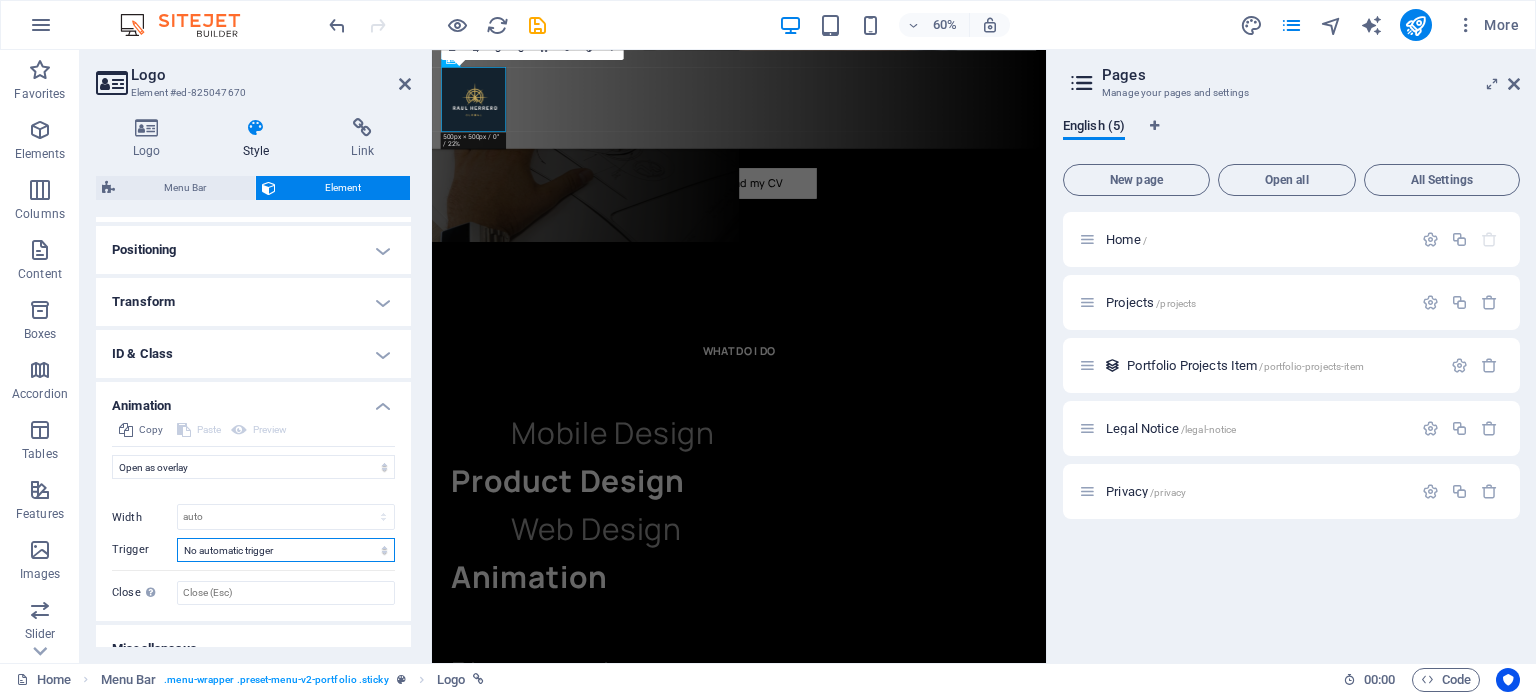 select on "onload" 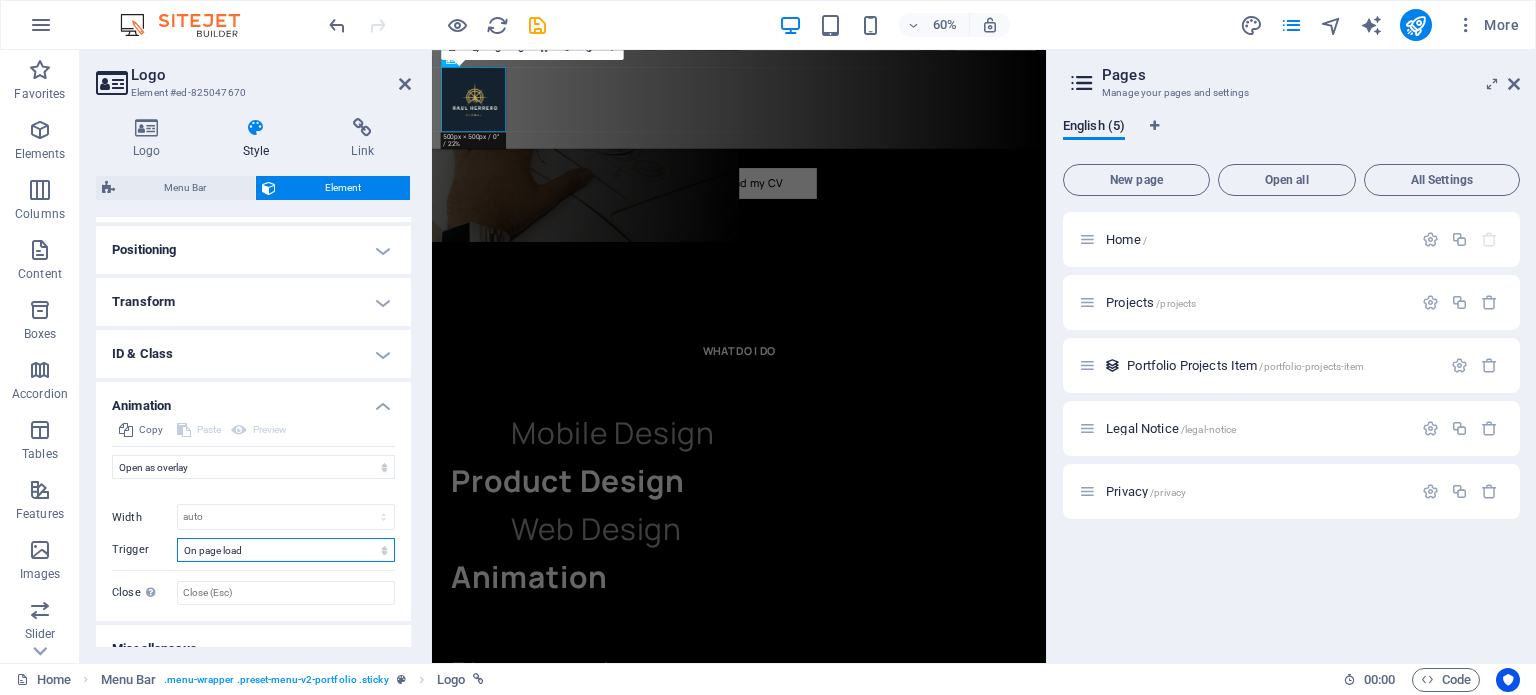 click on "No automatic trigger On page load Element scrolled into view" at bounding box center (286, 550) 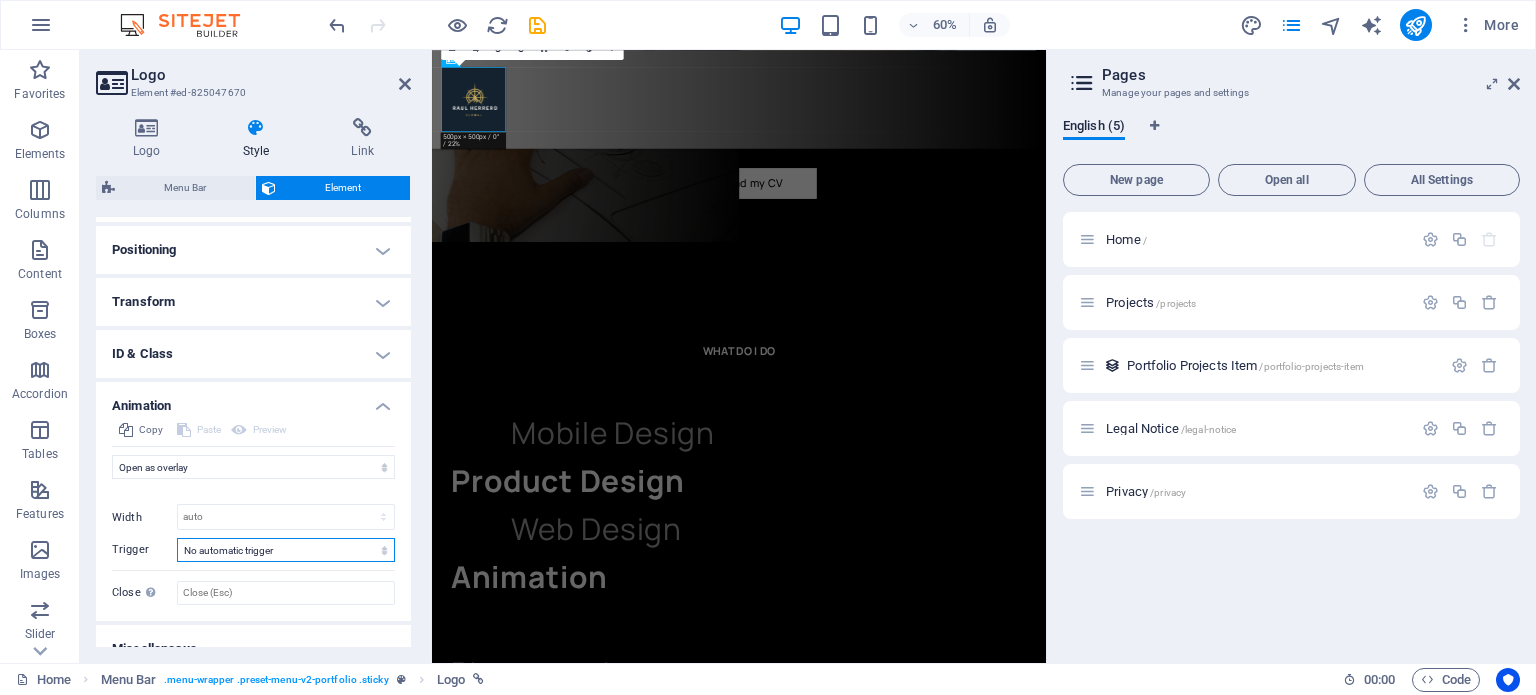 click on "No automatic trigger On page load Element scrolled into view" at bounding box center [286, 550] 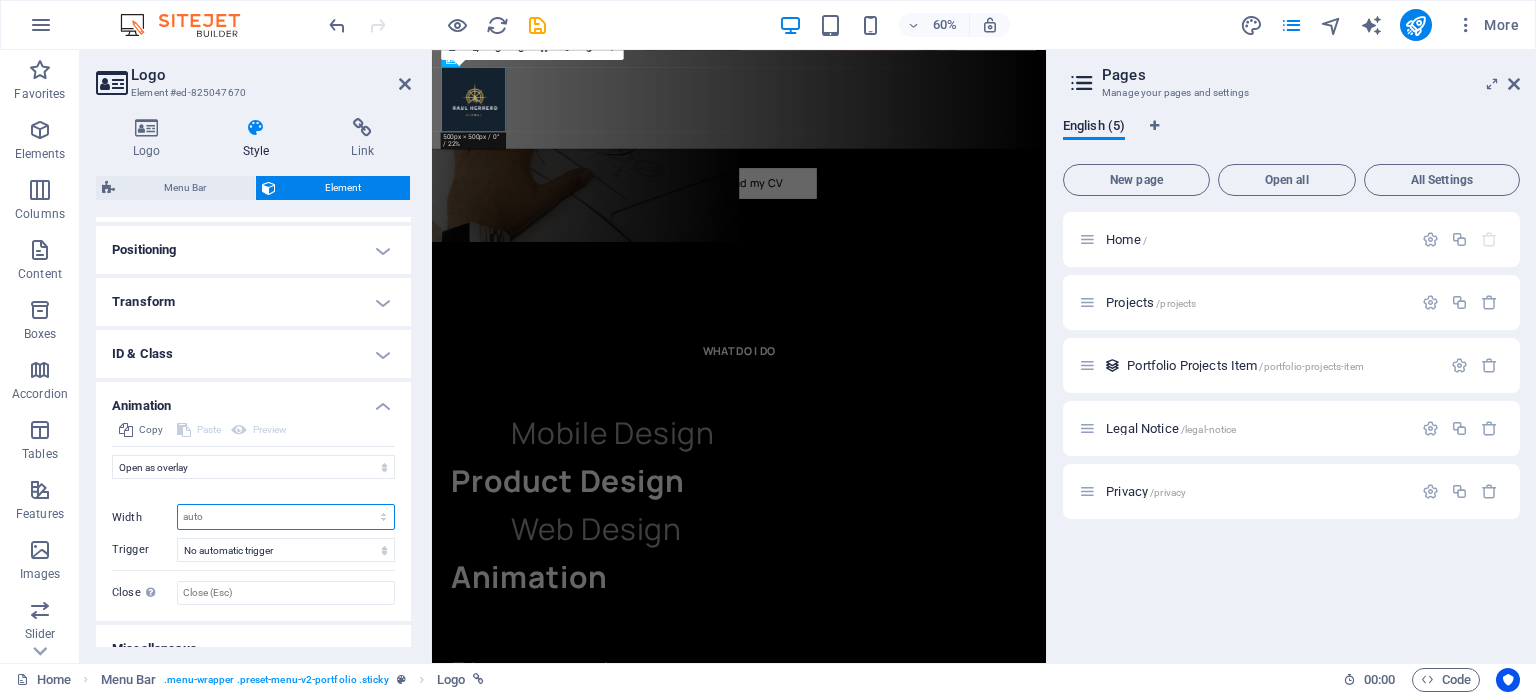 click on "auto px %" at bounding box center [286, 517] 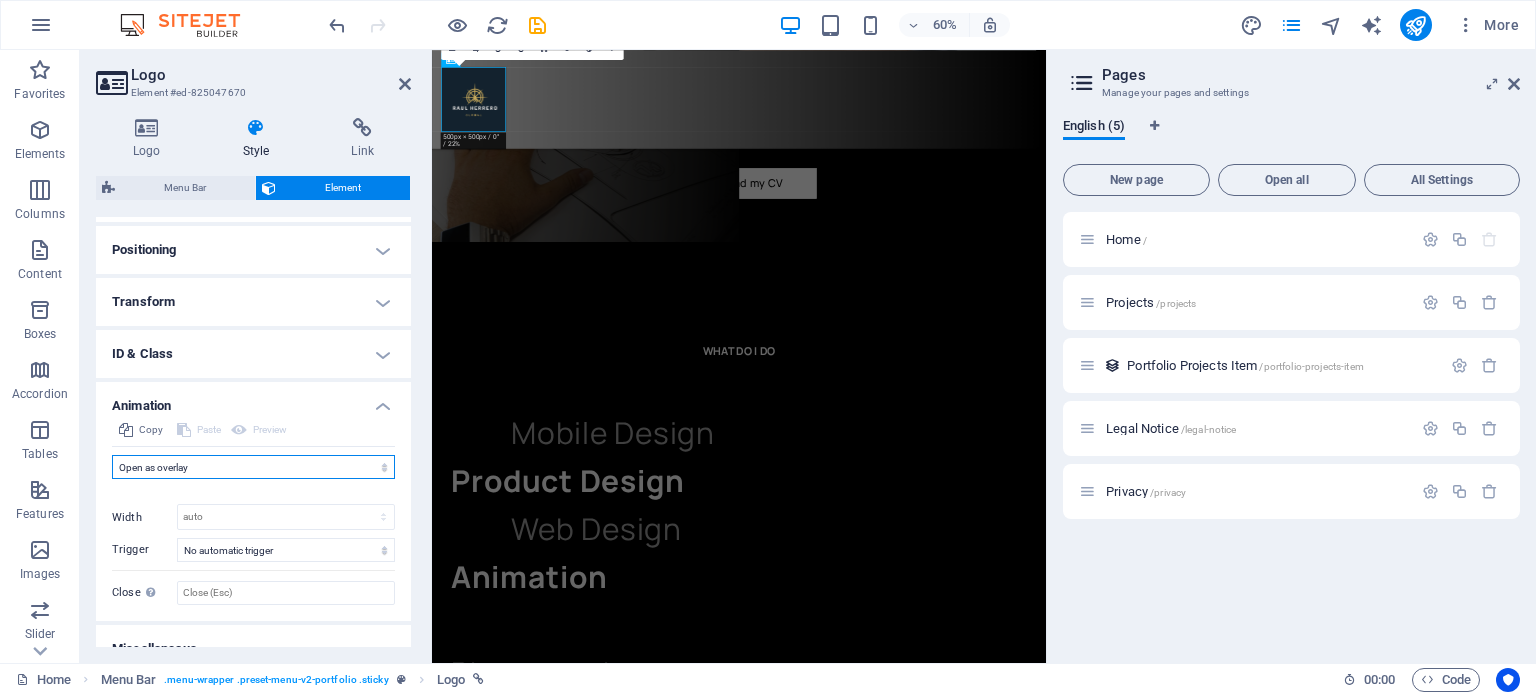 click on "Don't animate Show / Hide Slide up/down Zoom in/out Slide left to right Slide right to left Slide top to bottom Slide bottom to top Pulse Blink Open as overlay" at bounding box center (253, 467) 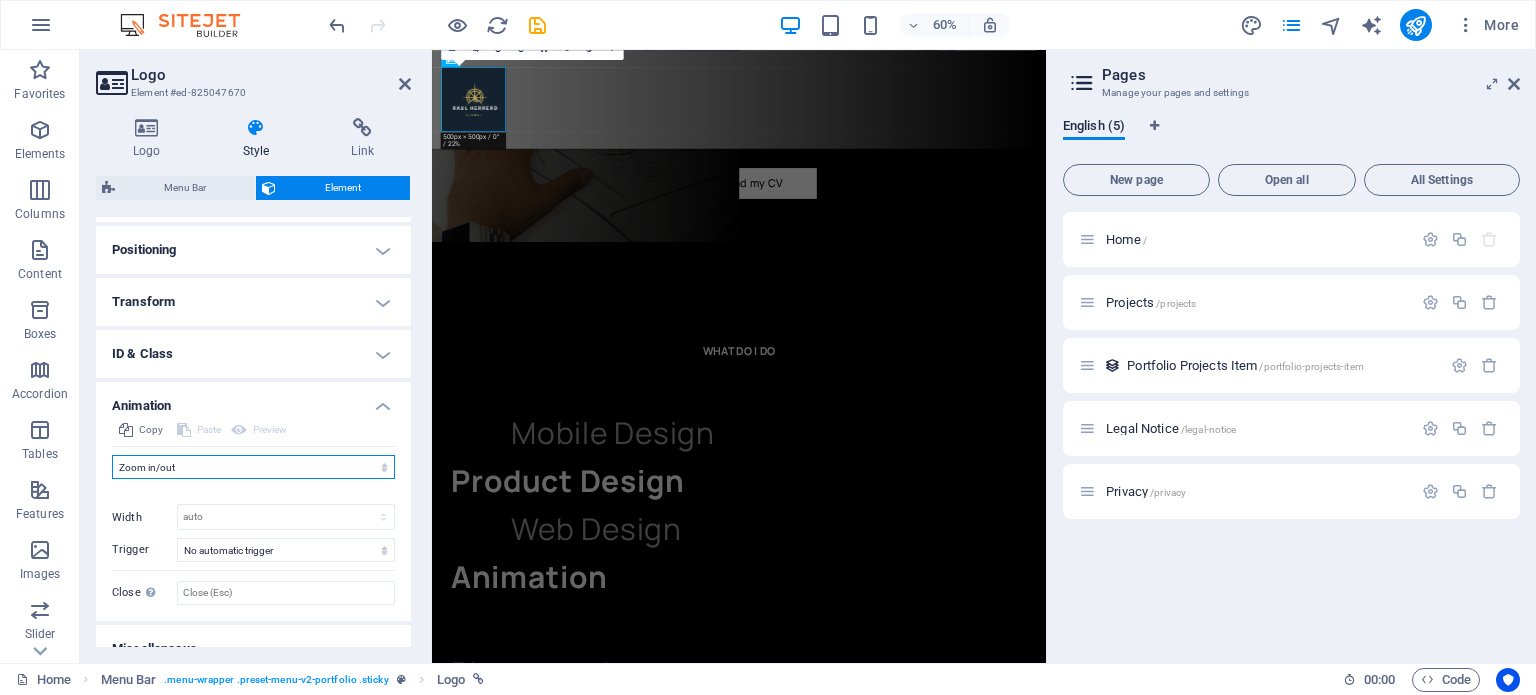 click on "Don't animate Show / Hide Slide up/down Zoom in/out Slide left to right Slide right to left Slide top to bottom Slide bottom to top Pulse Blink Open as overlay" at bounding box center [253, 467] 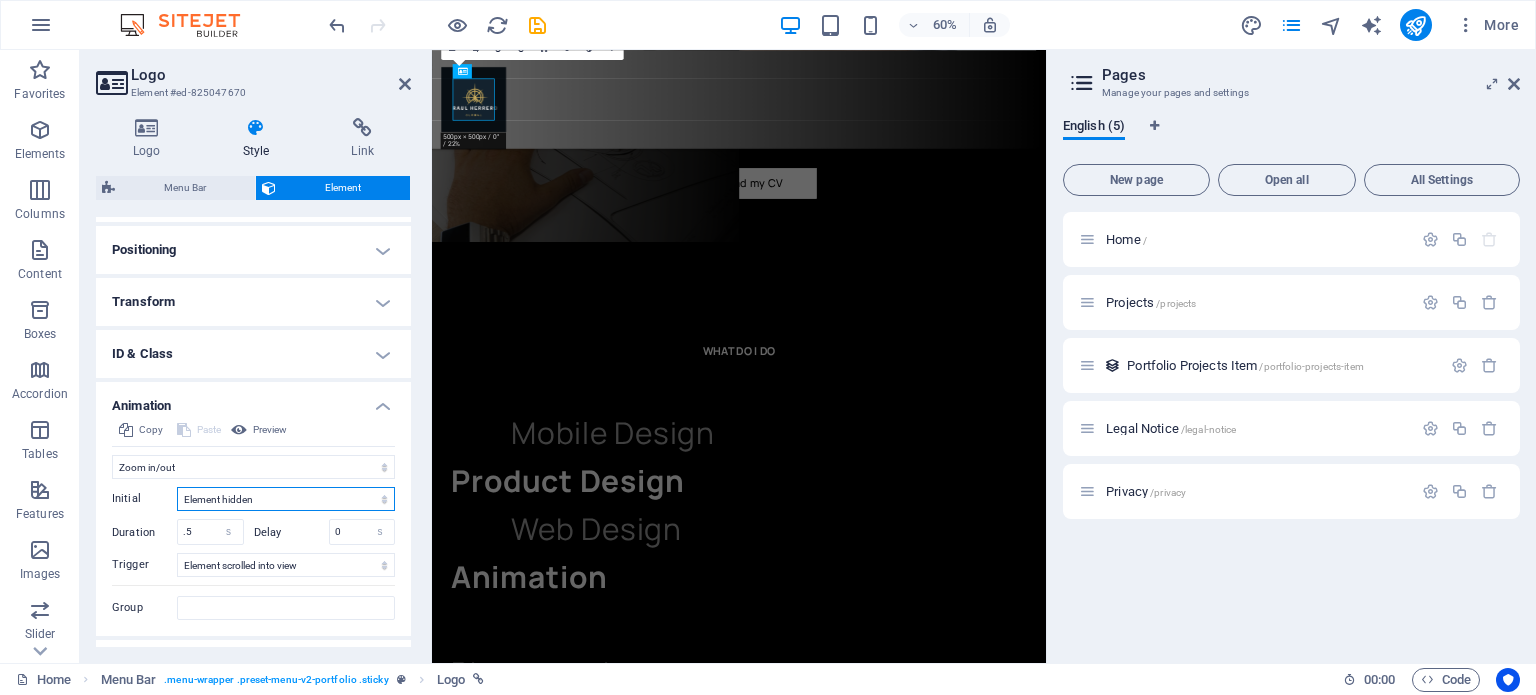 click on "Element hidden Element shown" at bounding box center (286, 499) 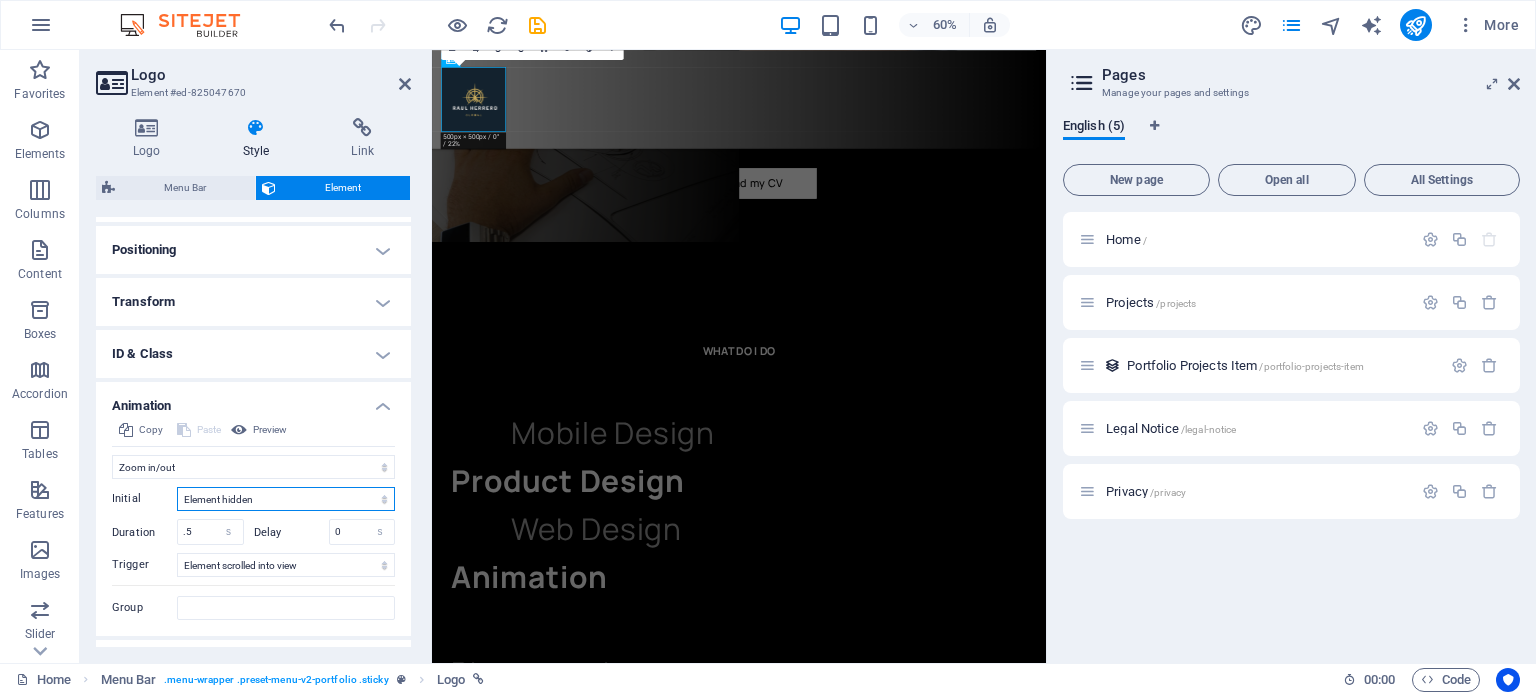 click on "Element hidden Element shown" at bounding box center [286, 499] 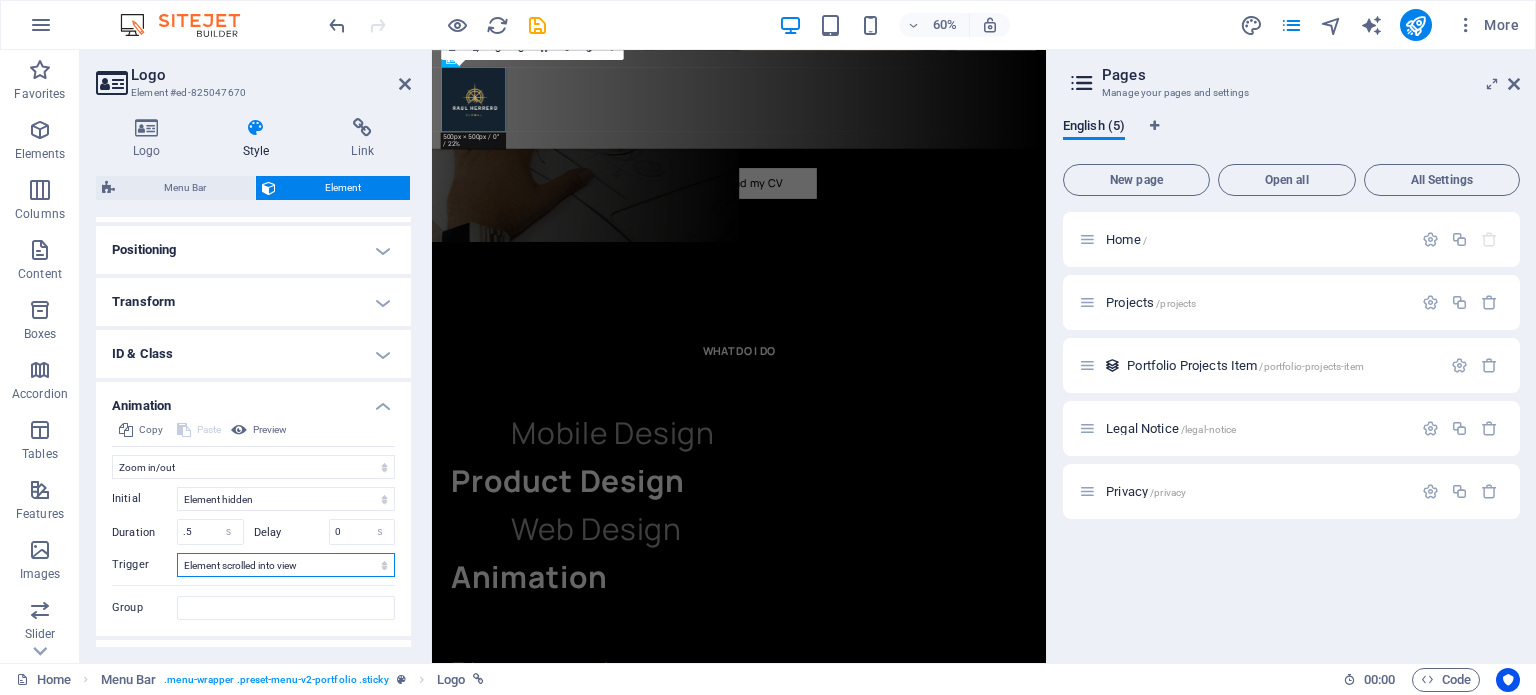 click on "No automatic trigger On page load Element scrolled into view" at bounding box center (286, 565) 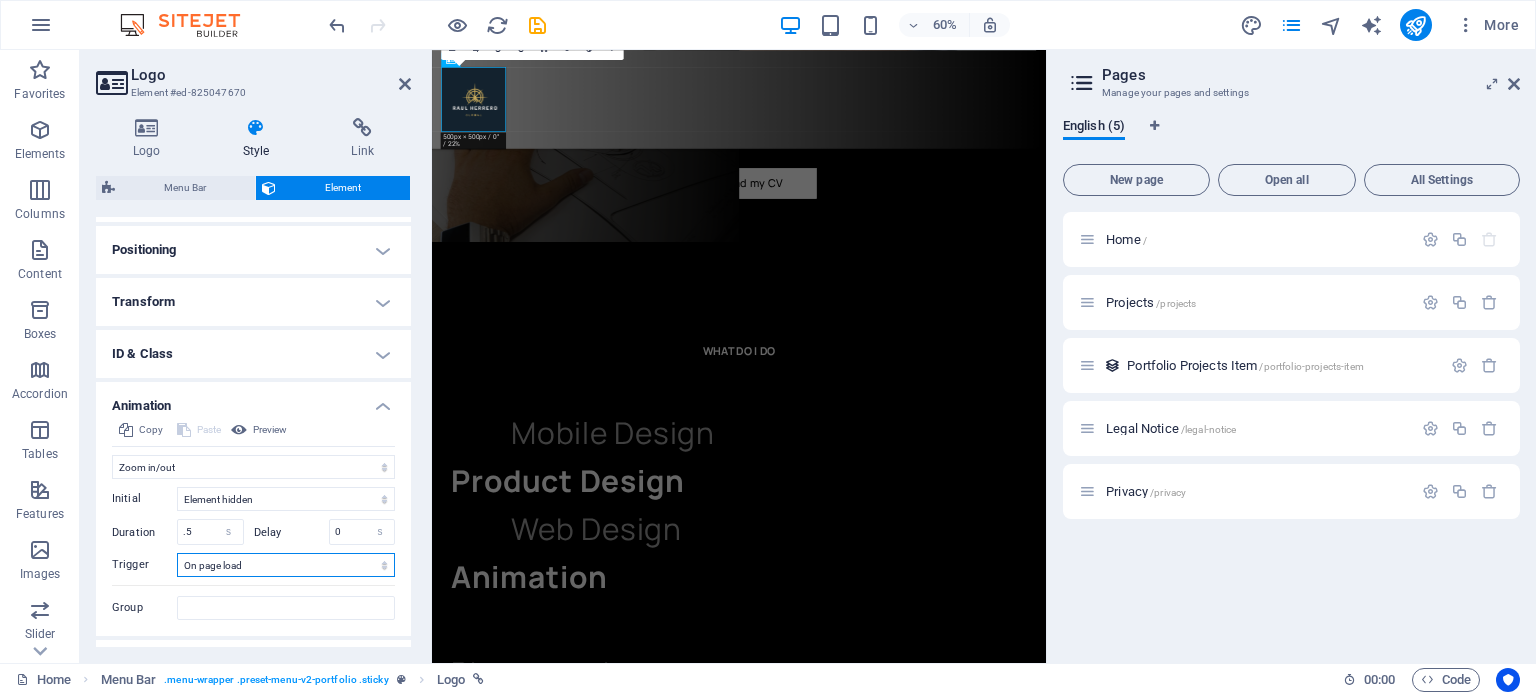 click on "No automatic trigger On page load Element scrolled into view" at bounding box center [286, 565] 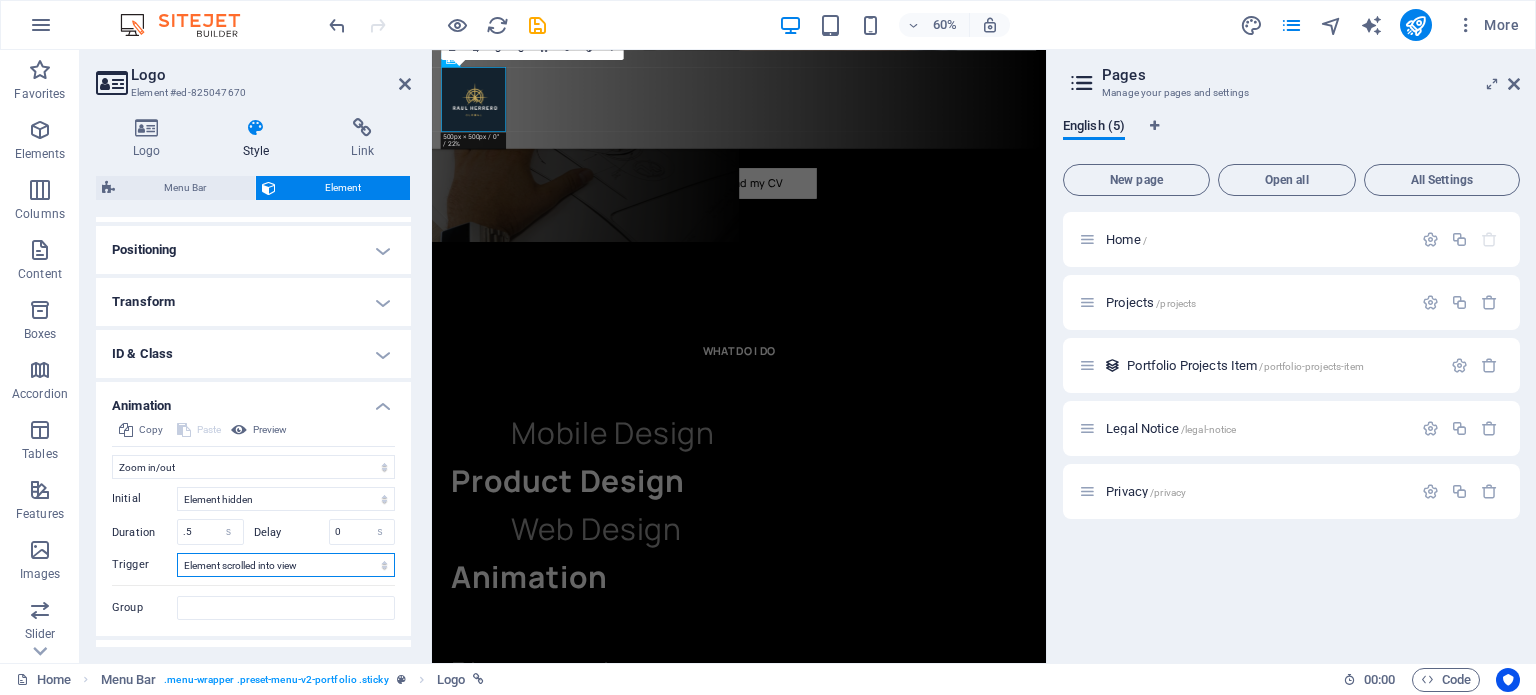 click on "No automatic trigger On page load Element scrolled into view" at bounding box center (286, 565) 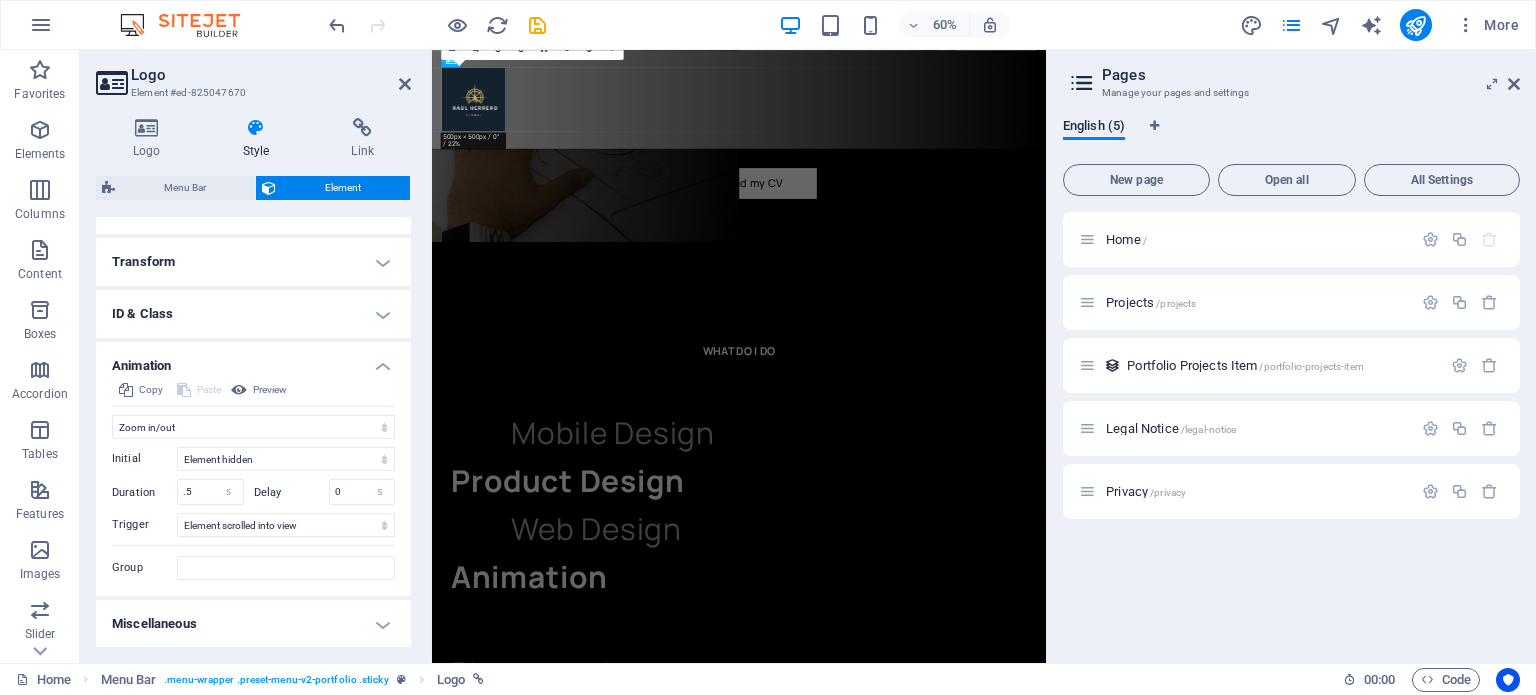 click on "Miscellaneous" at bounding box center (253, 624) 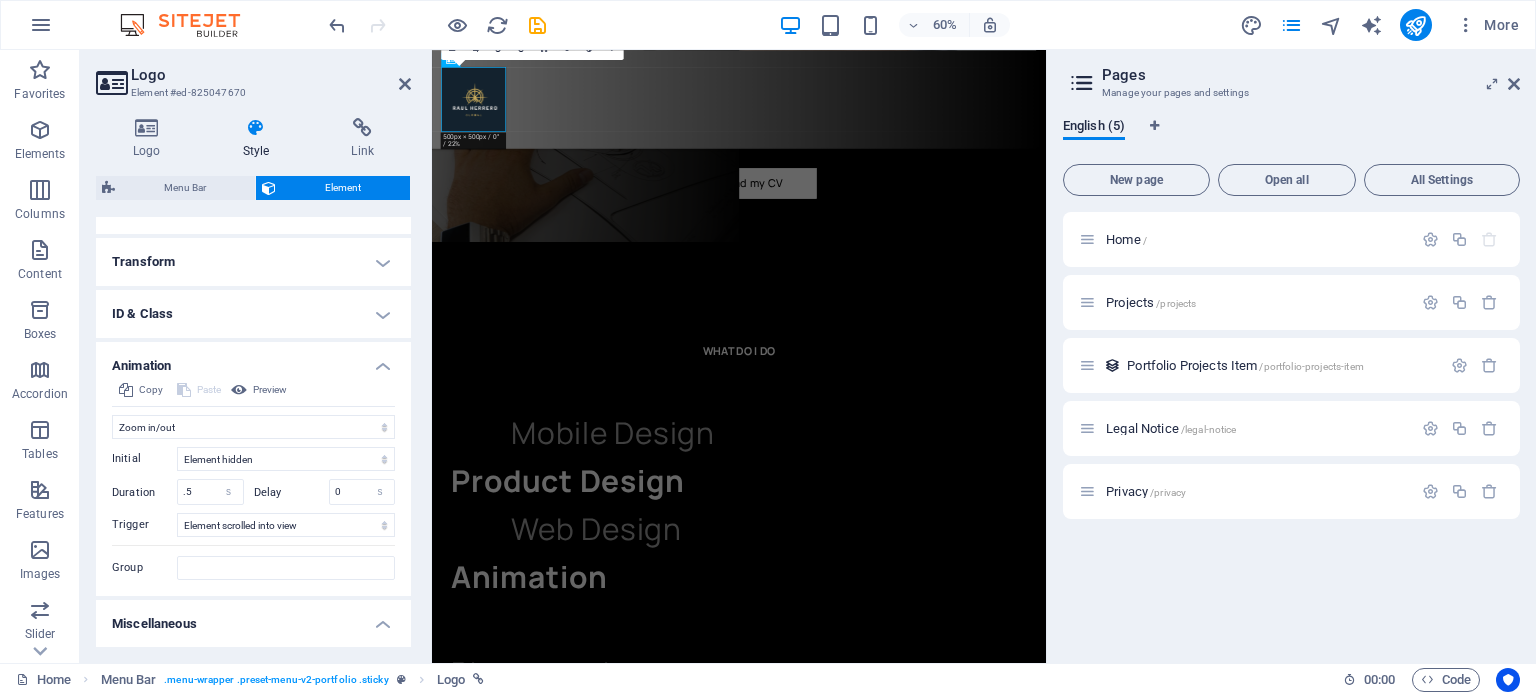 scroll, scrollTop: 743, scrollLeft: 0, axis: vertical 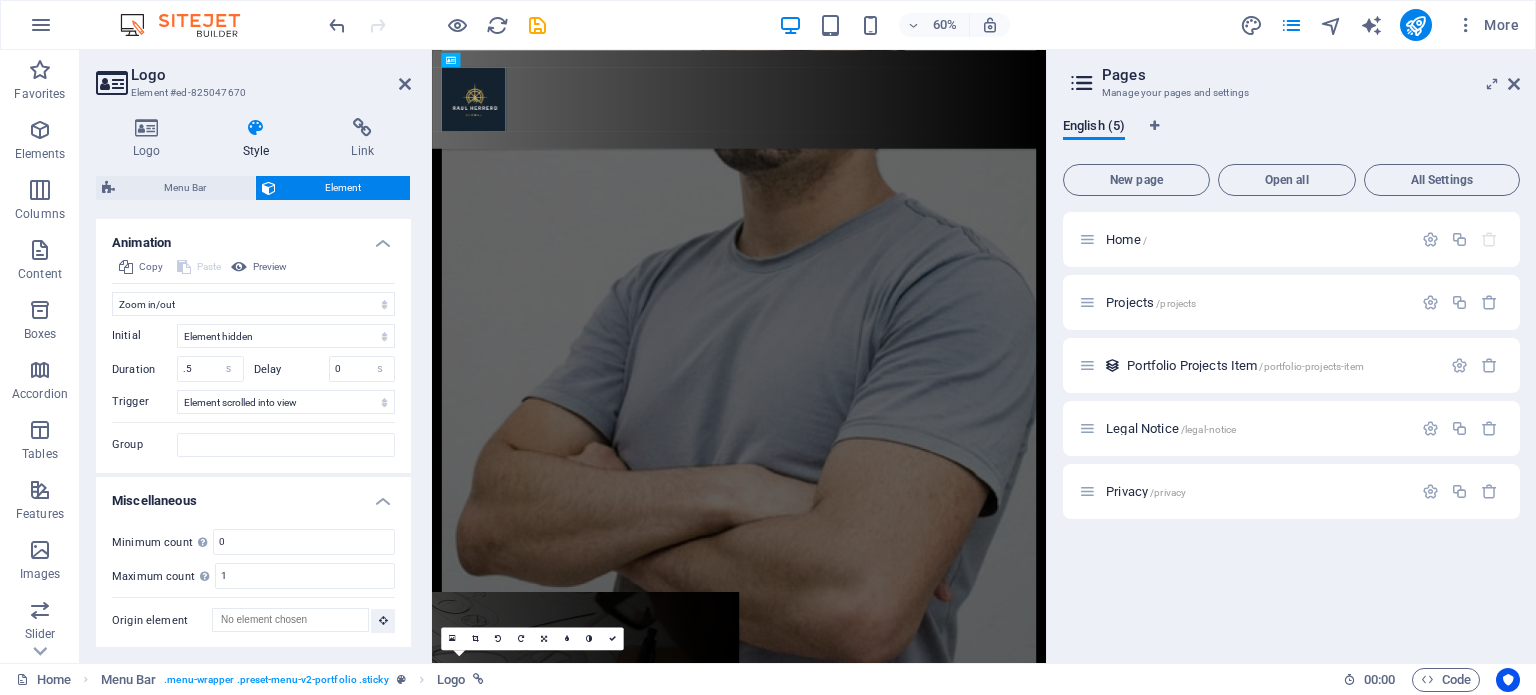 click on "Miscellaneous" at bounding box center (253, 495) 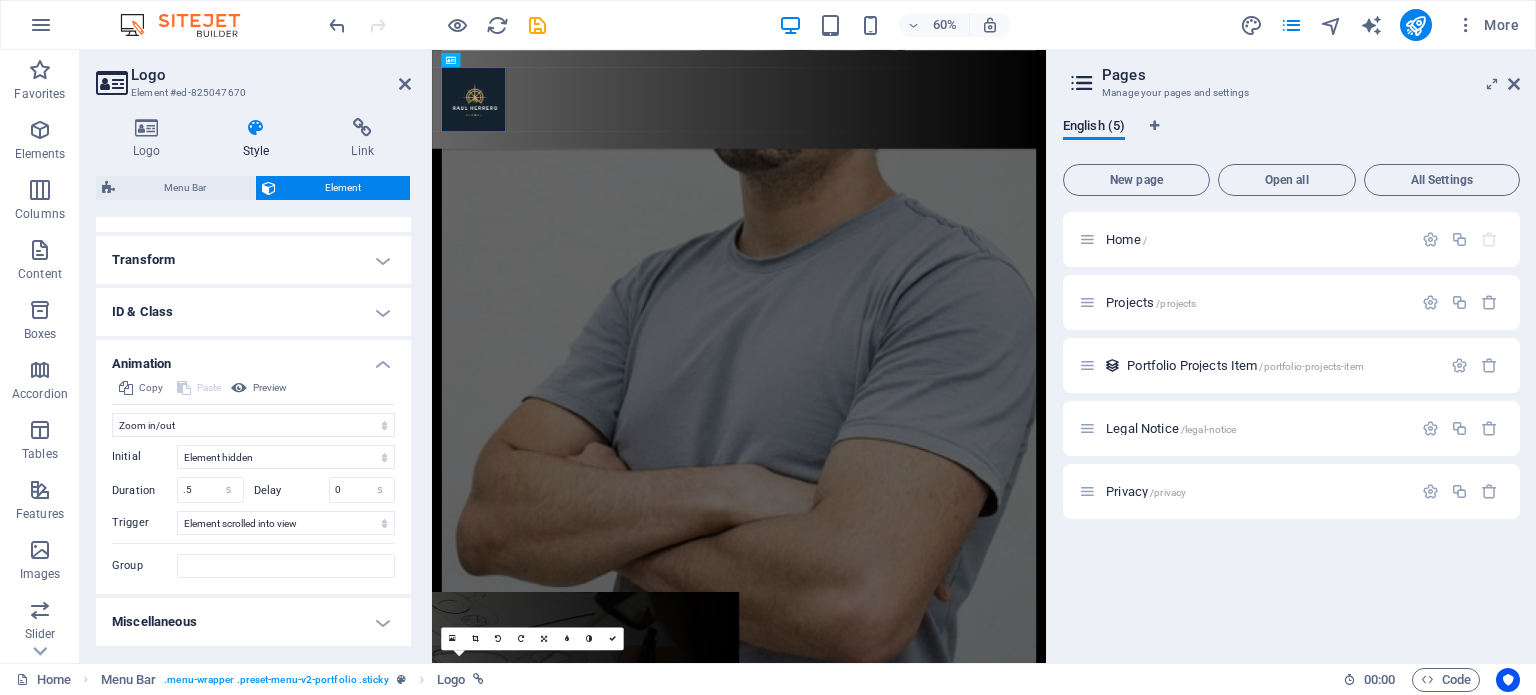 scroll, scrollTop: 620, scrollLeft: 0, axis: vertical 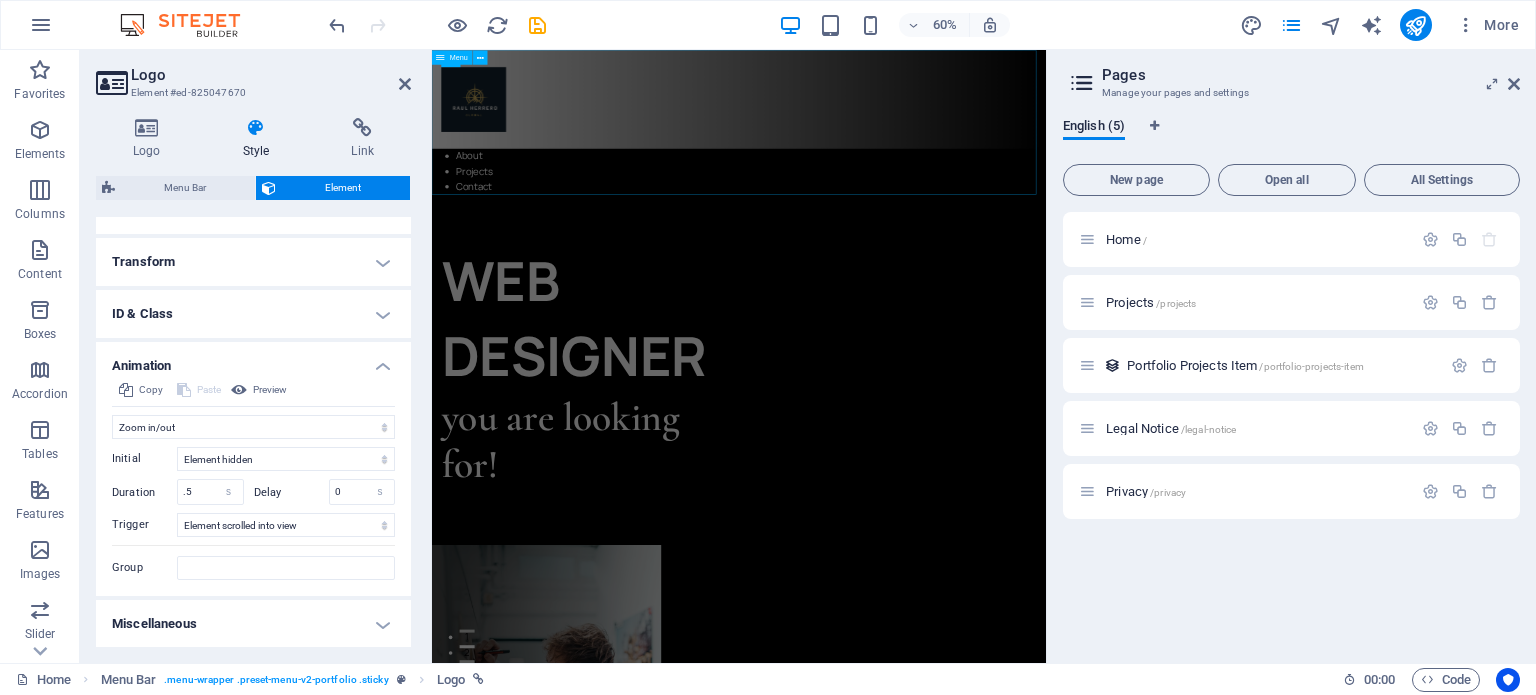 click on "About Projects Contact" at bounding box center (943, 170) 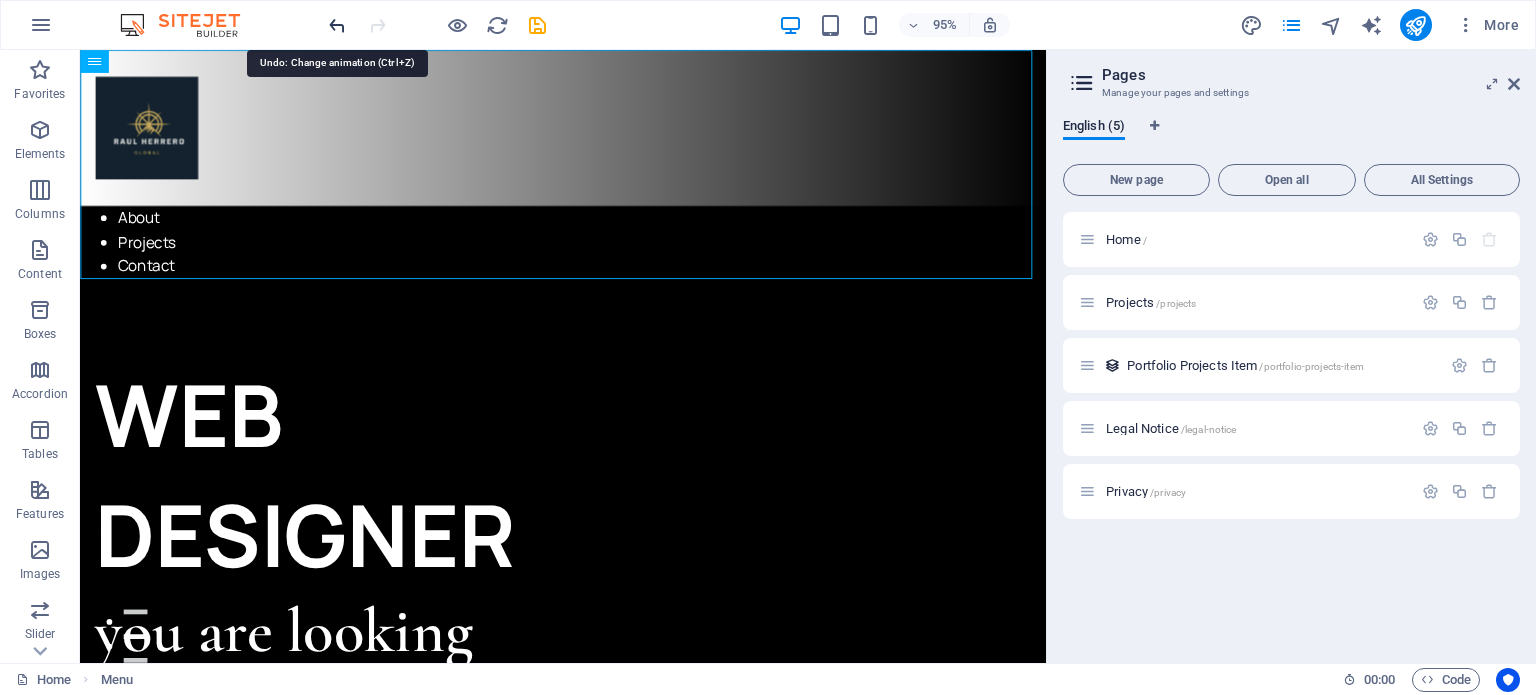 click at bounding box center [337, 25] 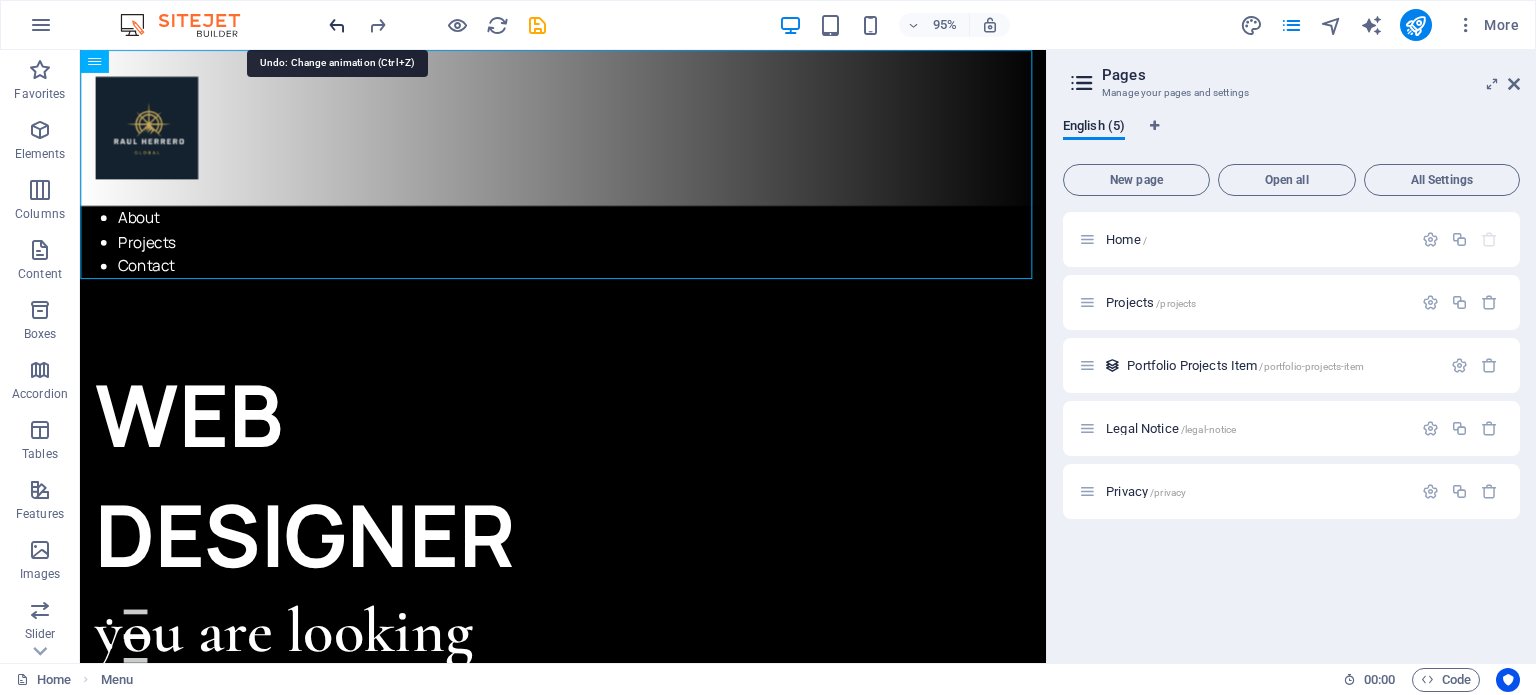 click at bounding box center [337, 25] 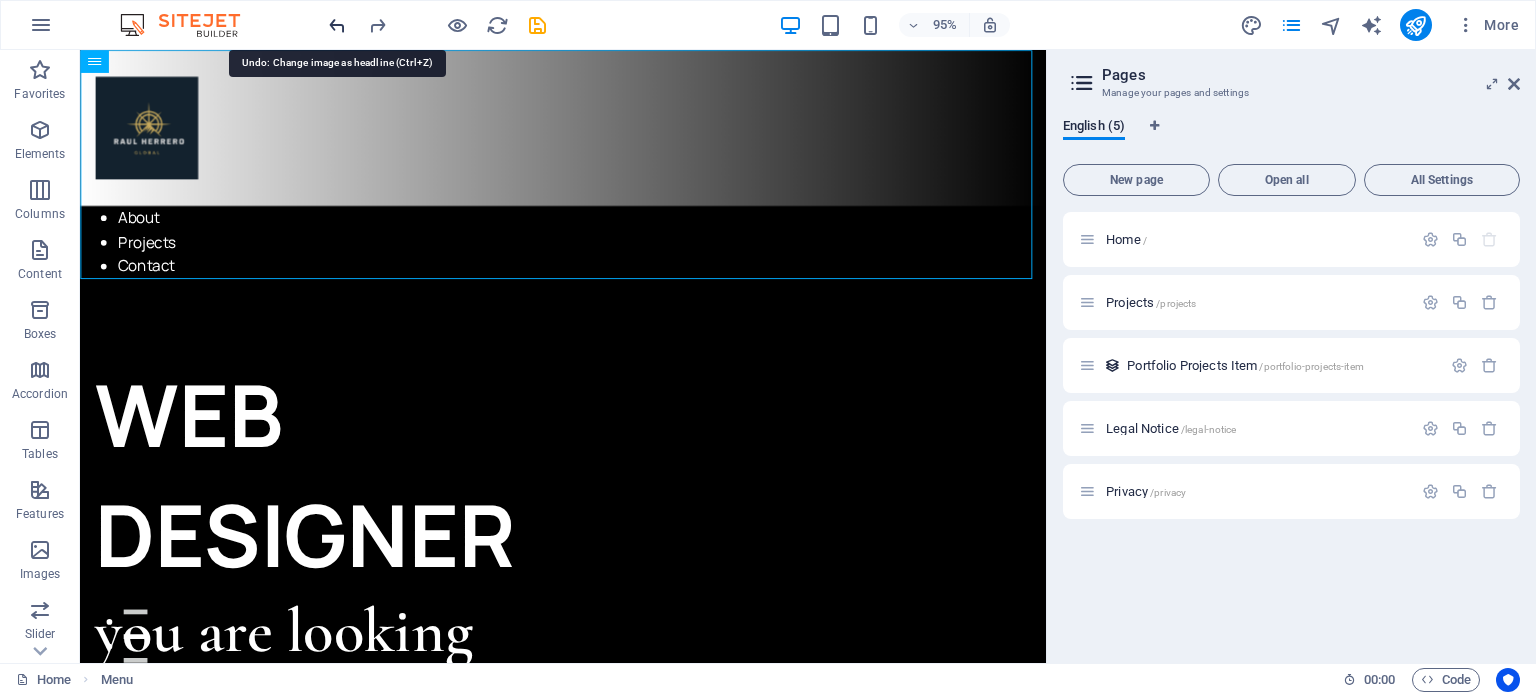 click at bounding box center [337, 25] 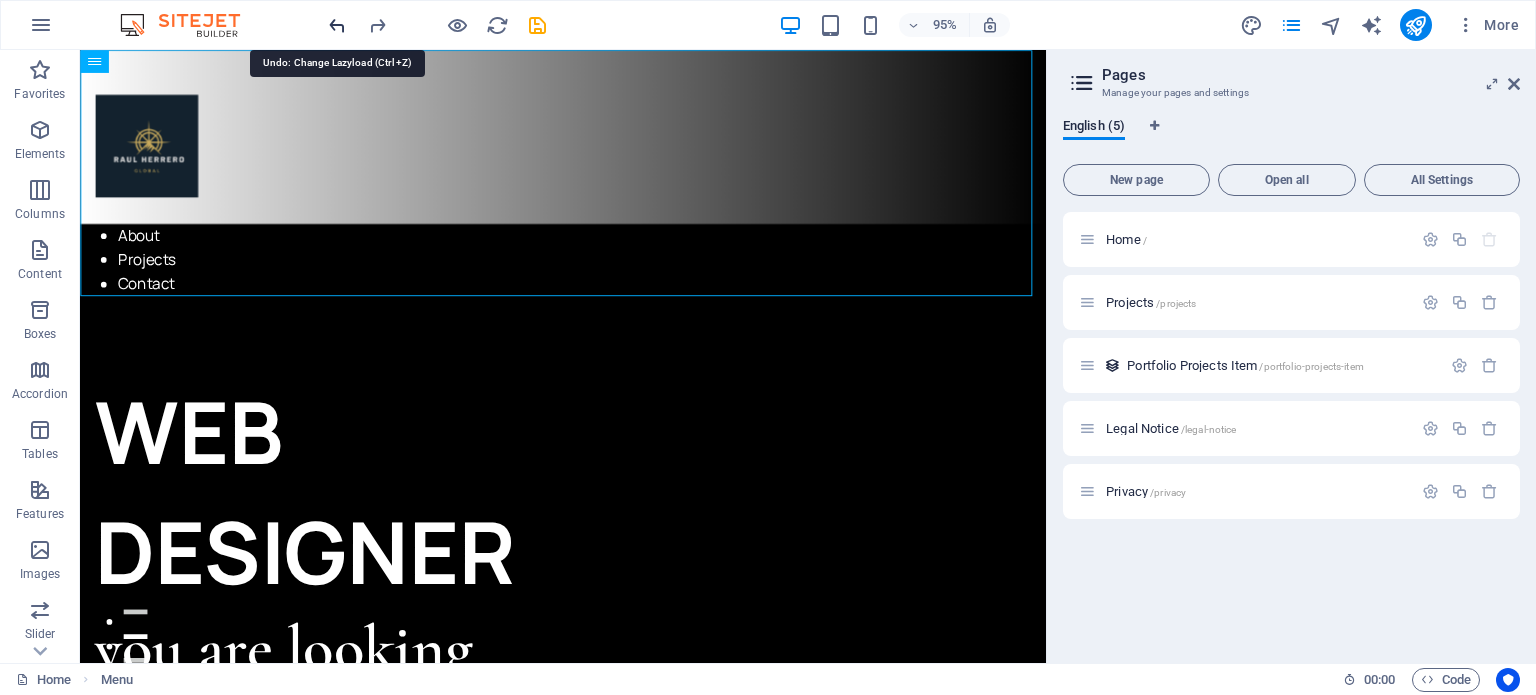 click at bounding box center [337, 25] 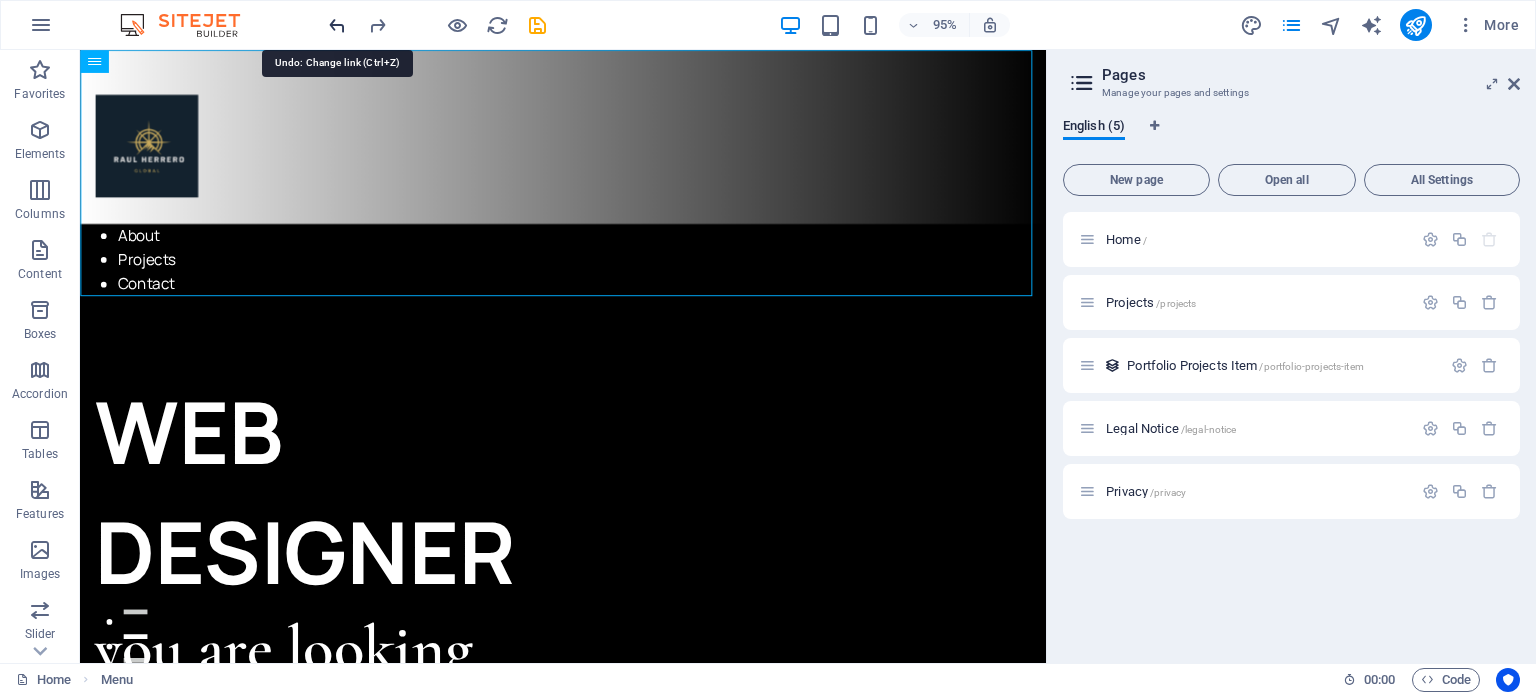 click at bounding box center (337, 25) 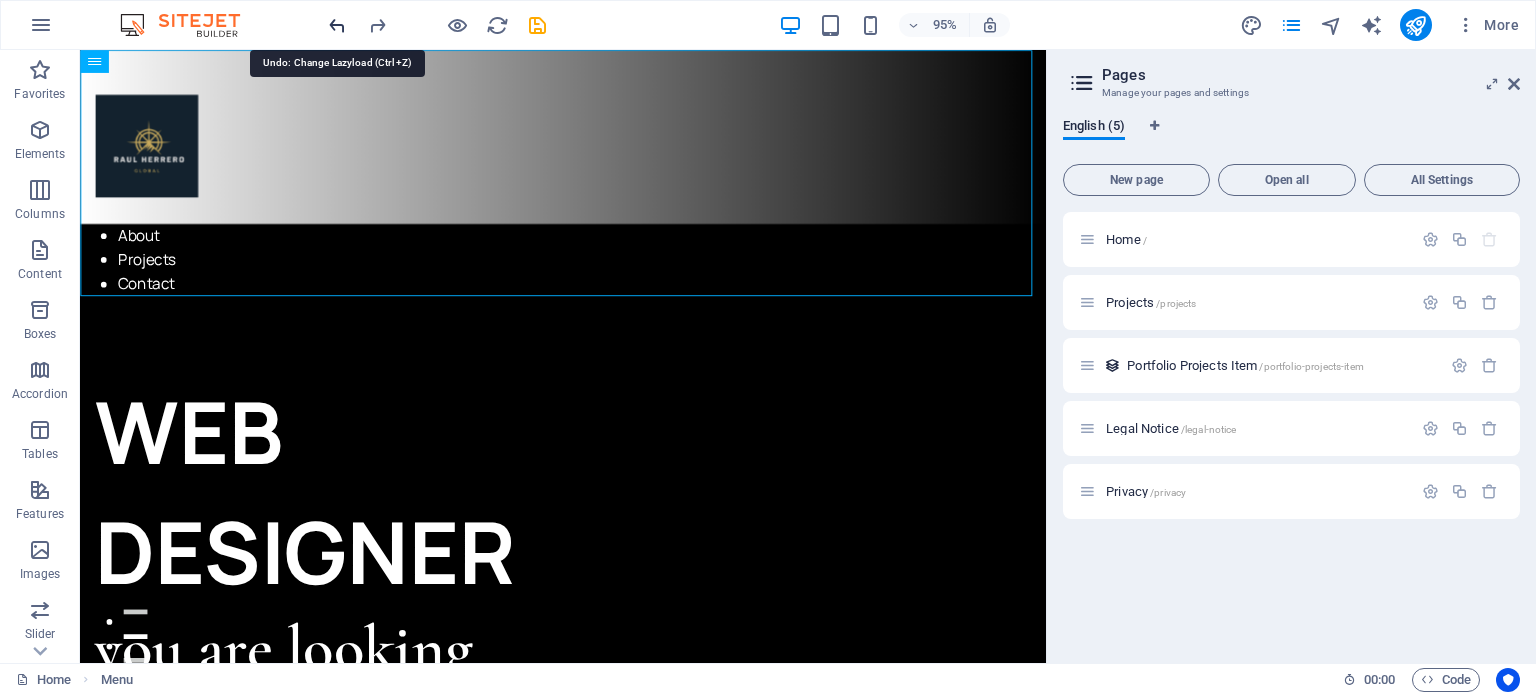 click at bounding box center [337, 25] 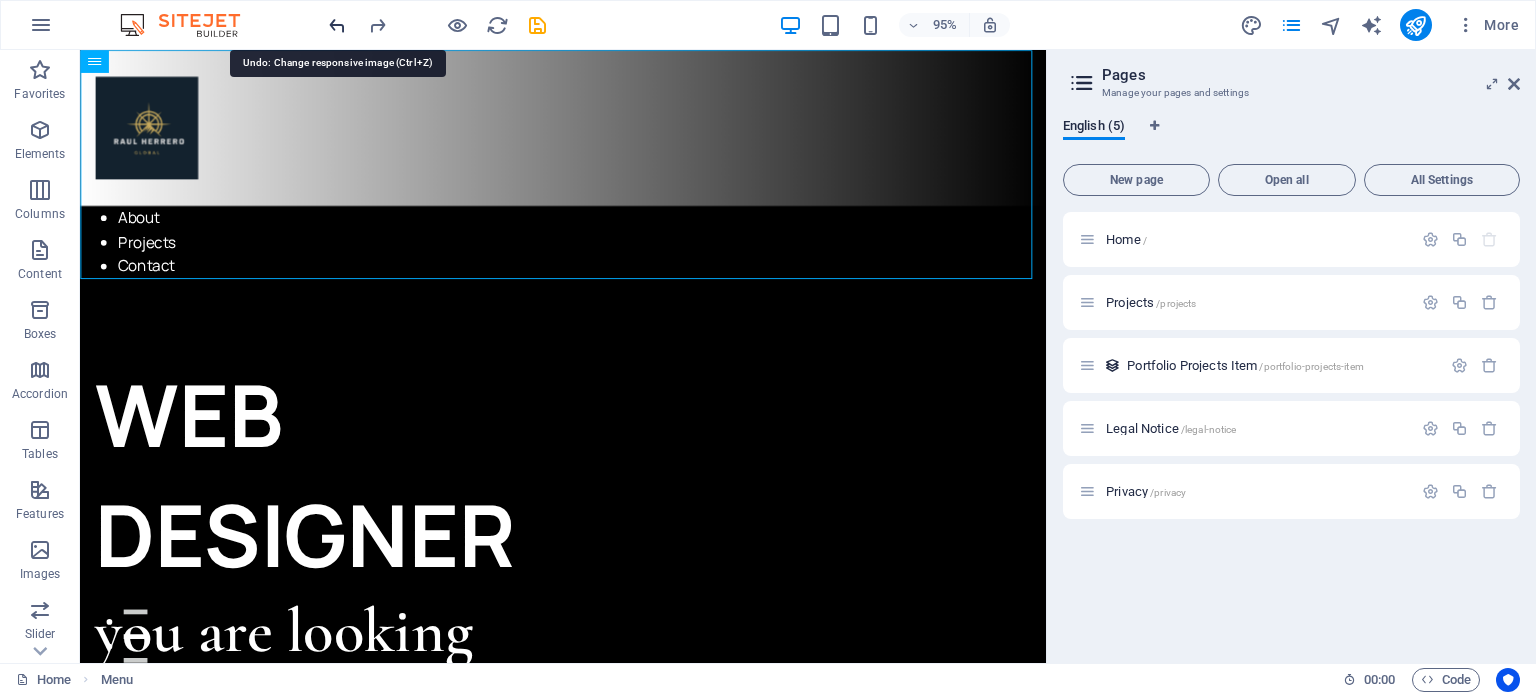 click at bounding box center [337, 25] 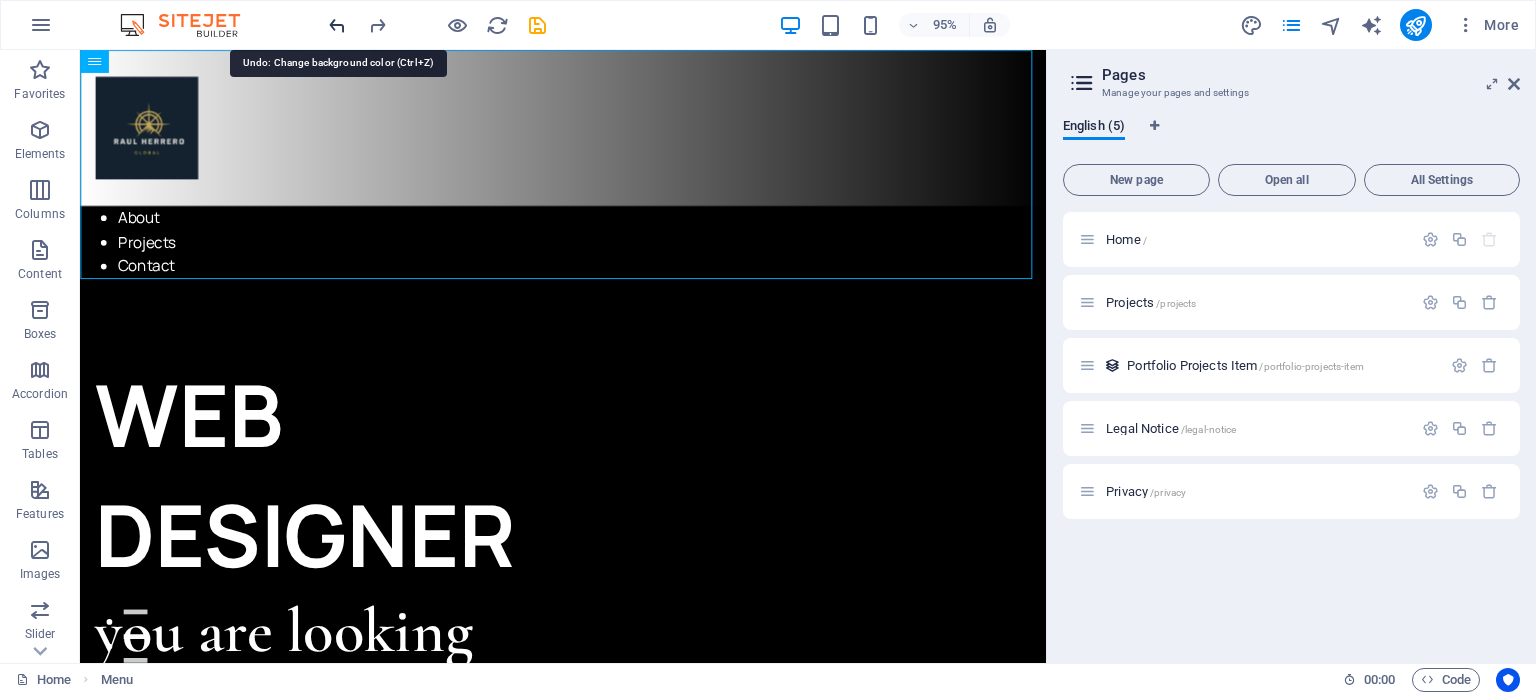 click at bounding box center [337, 25] 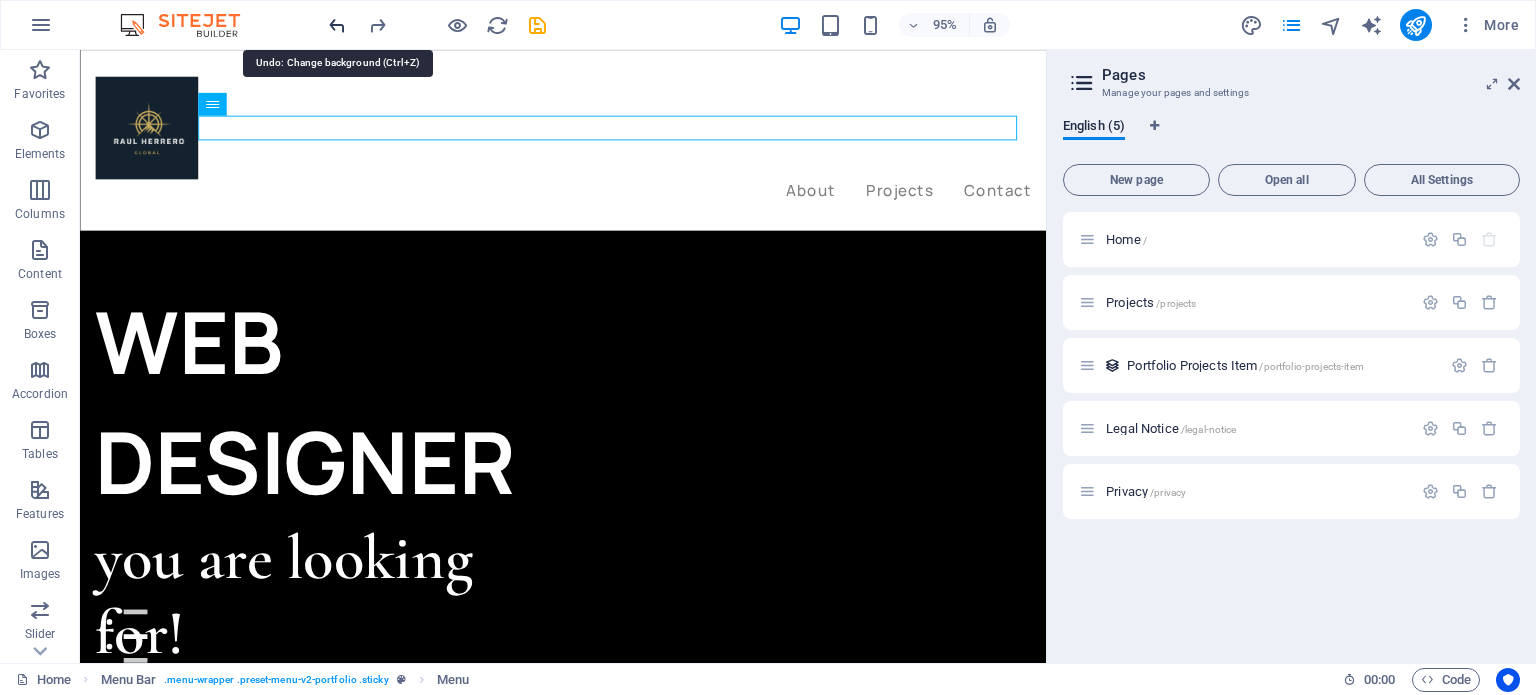 click at bounding box center (337, 25) 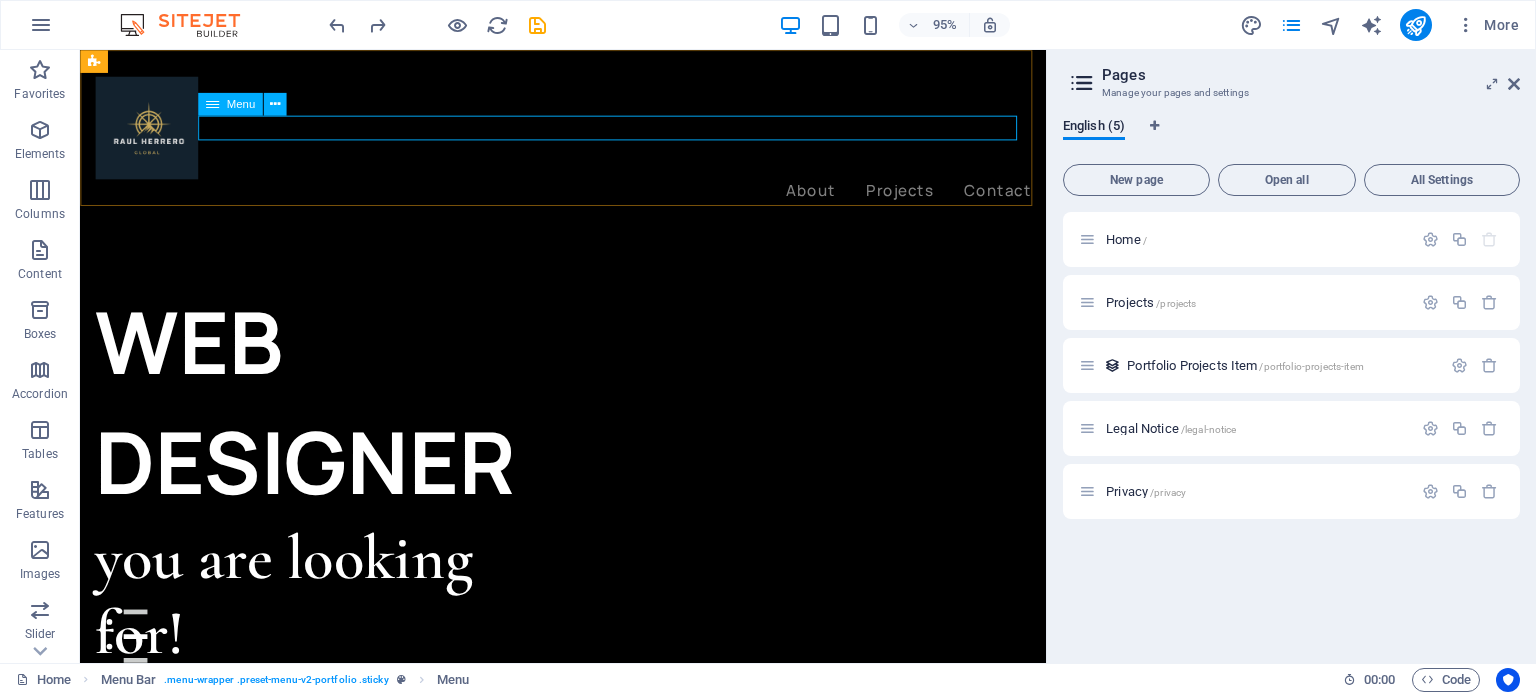 click on "About Projects Contact" at bounding box center [588, 199] 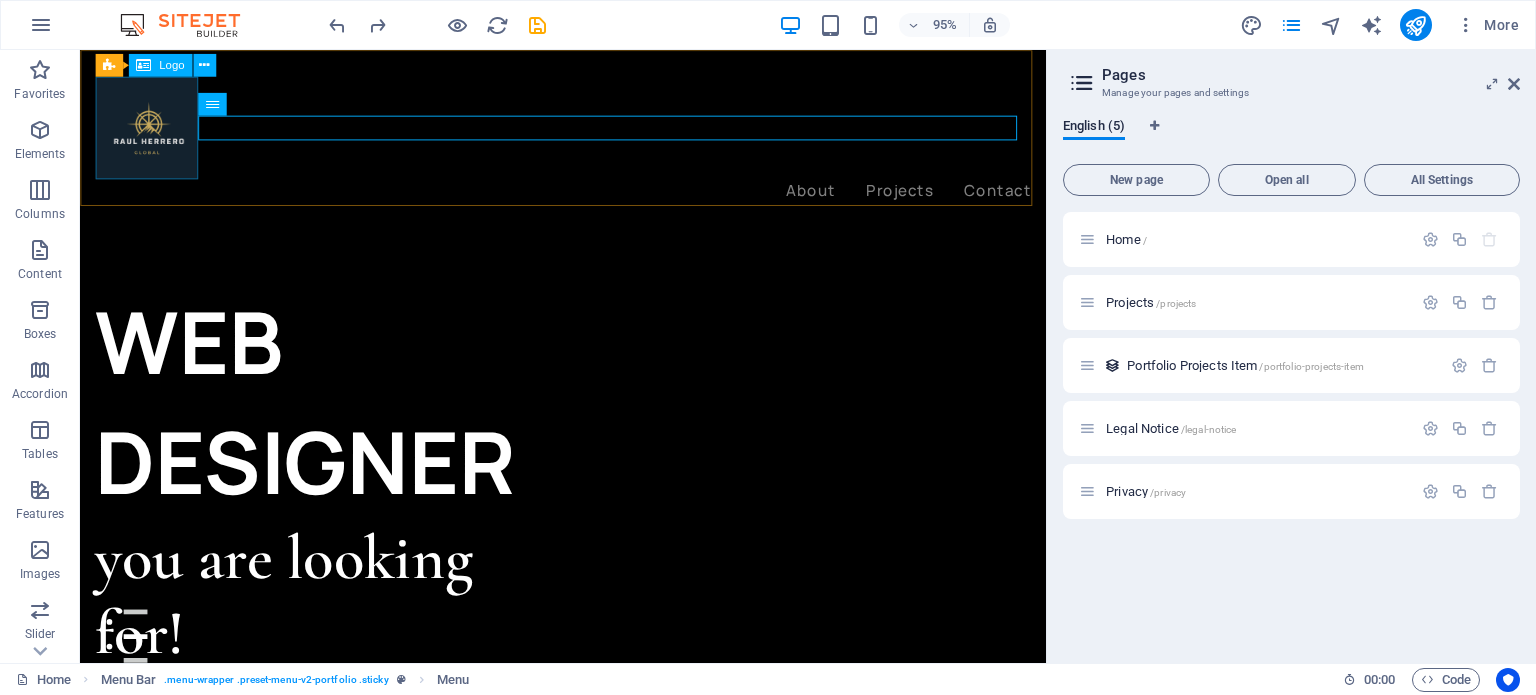 click at bounding box center [588, 132] 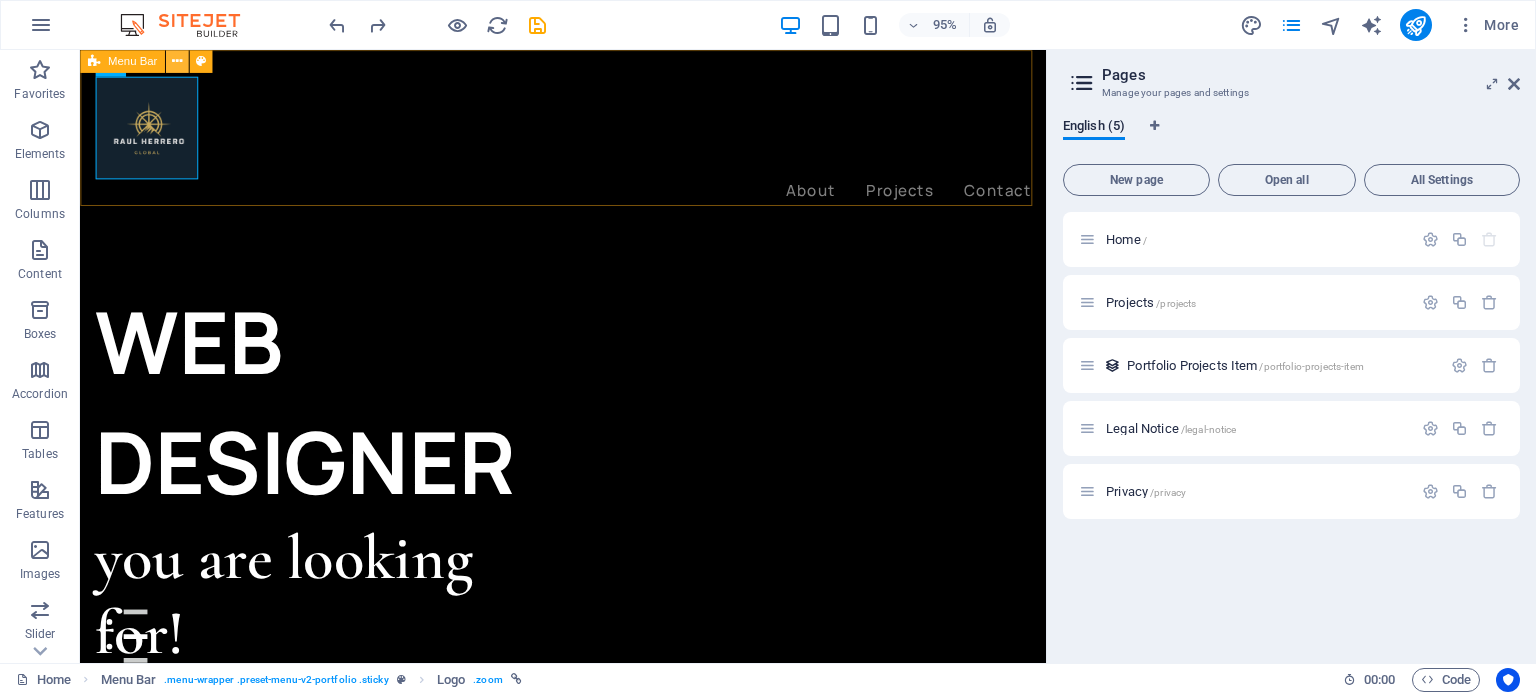 click at bounding box center [177, 61] 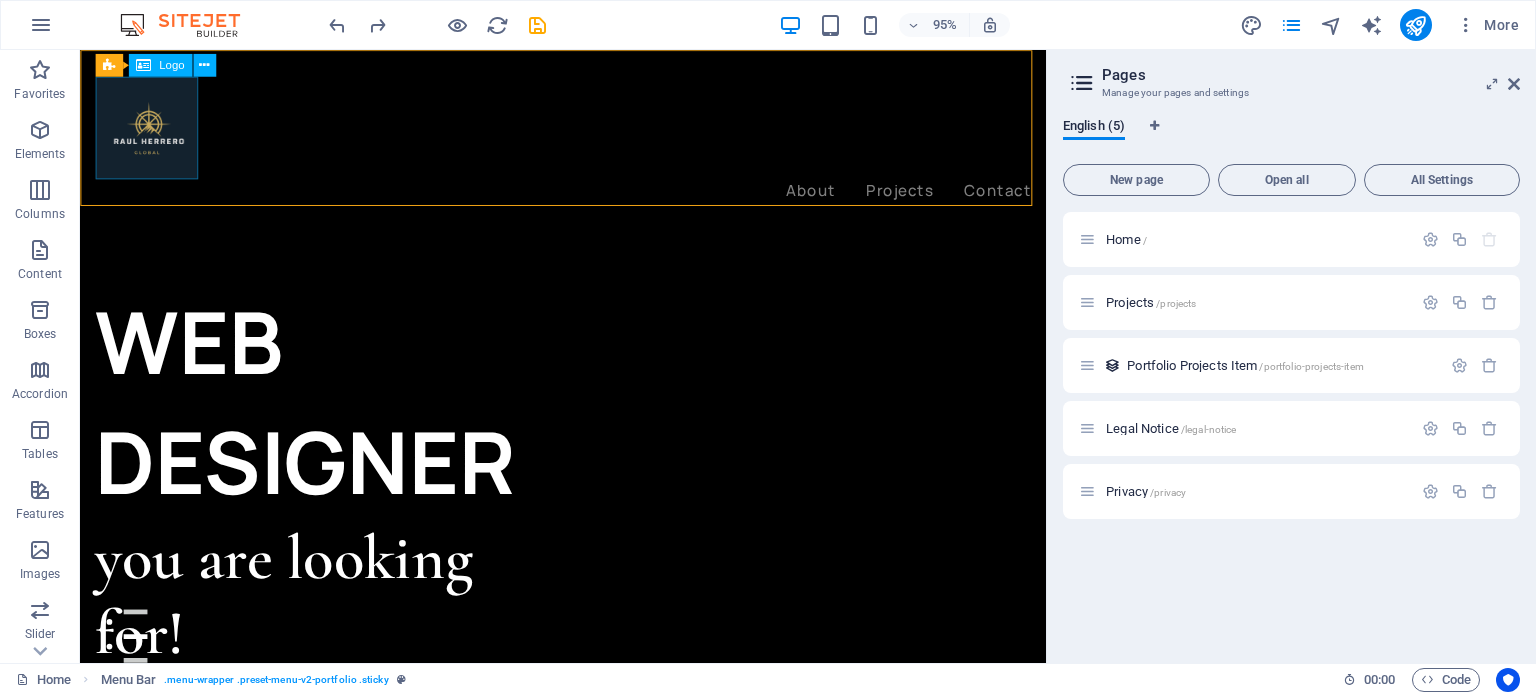 click at bounding box center [588, 132] 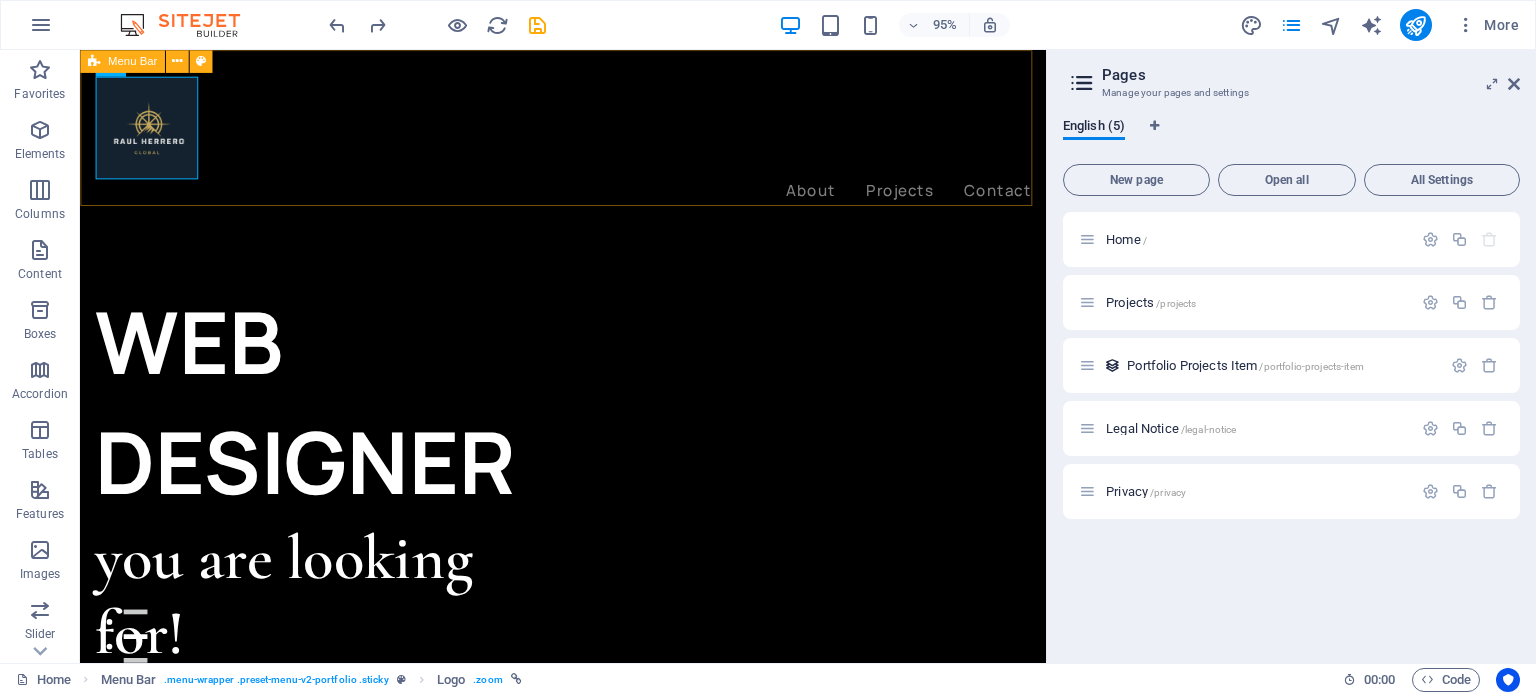 click on "About Projects Contact" at bounding box center (588, 145) 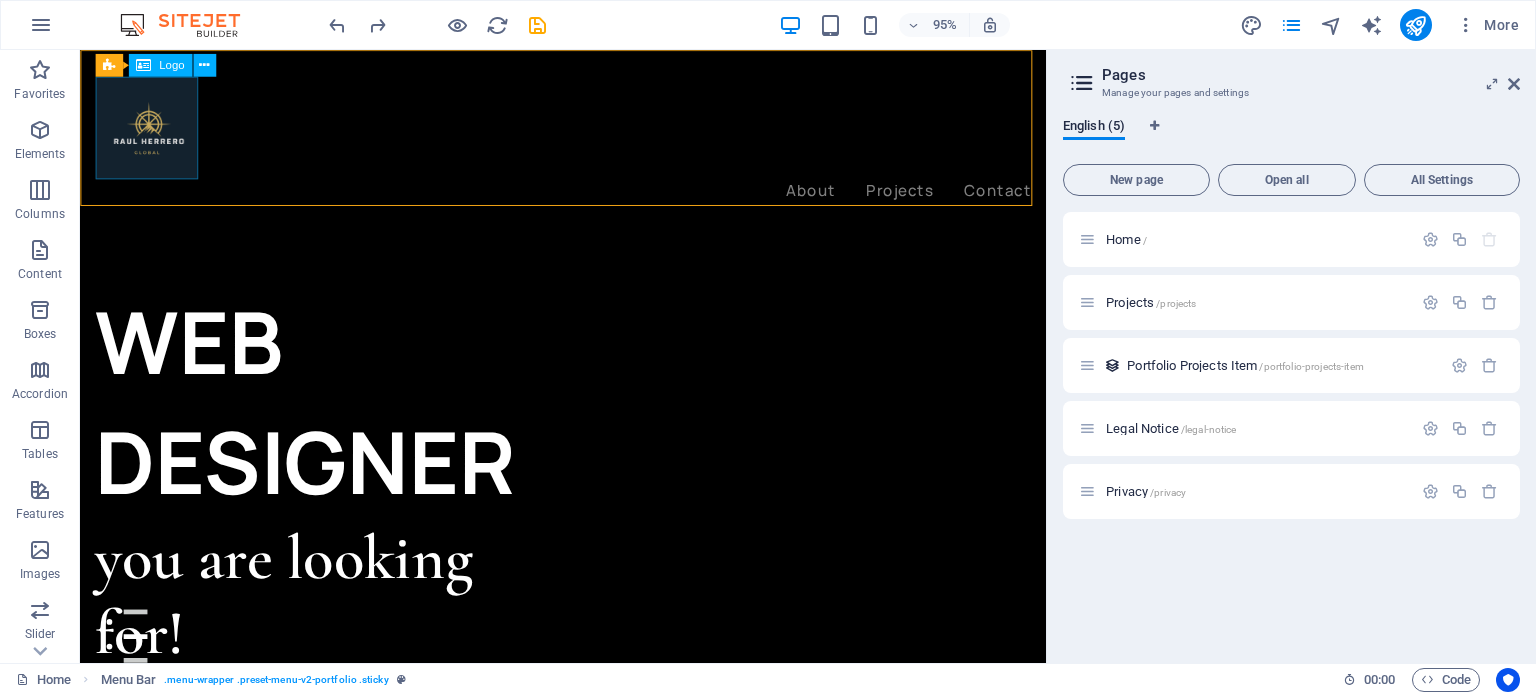 click at bounding box center [588, 132] 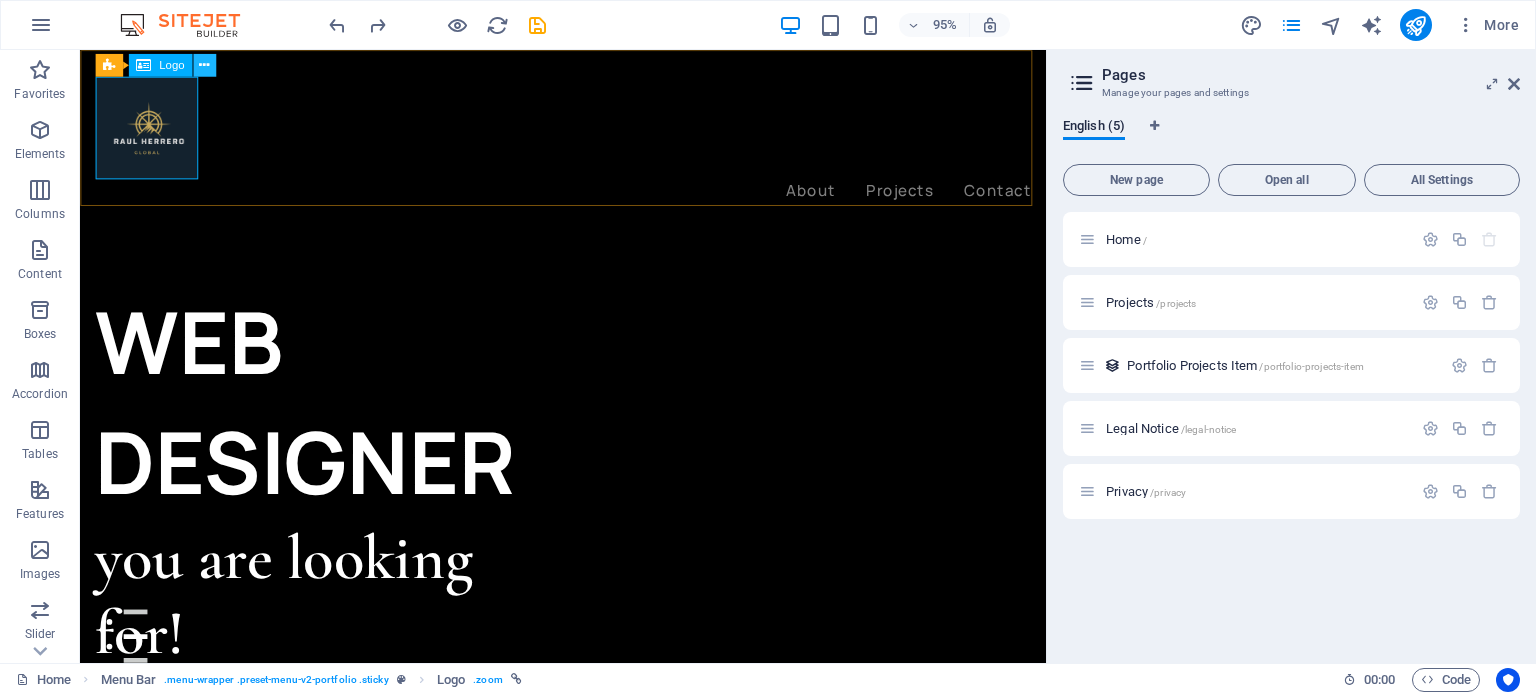 click at bounding box center (204, 65) 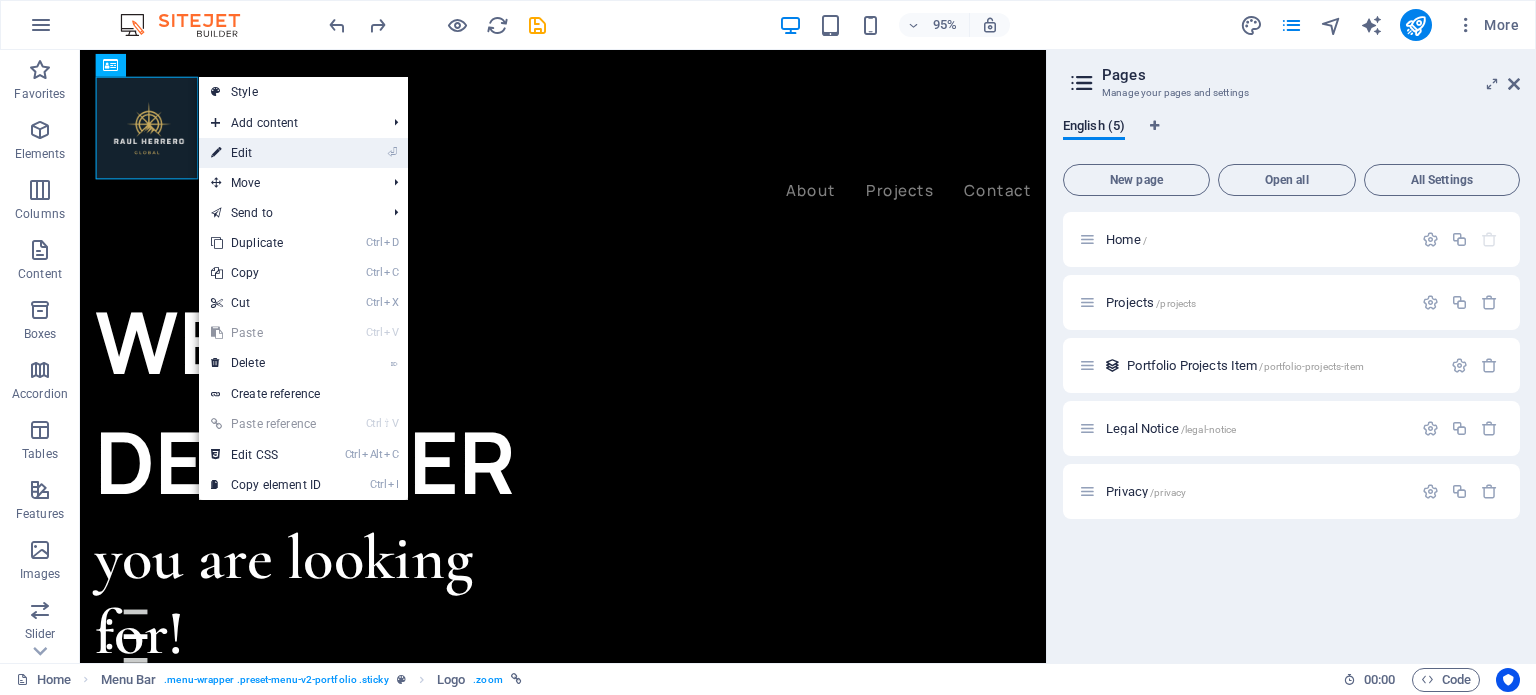 click on "⏎  Edit" at bounding box center (266, 153) 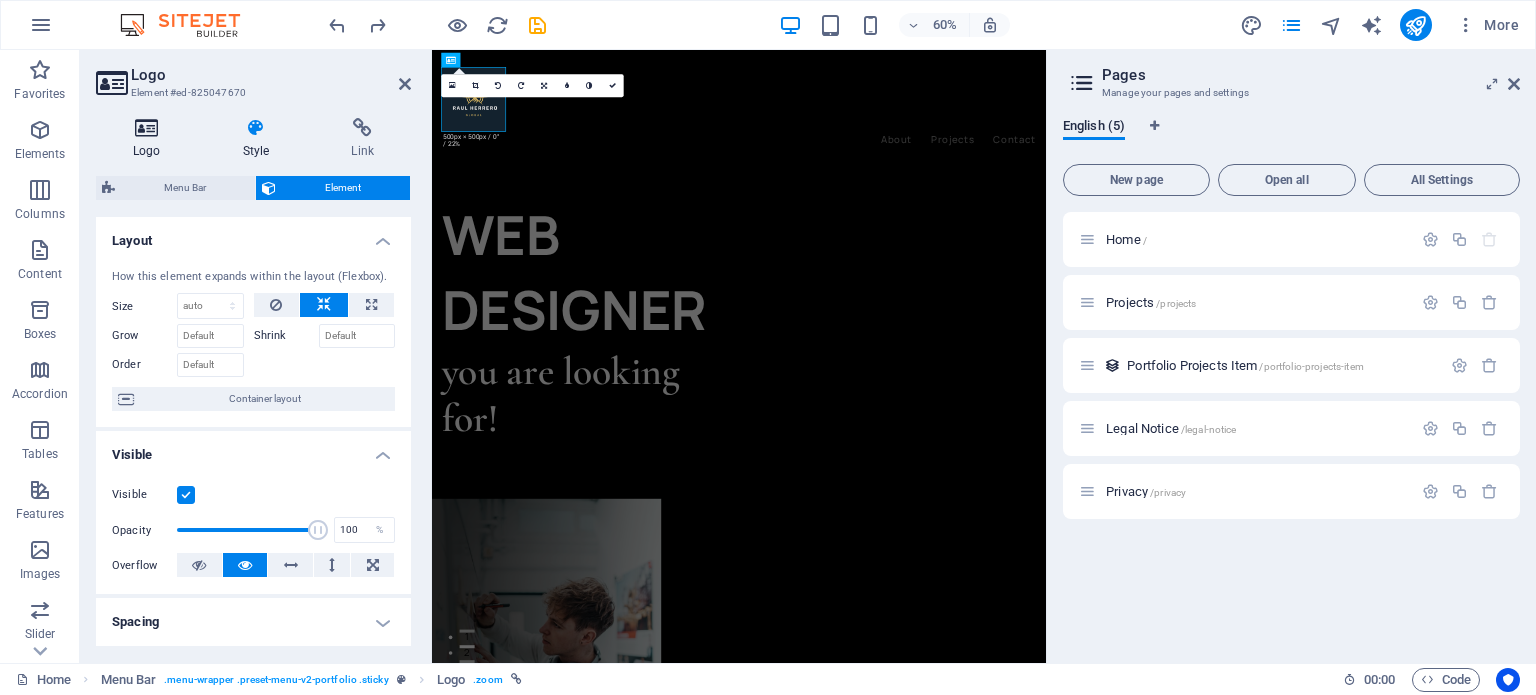 click on "Logo" at bounding box center [151, 139] 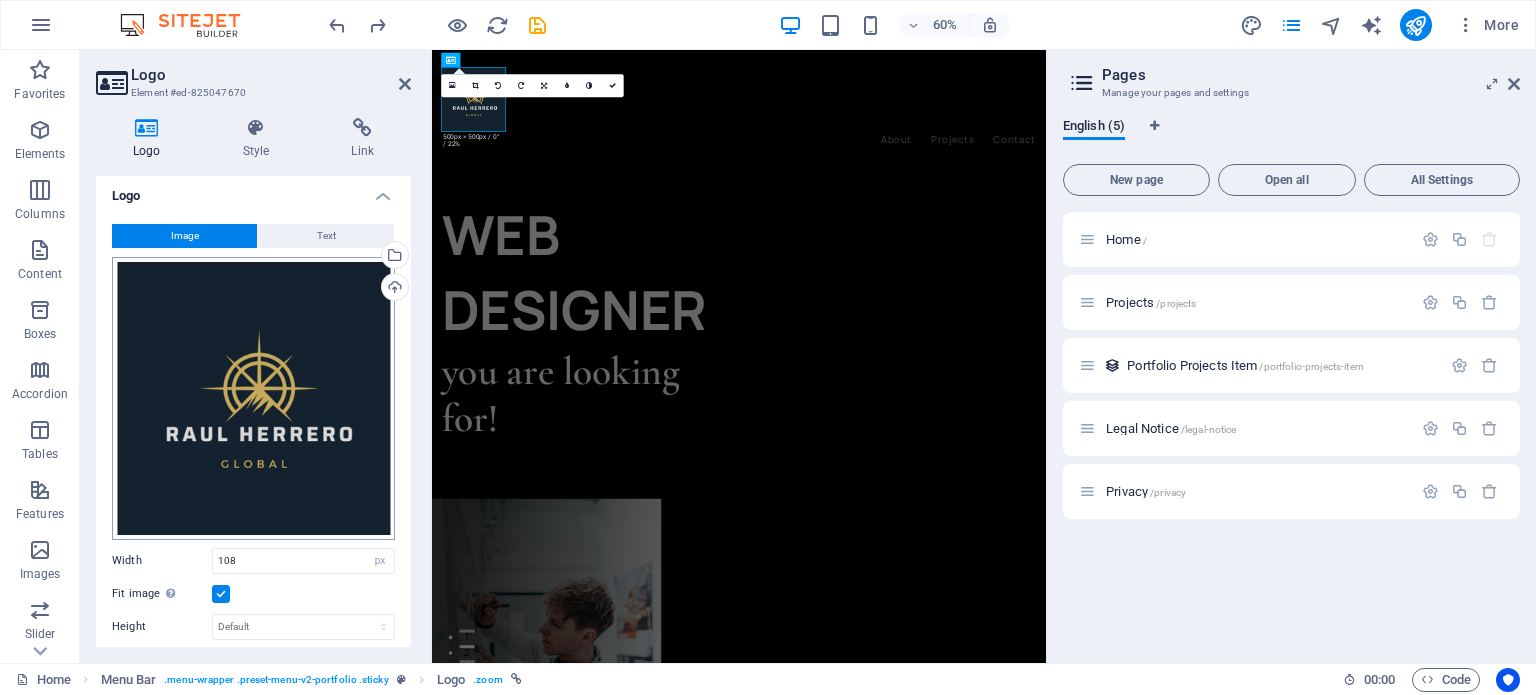 scroll, scrollTop: 4, scrollLeft: 0, axis: vertical 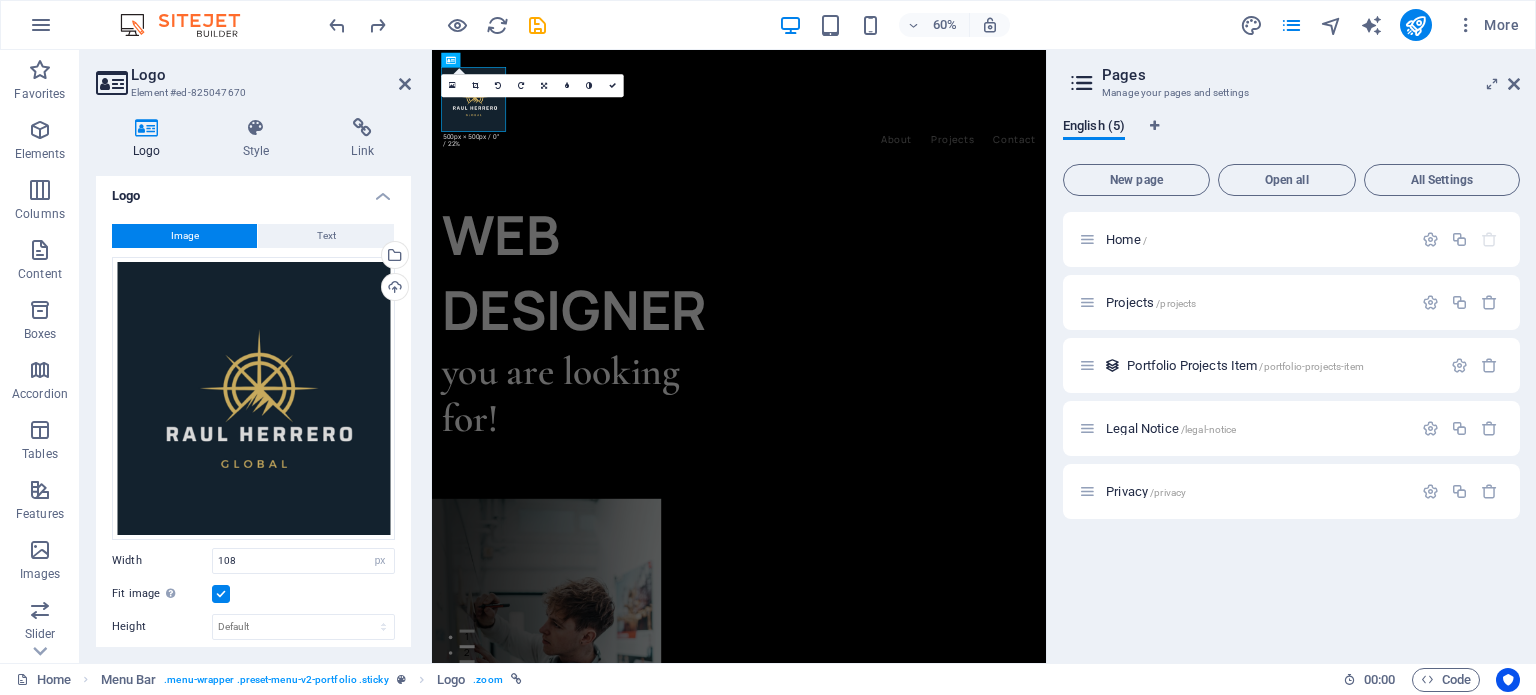 click on "Logo Style Link Logo Image Text Drag files here, click to choose files or select files from Files or our free stock photos & videos Select files from the file manager, stock photos, or upload file(s) Upload Width 108 Default auto px rem % em vh vw Fit image Automatically fit image to a fixed width and height Height Default auto px Alignment Lazyload Loading images after the page loads improves page speed. Responsive Automatically load retina image and smartphone optimized sizes. Lightbox Use as headline The image will be wrapped in an H1 headline tag. Useful for giving alternative text the weight of an H1 headline, e.g. for the logo. Leave unchecked if uncertain. Optimized Images are compressed to improve page speed. Position Direction Custom X offset 50 px rem % vh vw Y offset 50 px rem % vh vw Edit design Text Float No float Image left Image right Determine how text should behave around the image. Text Alternative text Image caption Paragraph Format Normal Heading 1 Heading 2 Heading 3 Heading 4 Heading 5 8" at bounding box center [253, 382] 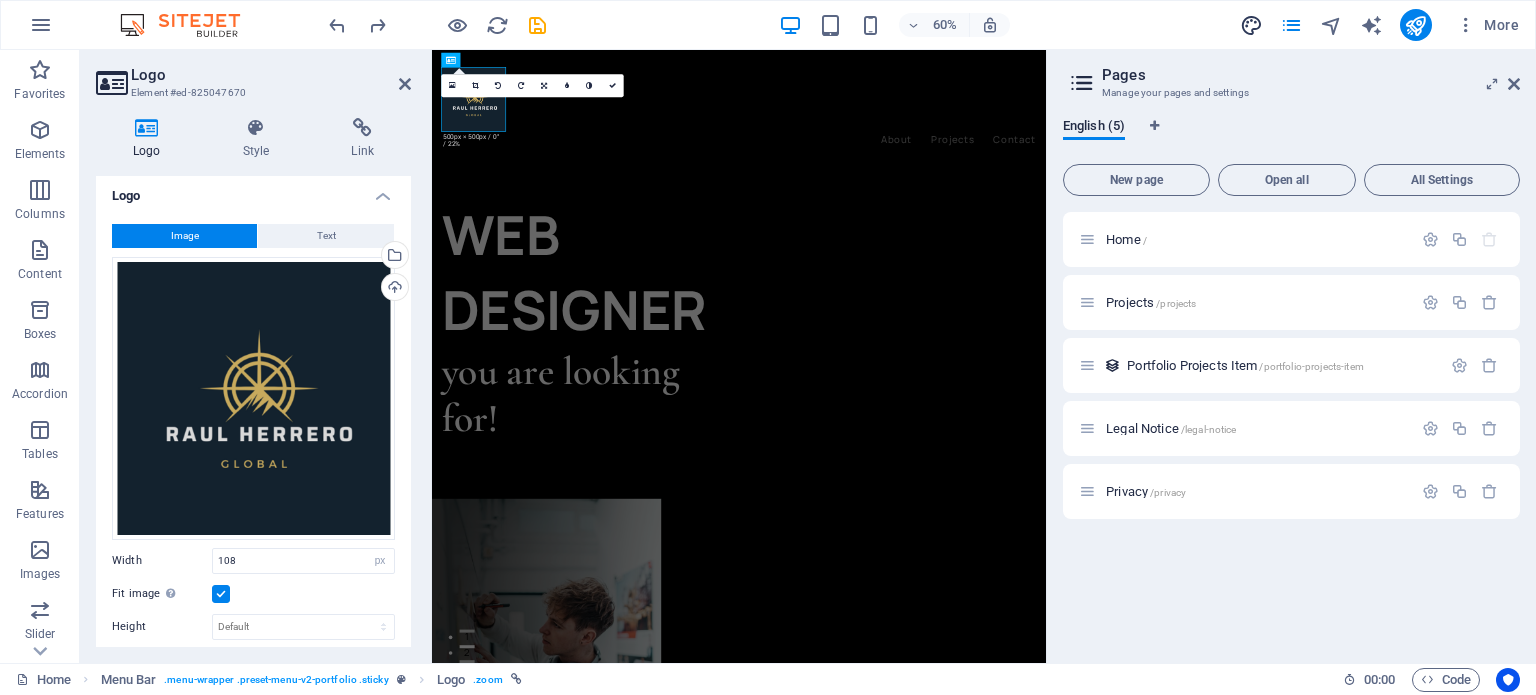 click at bounding box center (1251, 25) 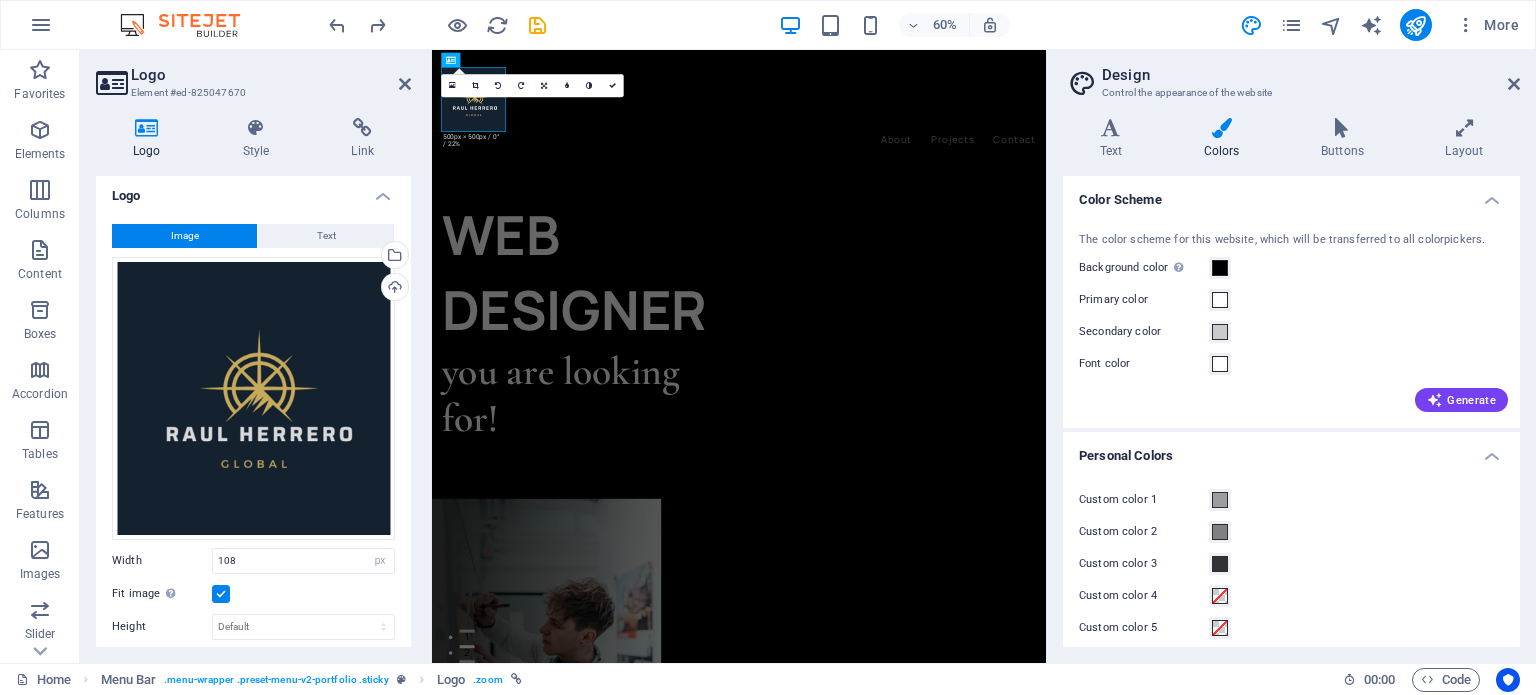 drag, startPoint x: 1221, startPoint y: 271, endPoint x: 1364, endPoint y: 276, distance: 143.08739 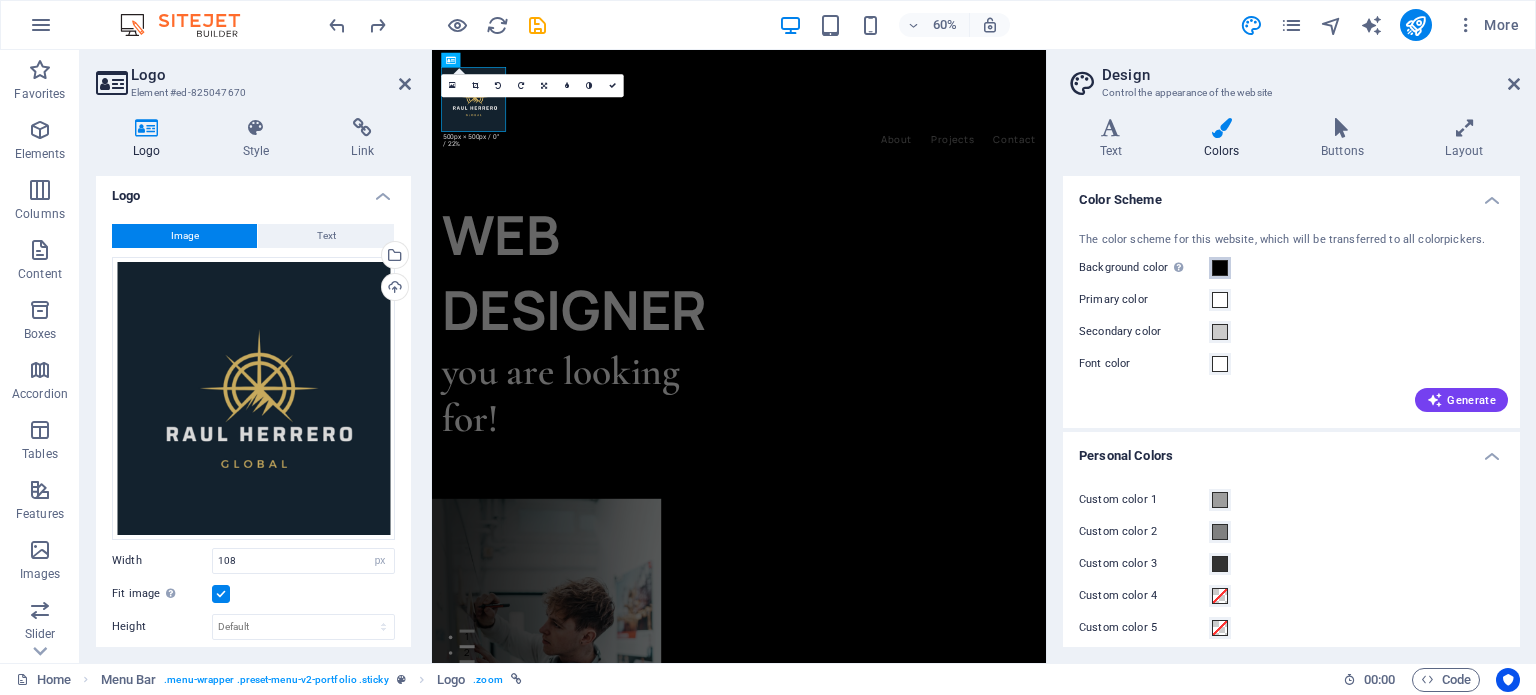 click at bounding box center [1220, 268] 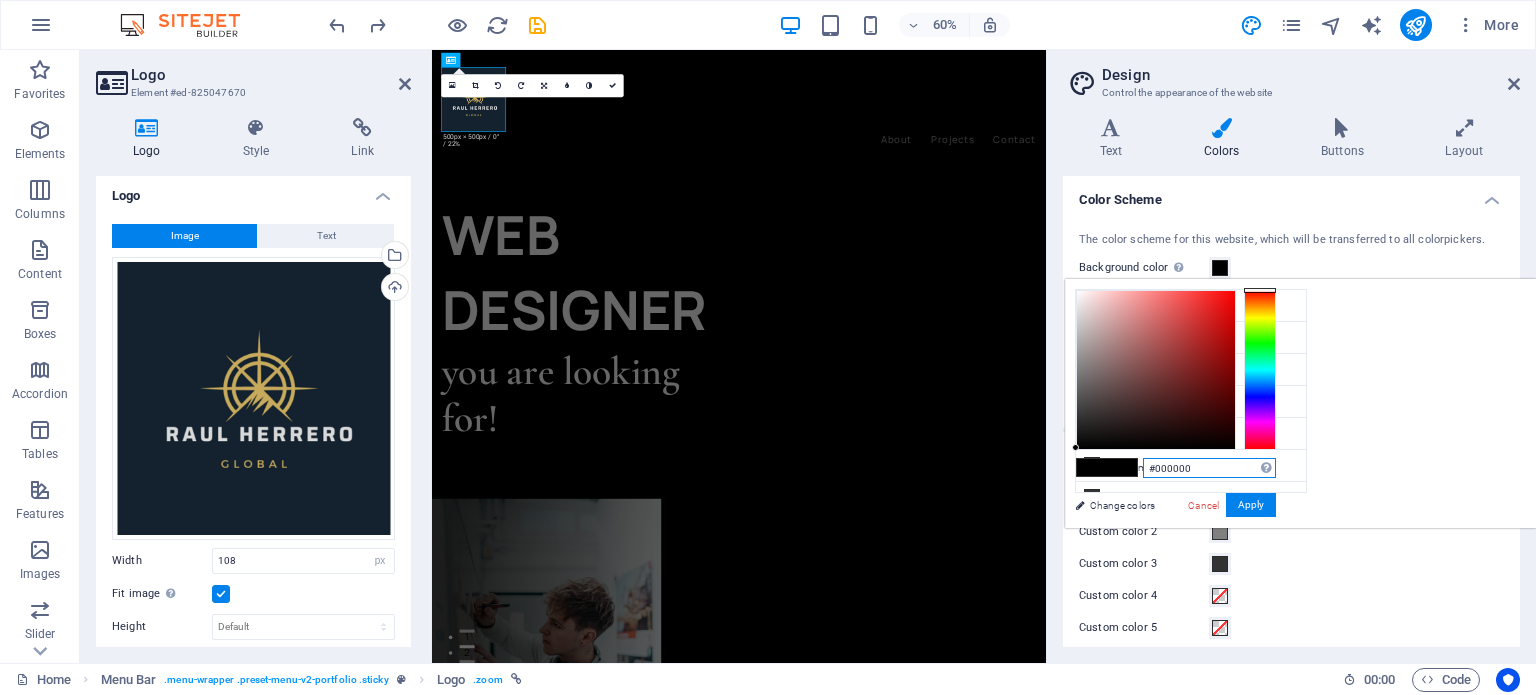 click on "#000000" at bounding box center [1209, 468] 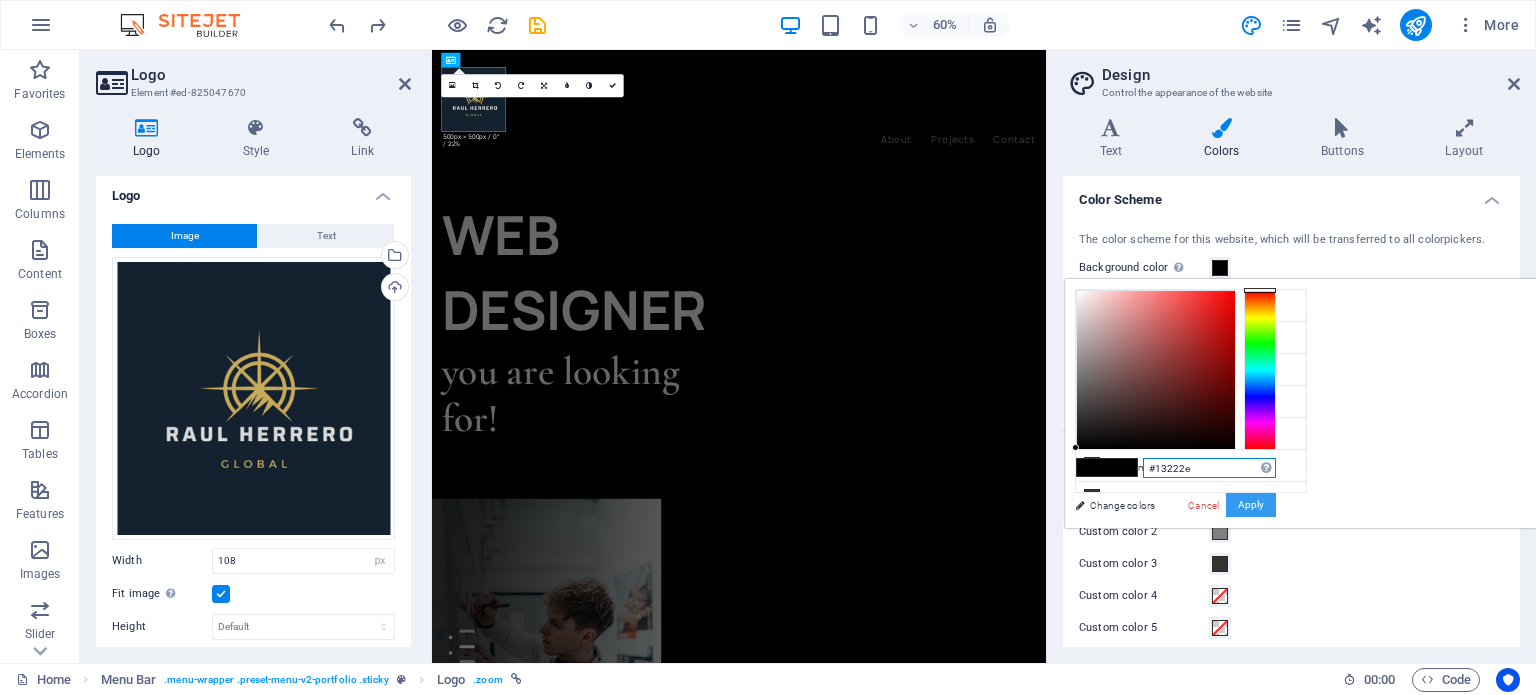type on "#13222e" 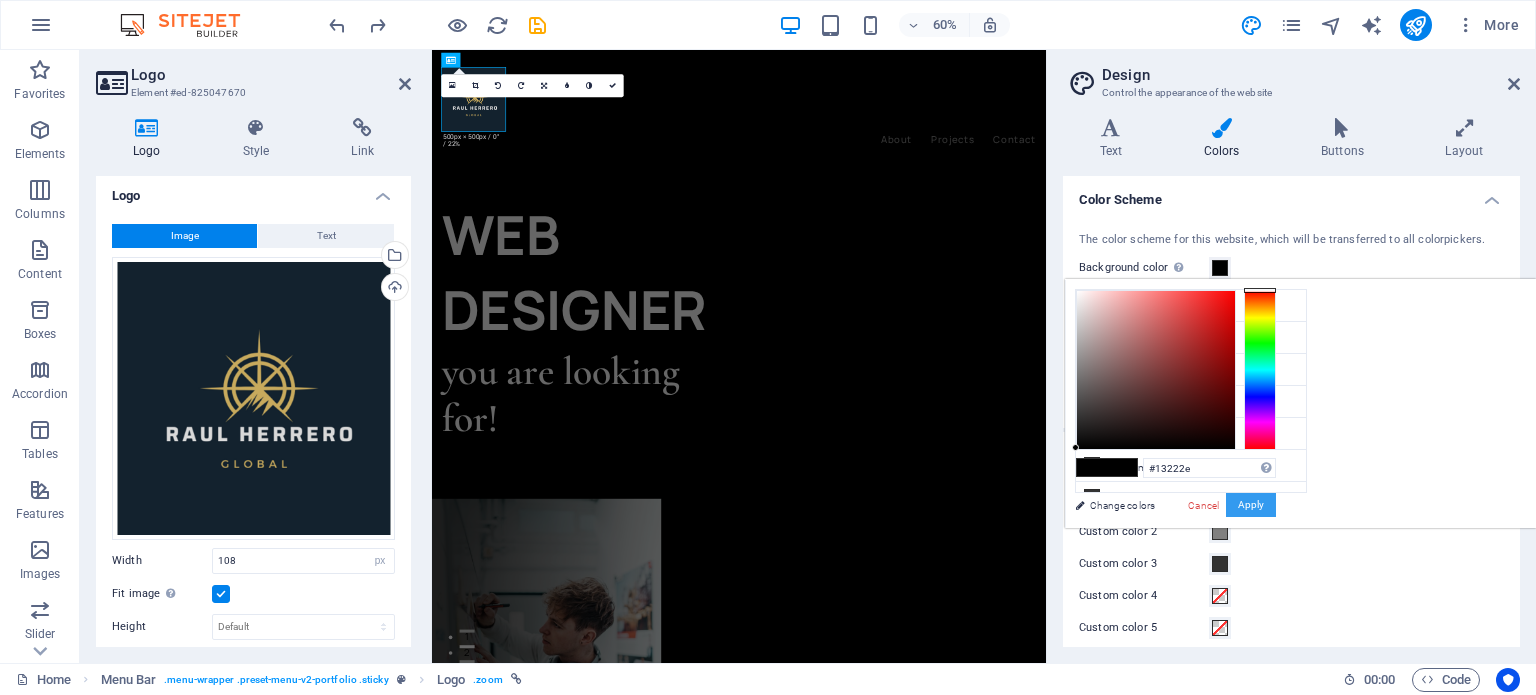 click on "Apply" at bounding box center (1251, 505) 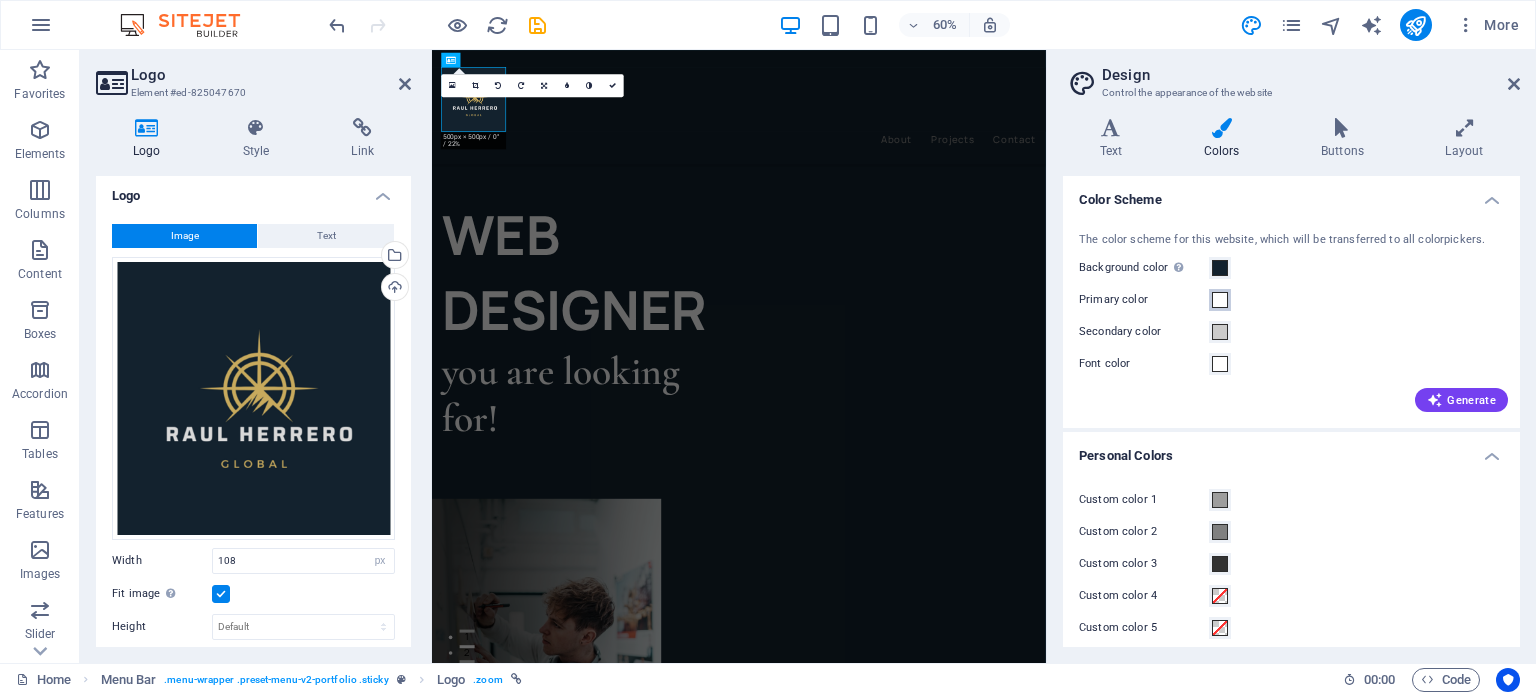 click at bounding box center (1220, 300) 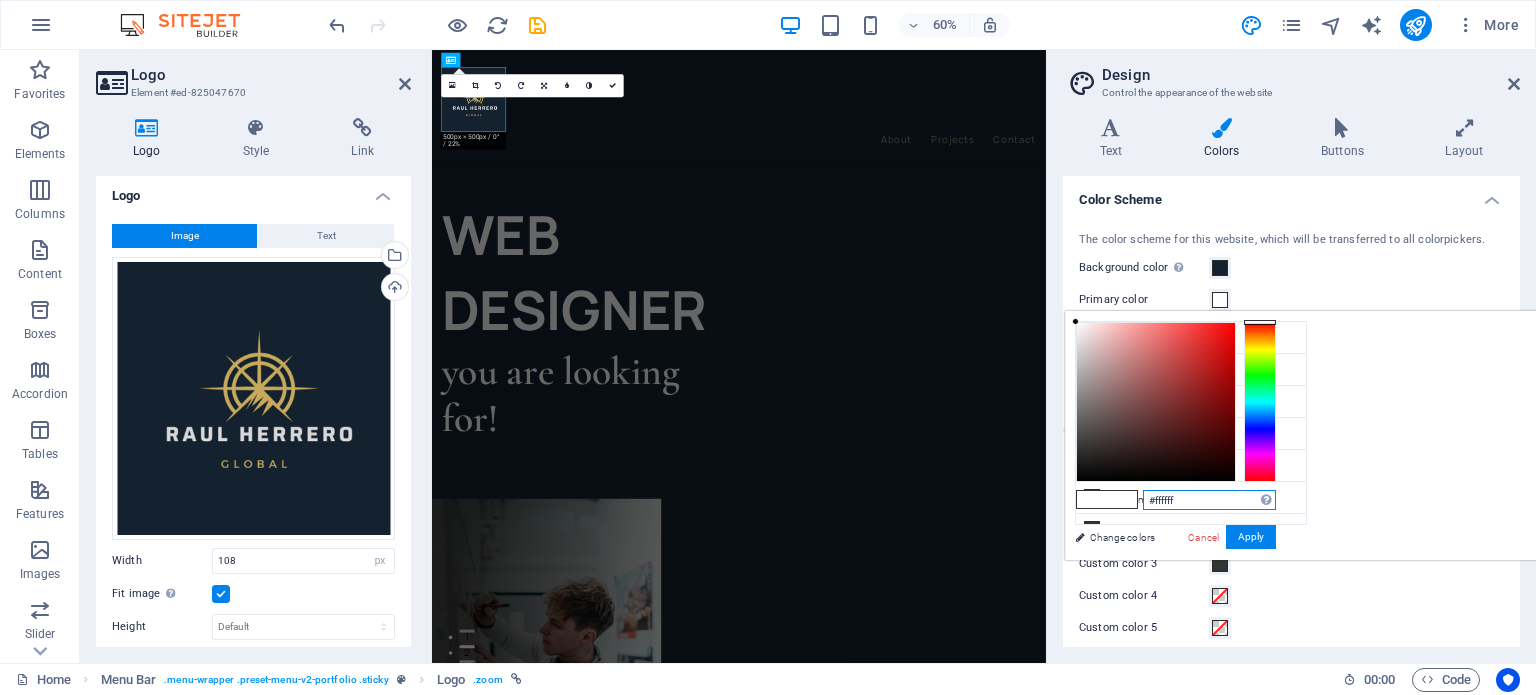 click on "#ffffff" at bounding box center [1209, 500] 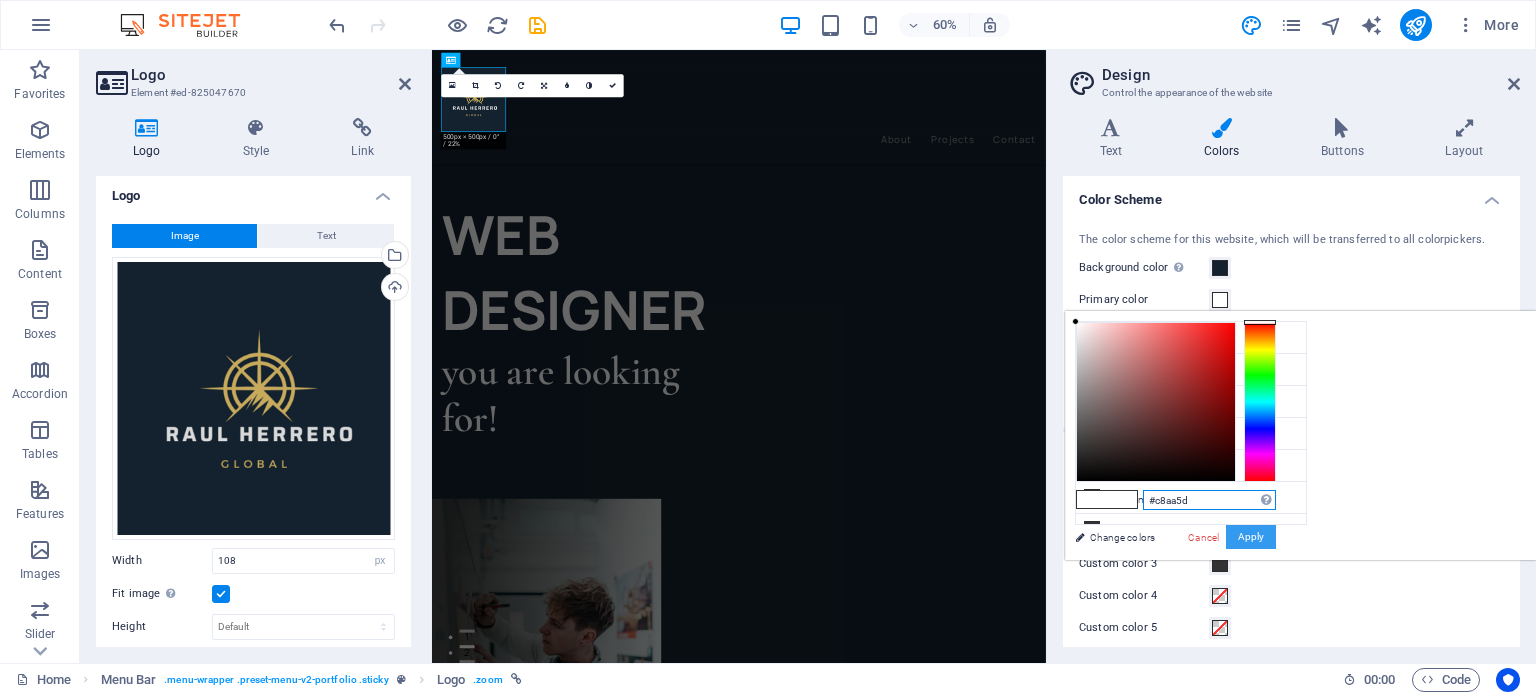 type on "#c8aa5d" 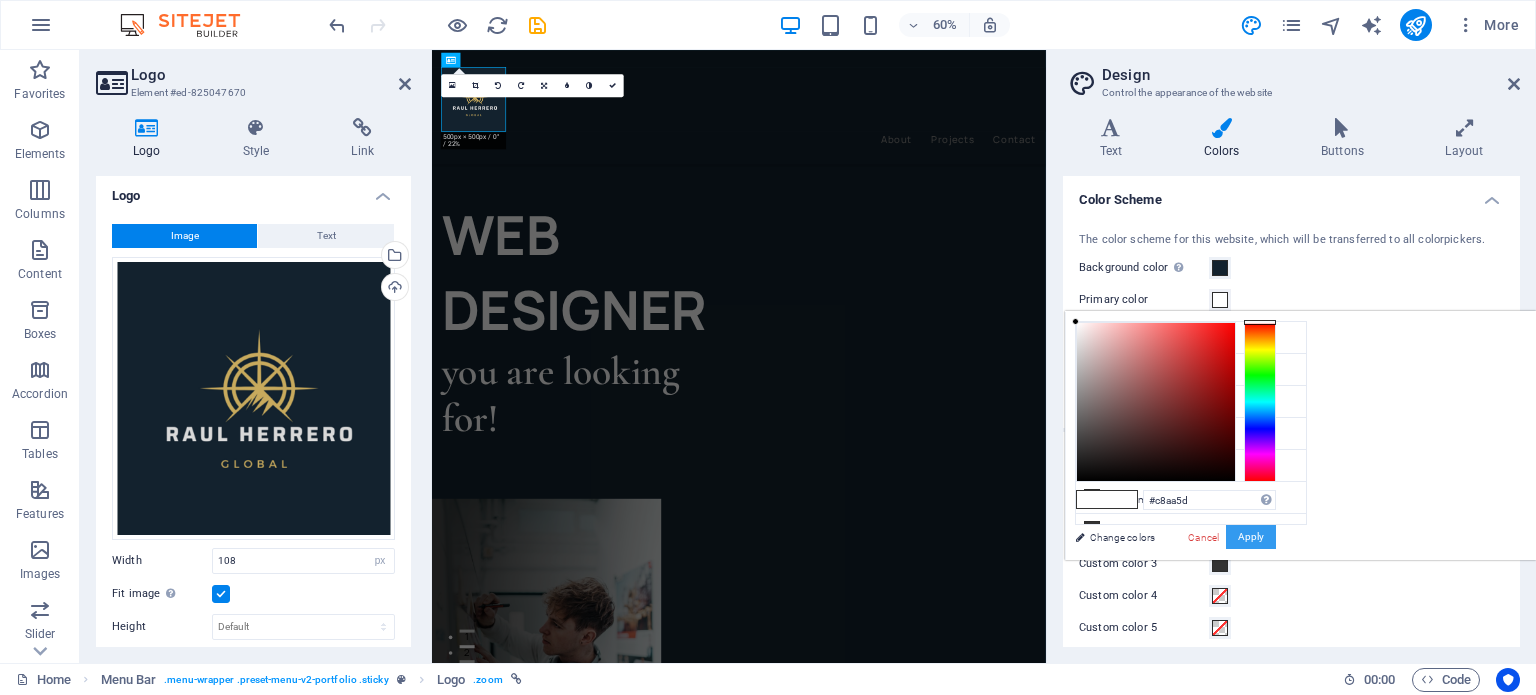 click on "Apply" at bounding box center [1251, 537] 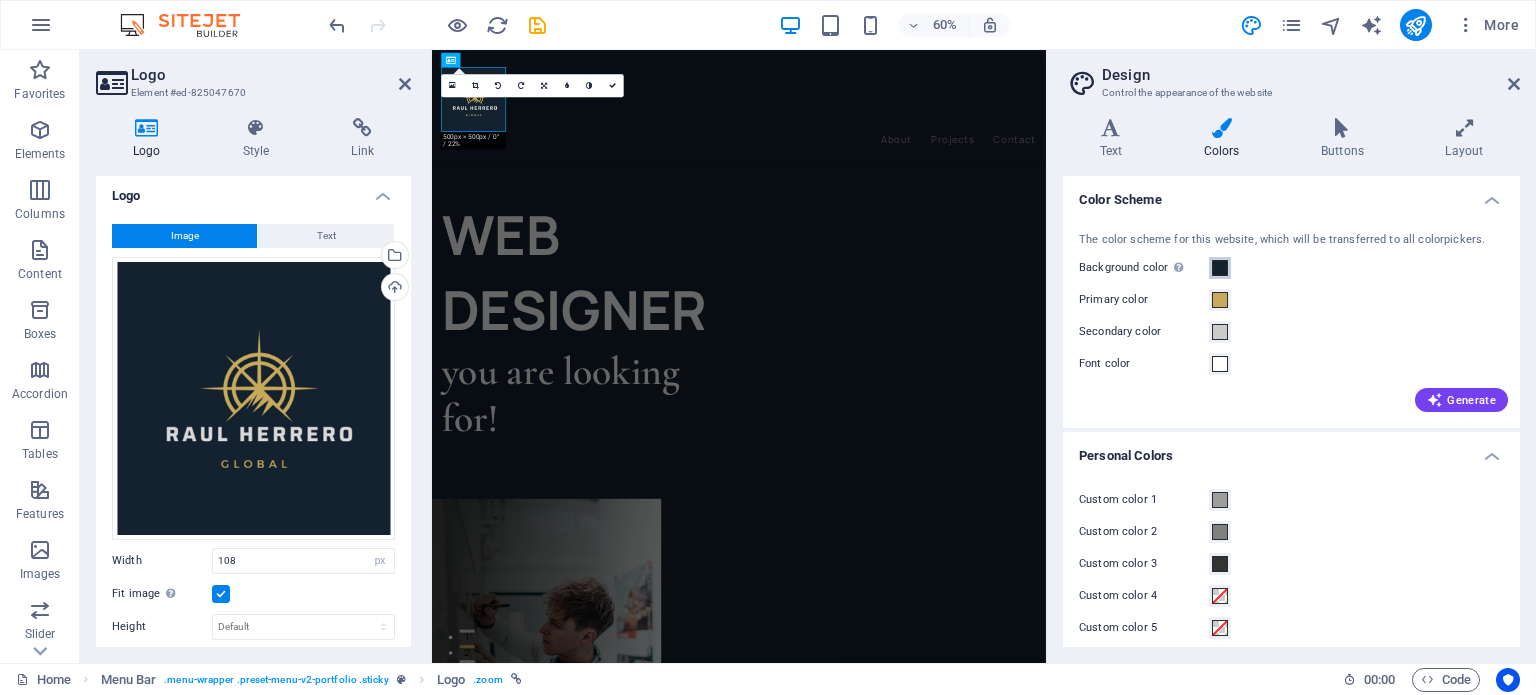 click at bounding box center [1220, 268] 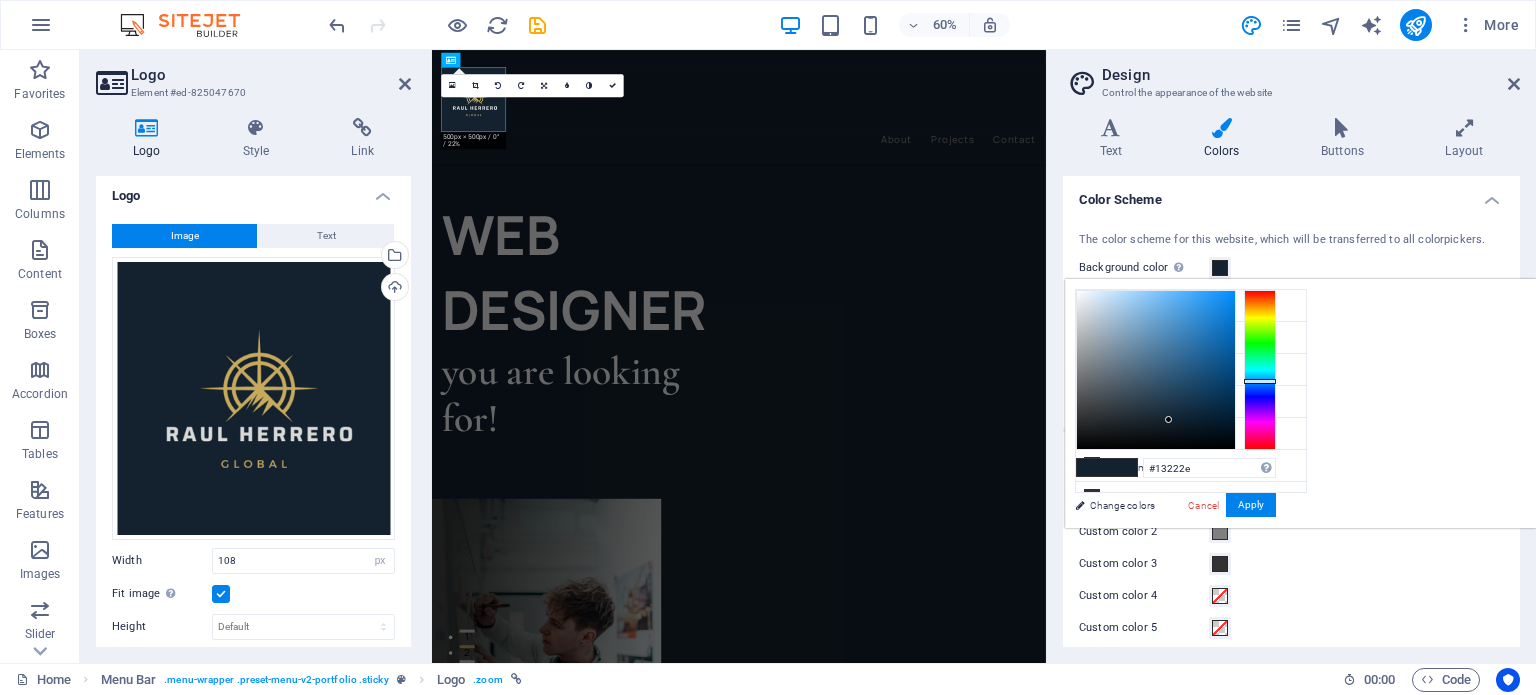 click on "Background color Only visible if it is not covered by other backgrounds." at bounding box center (1291, 268) 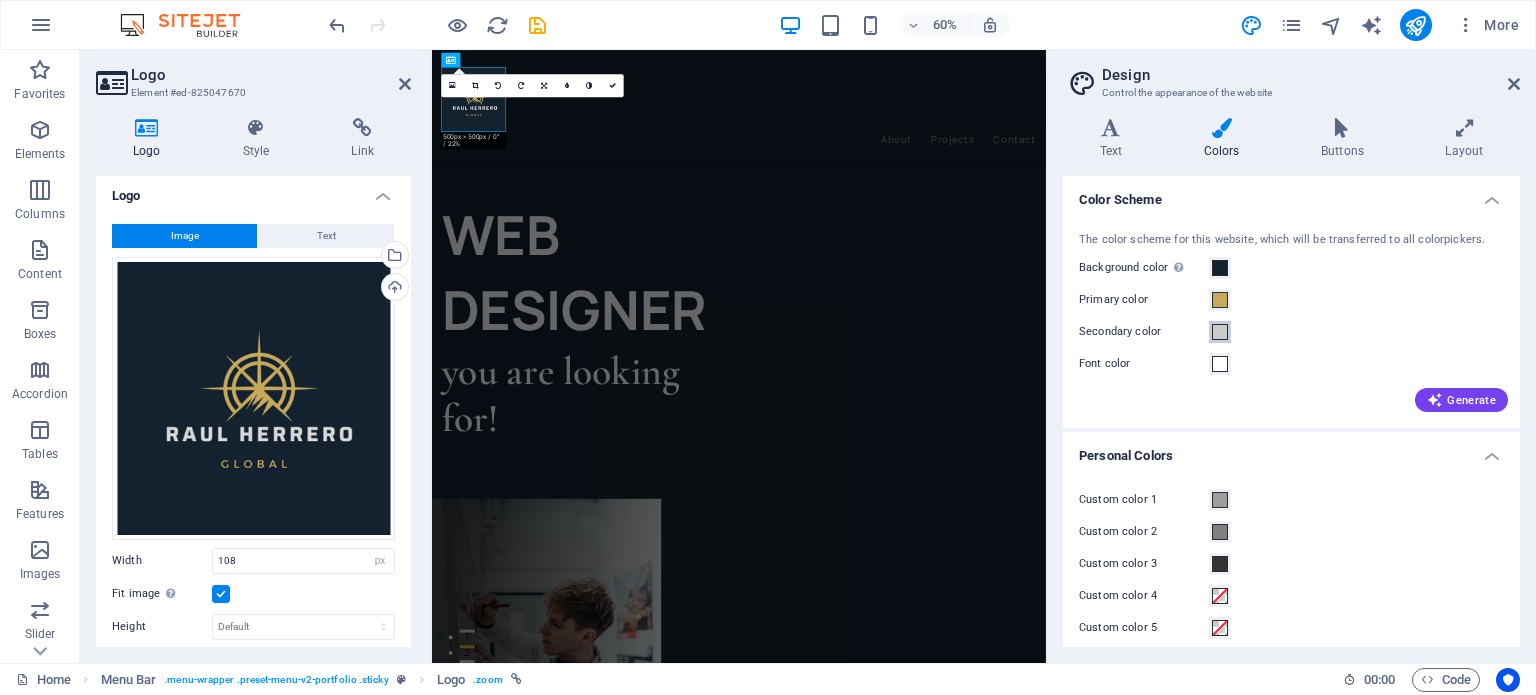 click at bounding box center (1220, 332) 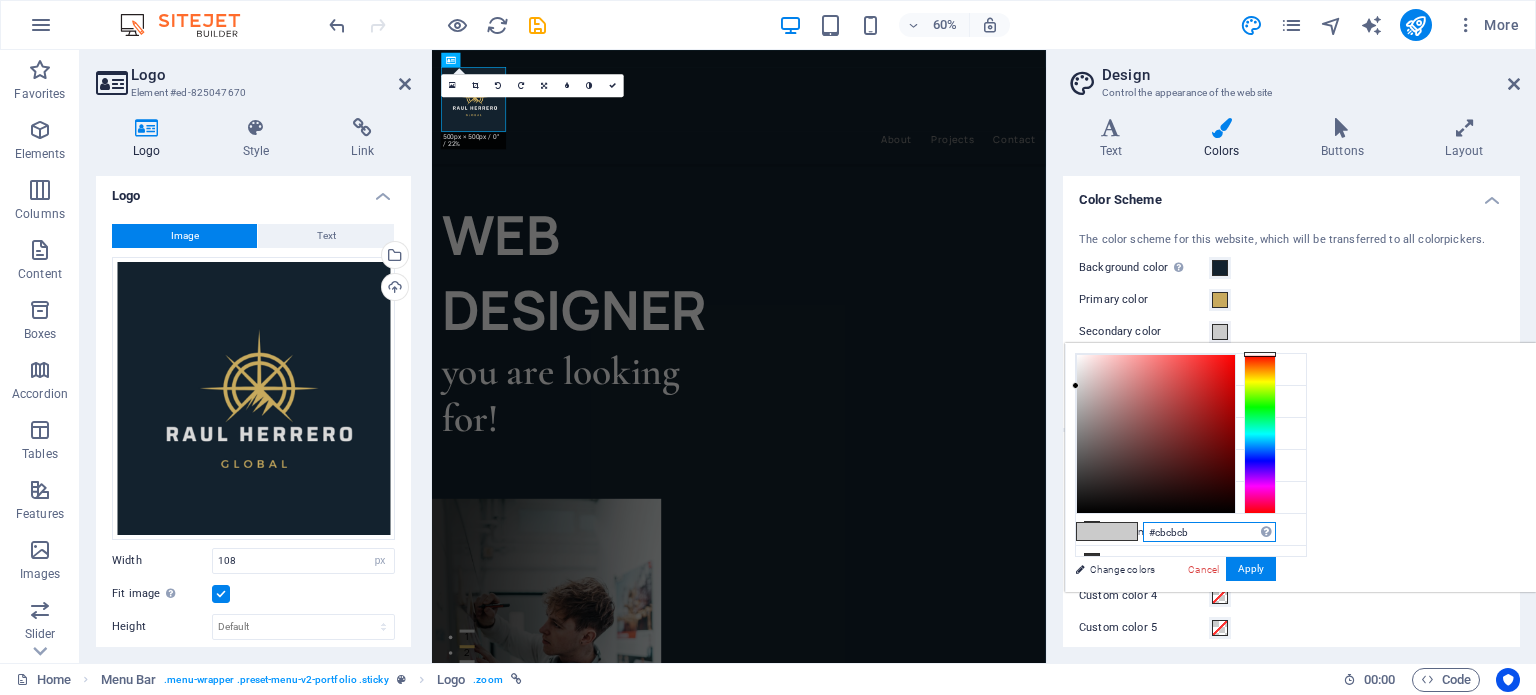 click on "#cbcbcb" at bounding box center [1209, 532] 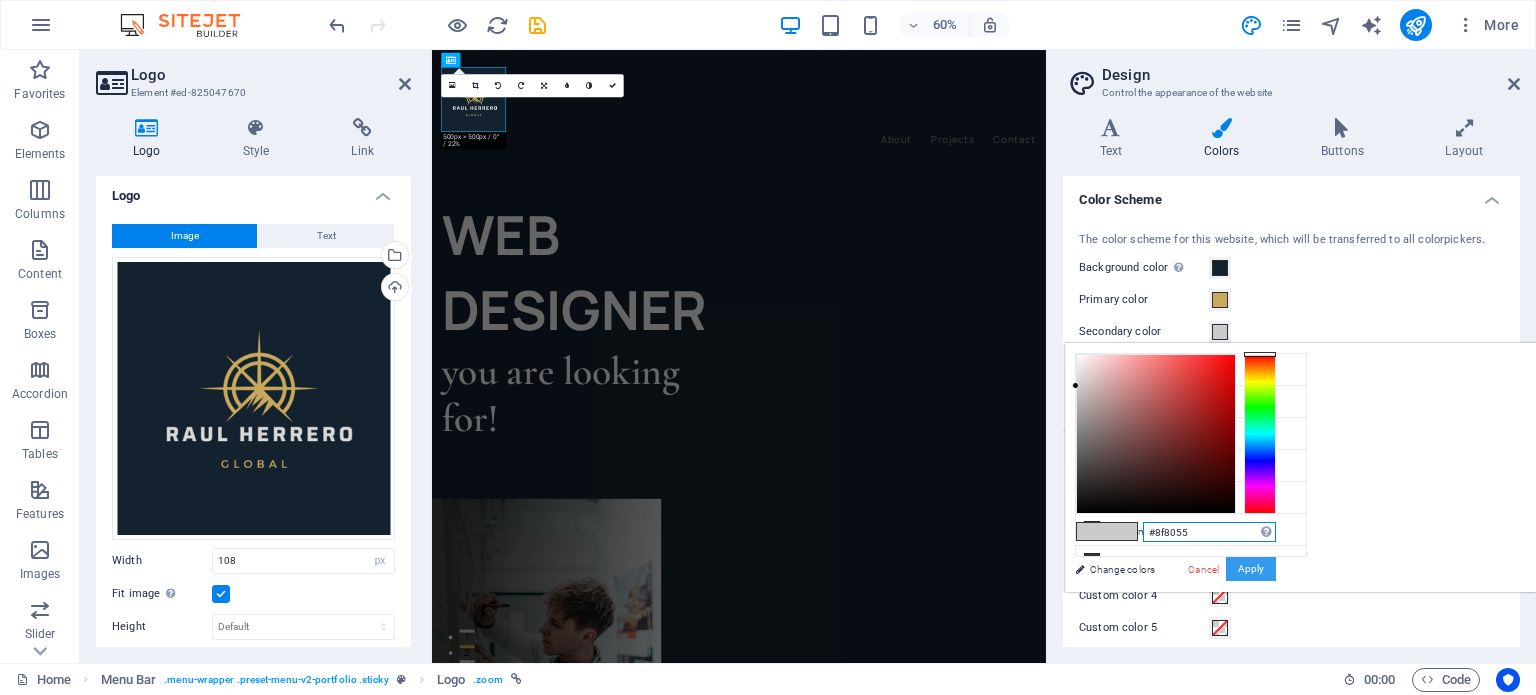 type on "#8f8055" 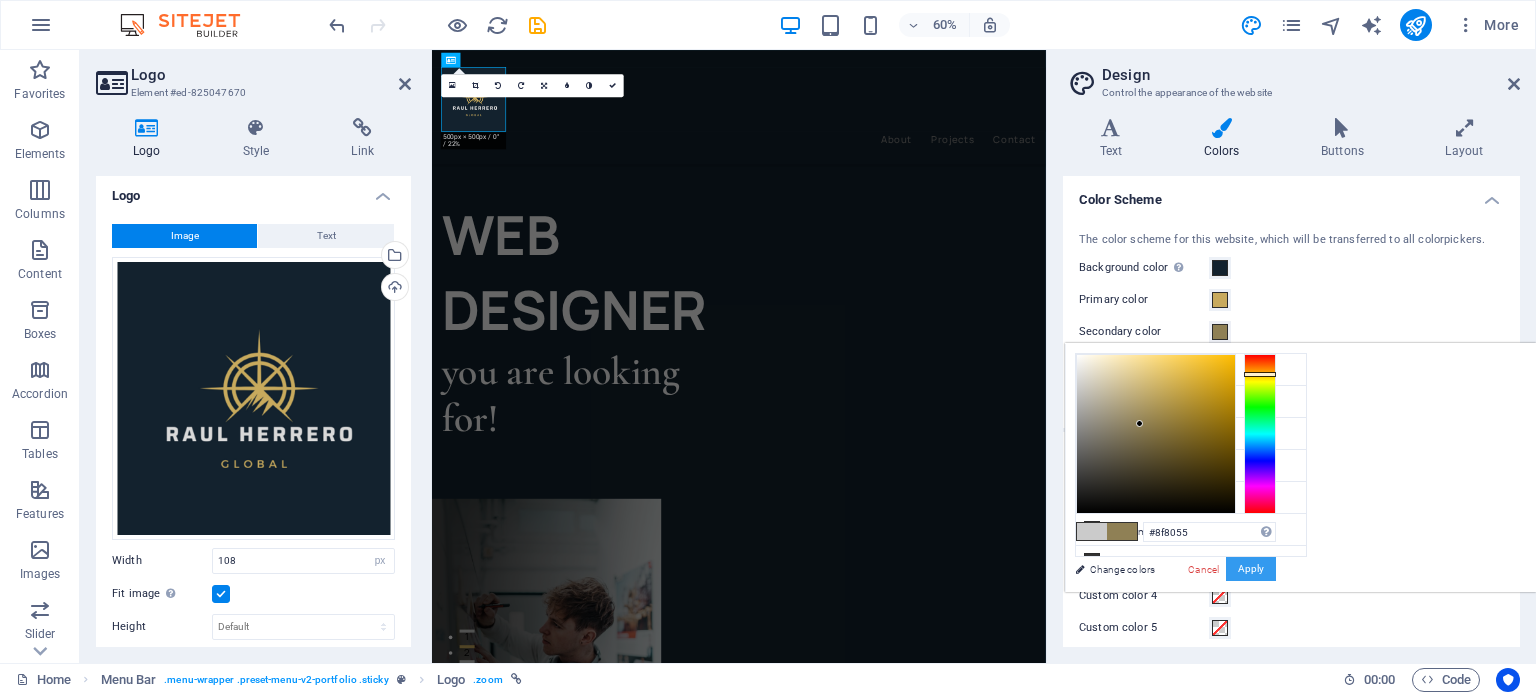 click on "Apply" at bounding box center (1251, 569) 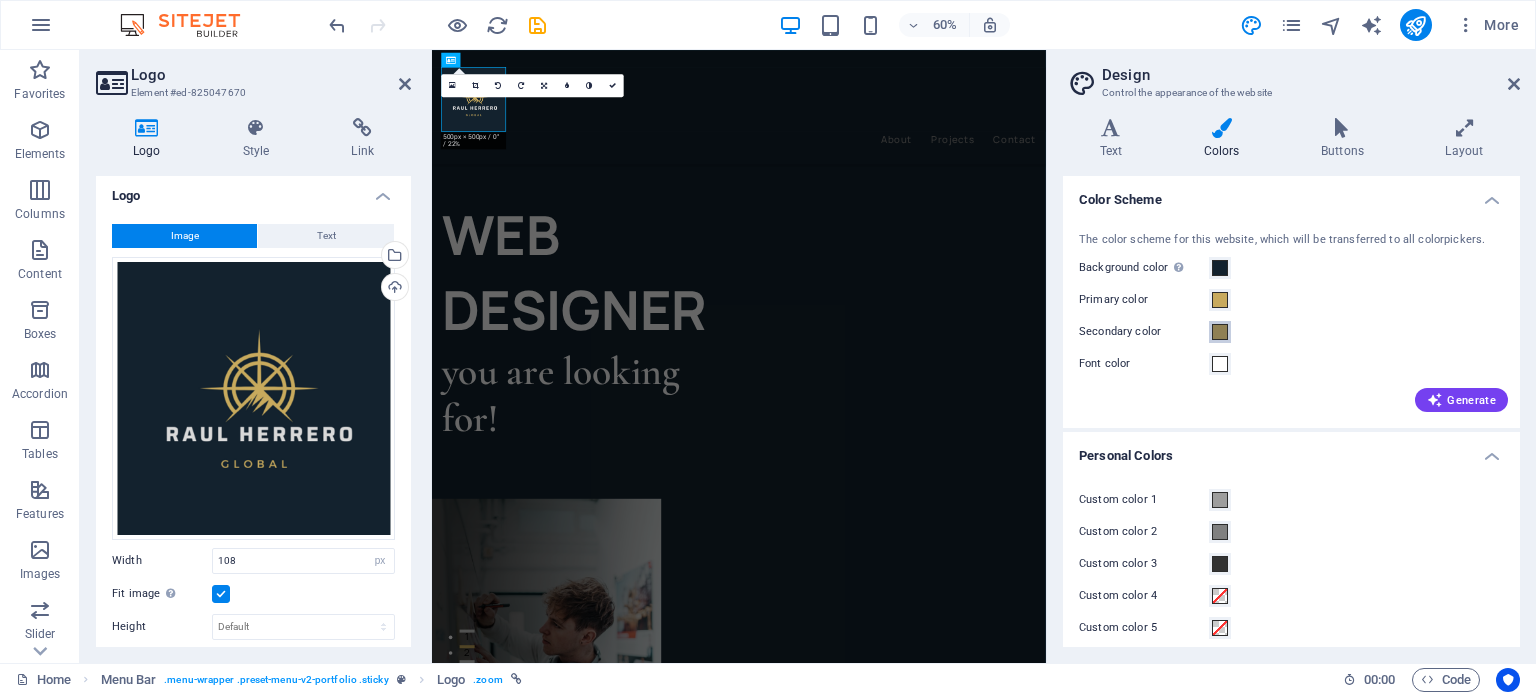 drag, startPoint x: 1224, startPoint y: 337, endPoint x: 1219, endPoint y: 392, distance: 55.226807 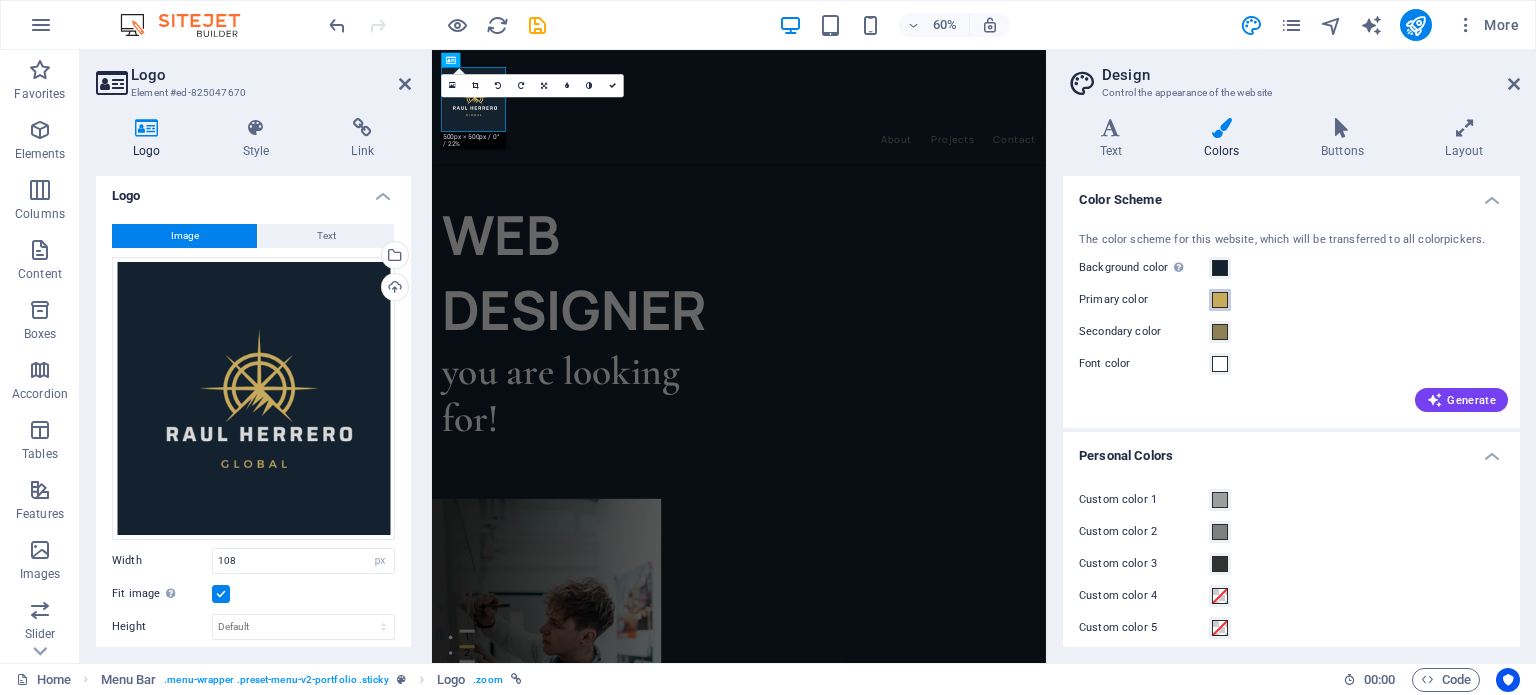 click at bounding box center [1220, 300] 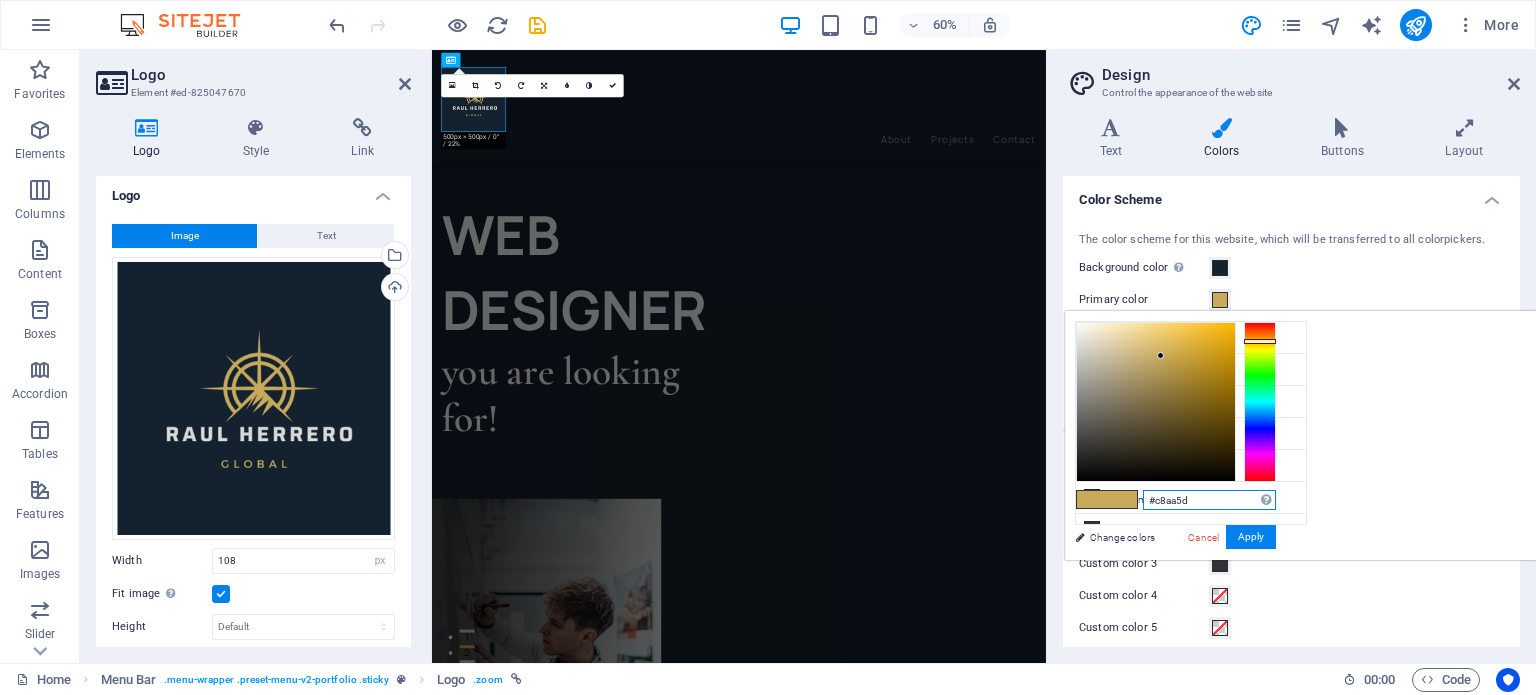 click on "#c8aa5d" at bounding box center [1209, 500] 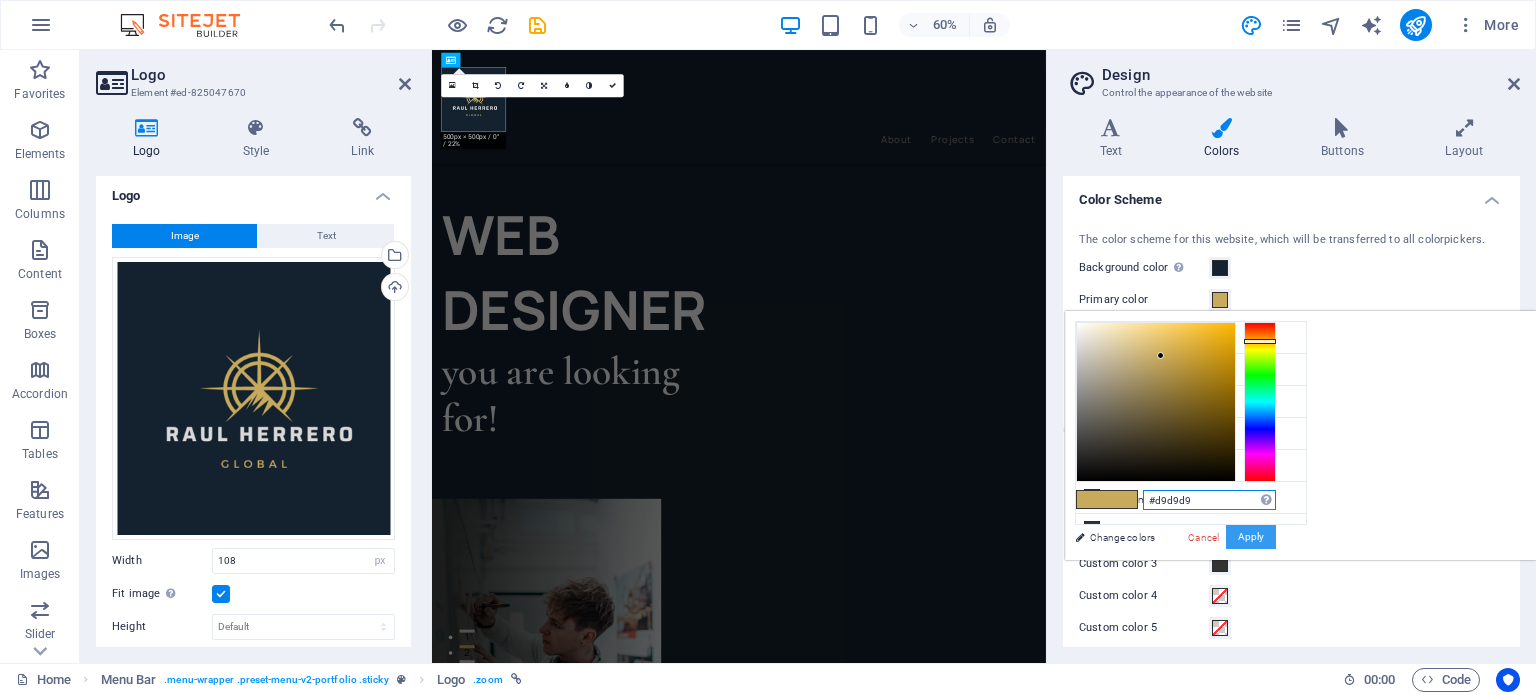 type on "#d9d9d9" 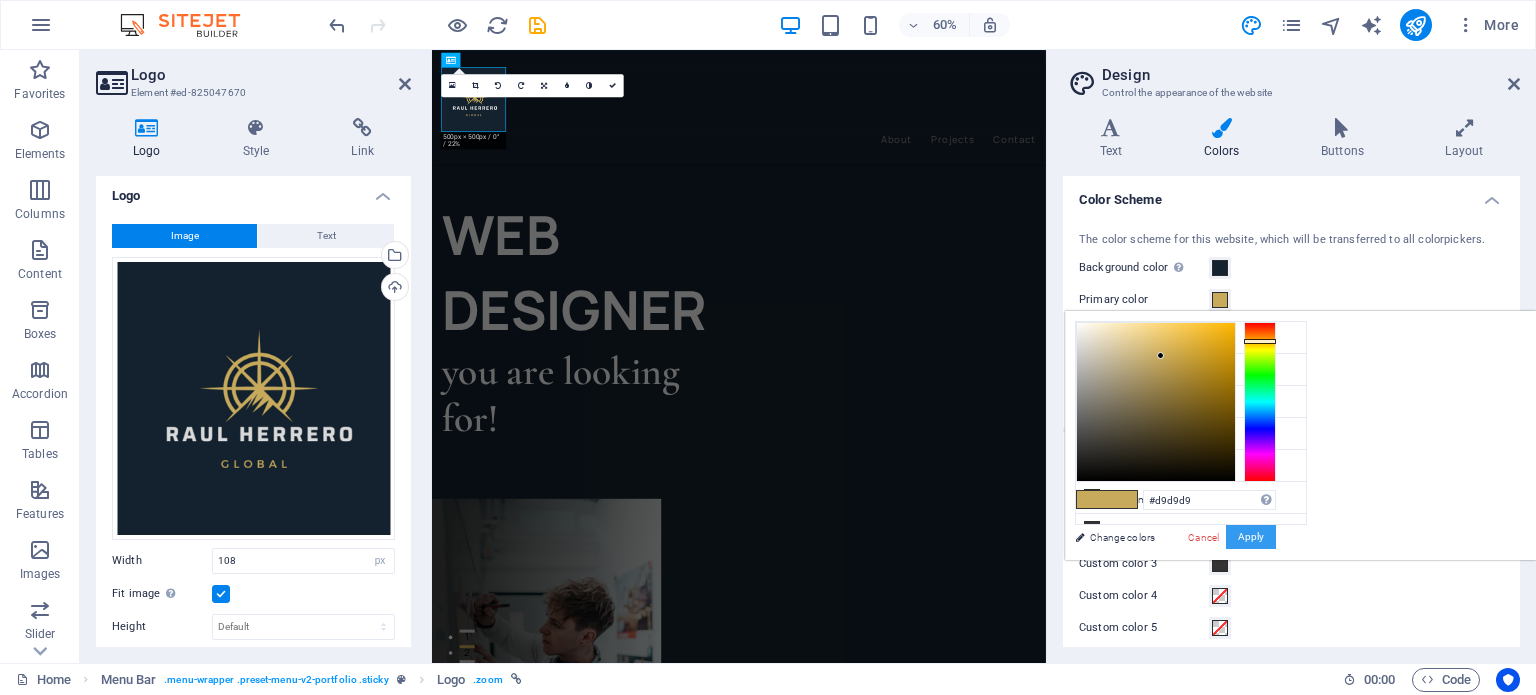 click on "Apply" at bounding box center [1251, 537] 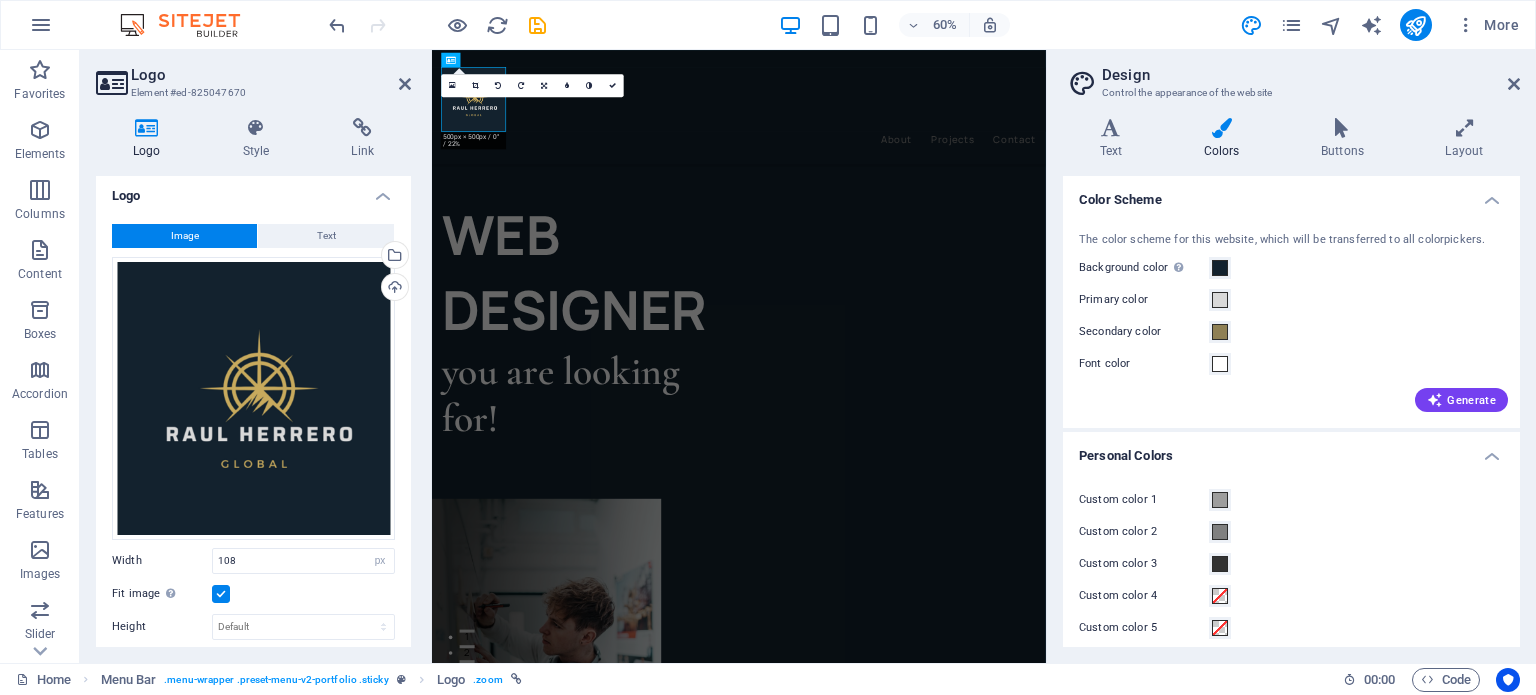 click on "The color scheme for this website, which will be transferred to all colorpickers. Background color Only visible if it is not covered by other backgrounds. Primary color Secondary color Font color Generate" at bounding box center (1291, 320) 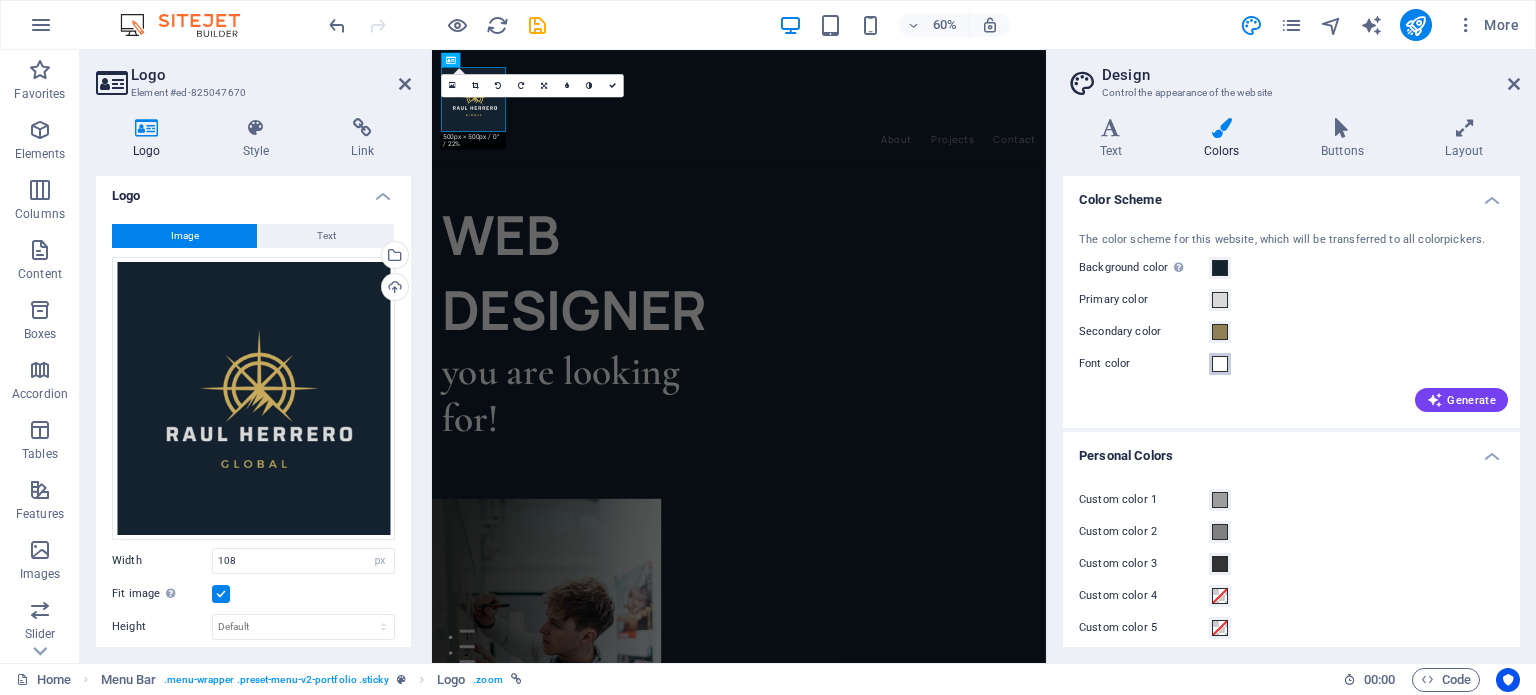 click at bounding box center (1220, 364) 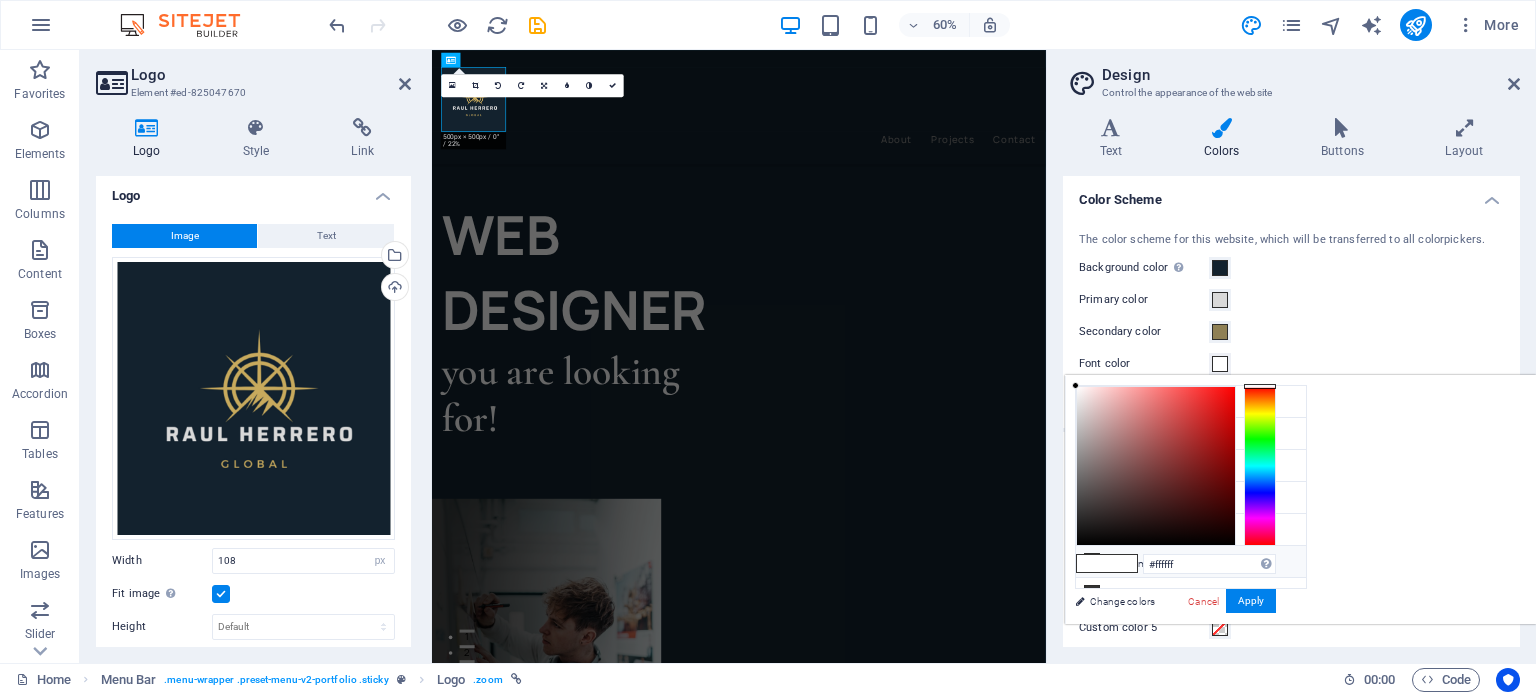 scroll, scrollTop: 2, scrollLeft: 0, axis: vertical 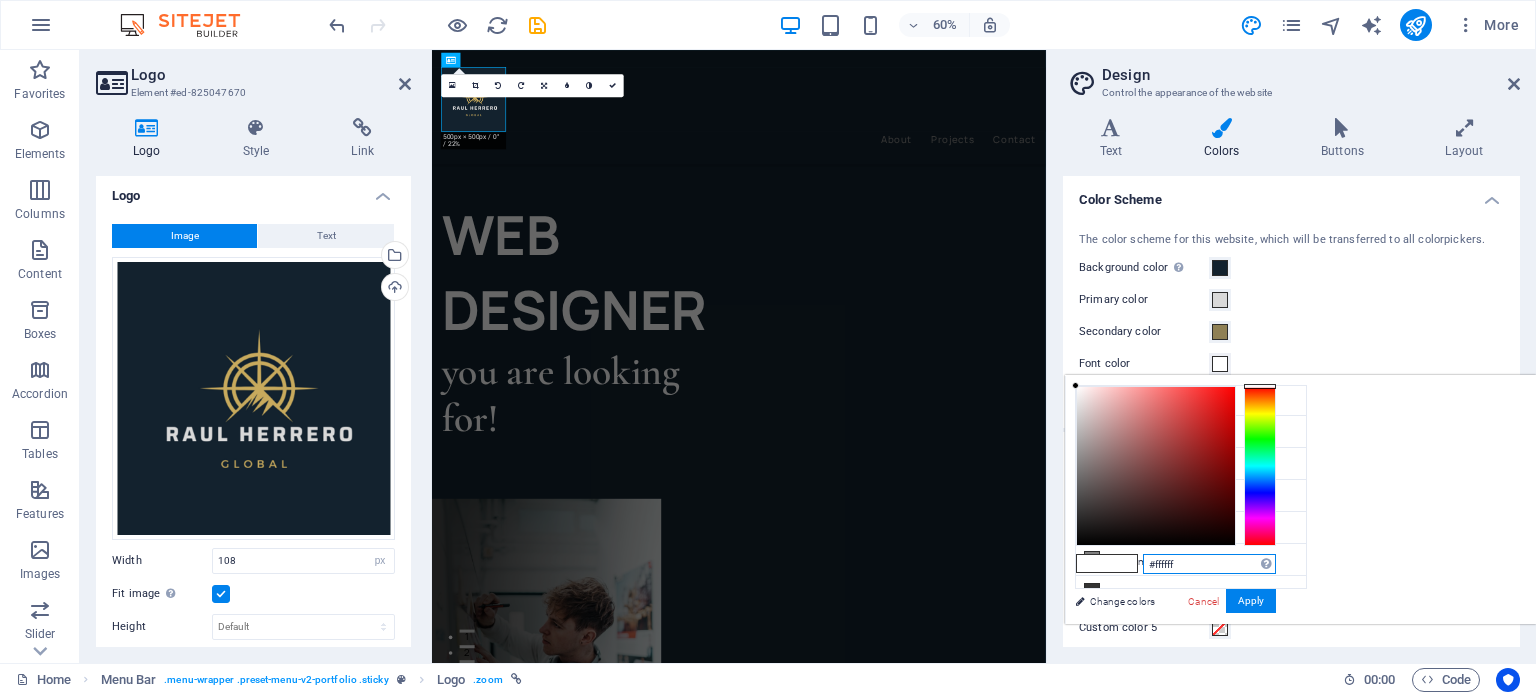 click on "#ffffff" at bounding box center [1209, 564] 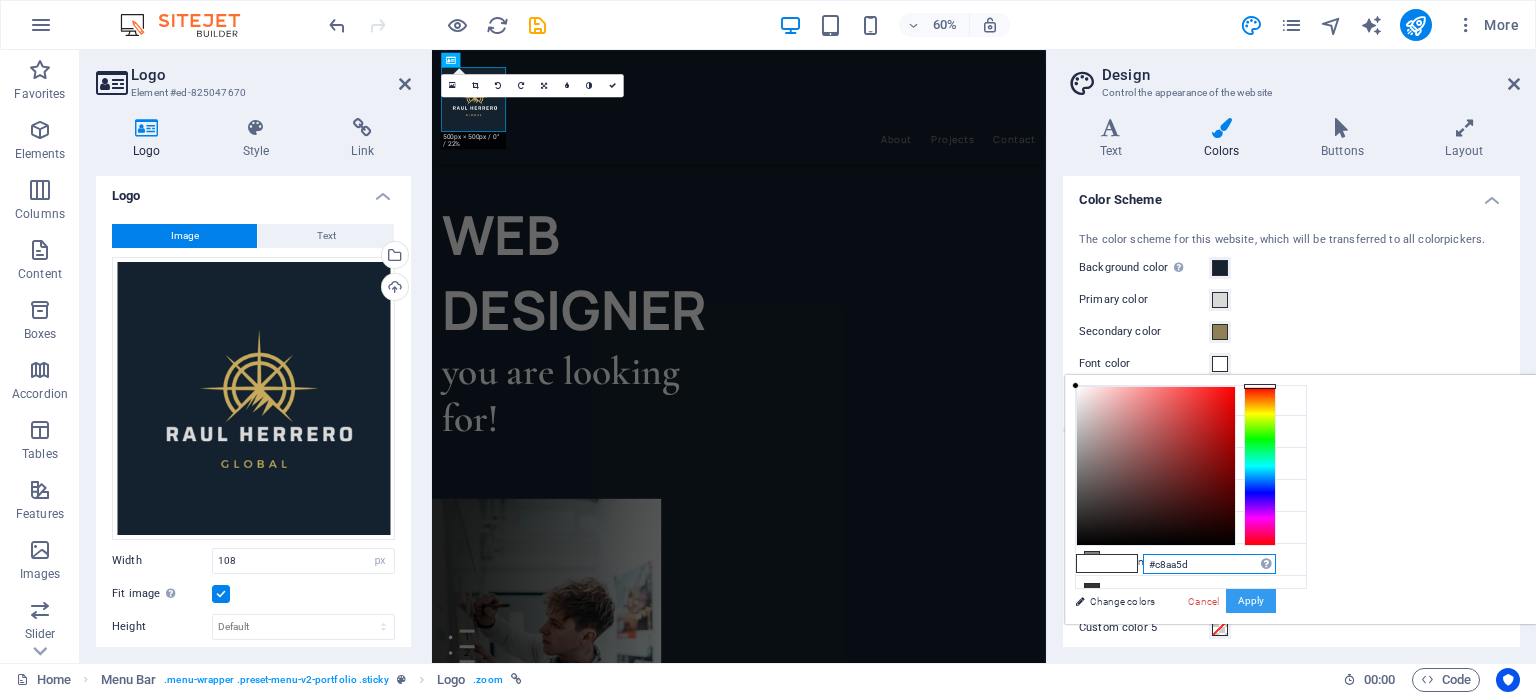 type on "#c8aa5d" 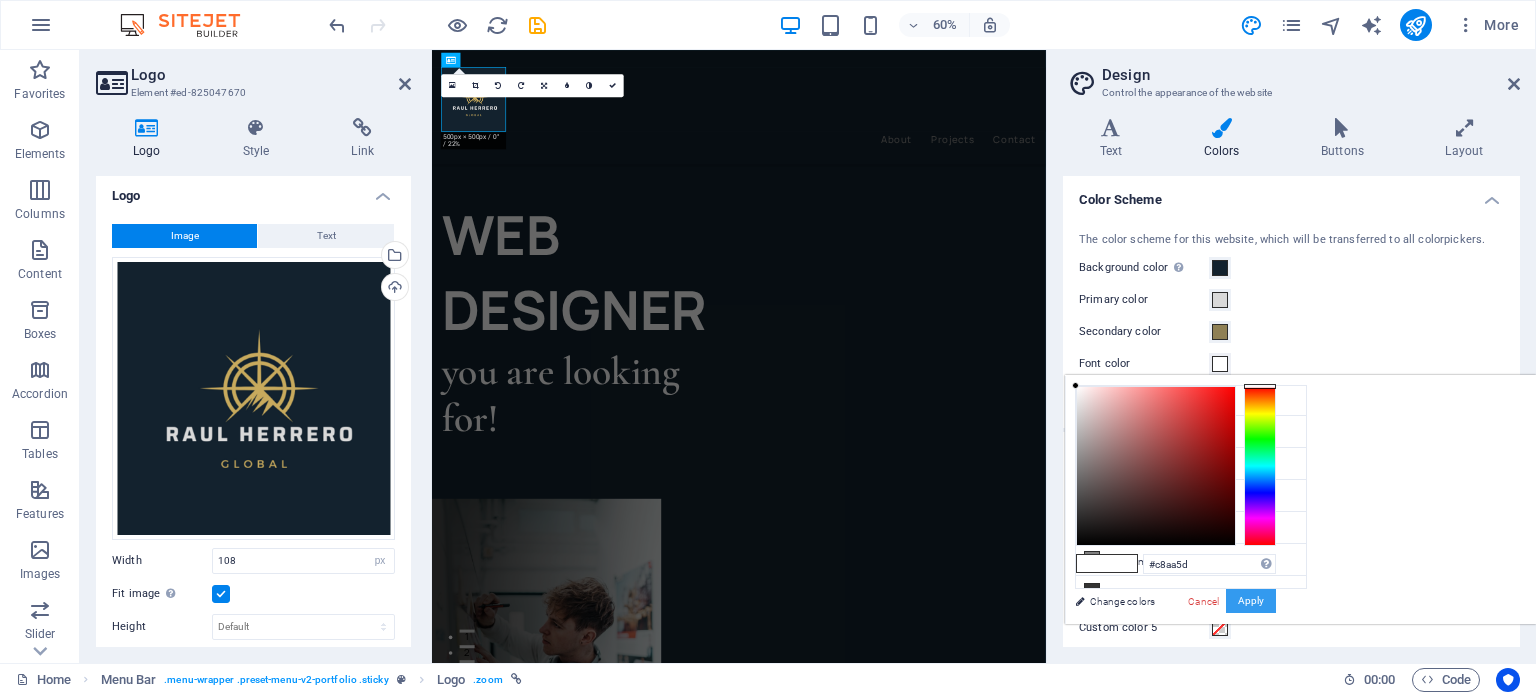 click on "Apply" at bounding box center (1251, 601) 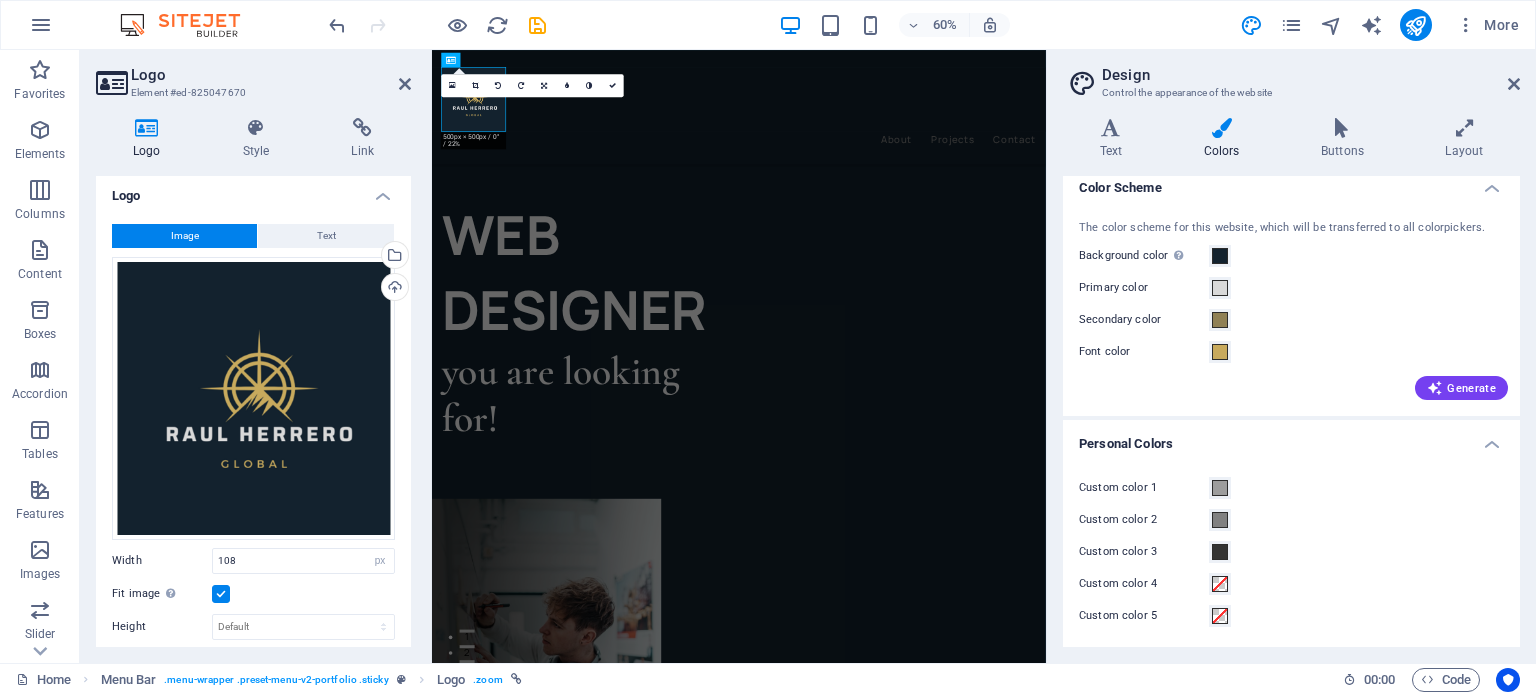 scroll, scrollTop: 0, scrollLeft: 0, axis: both 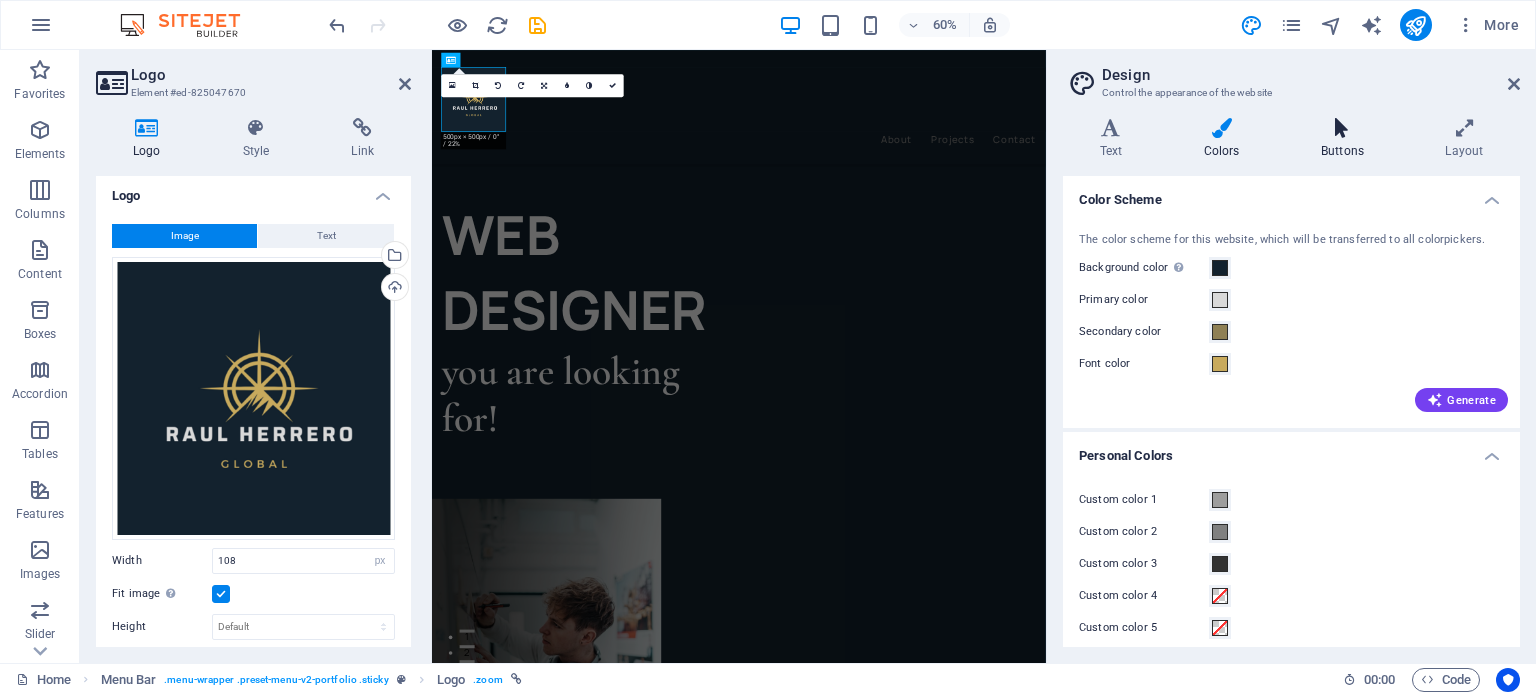 click on "Buttons" at bounding box center [1346, 139] 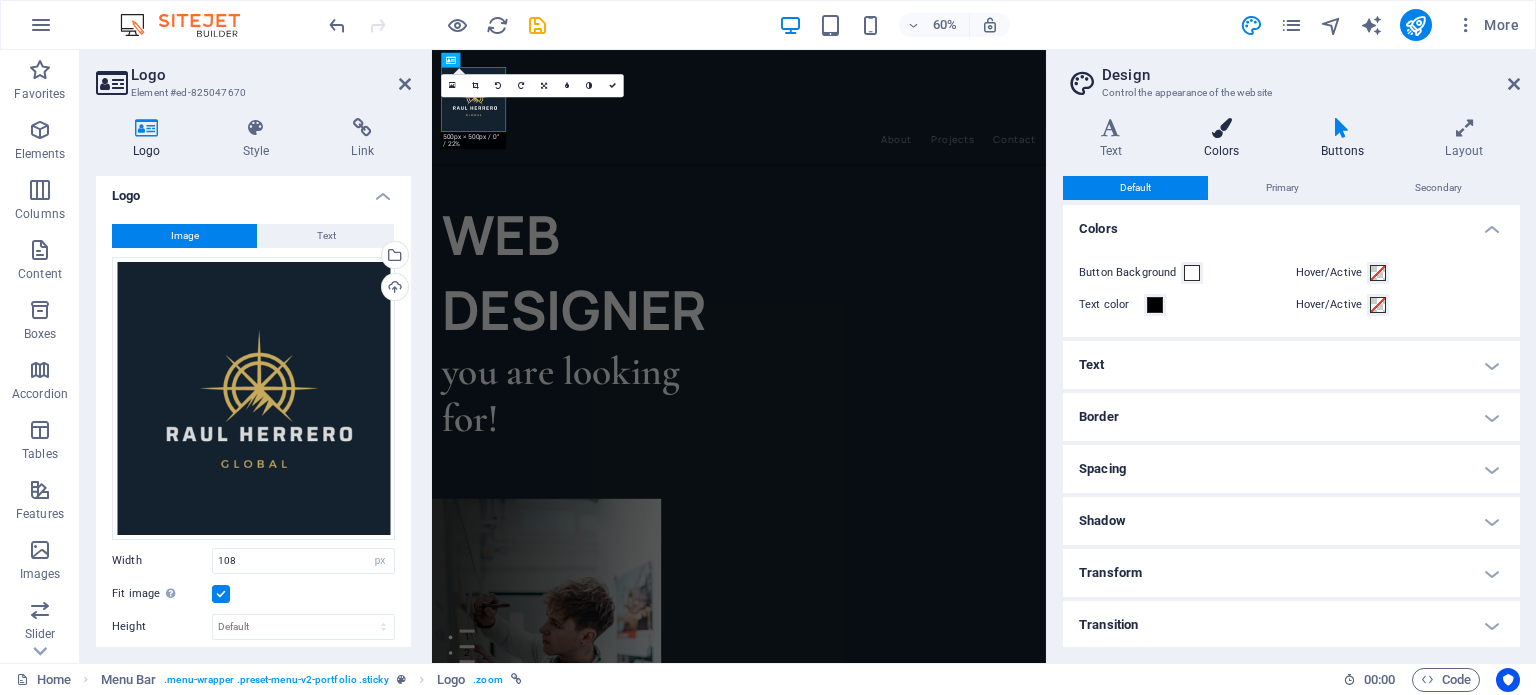 click on "Colors" at bounding box center [1225, 139] 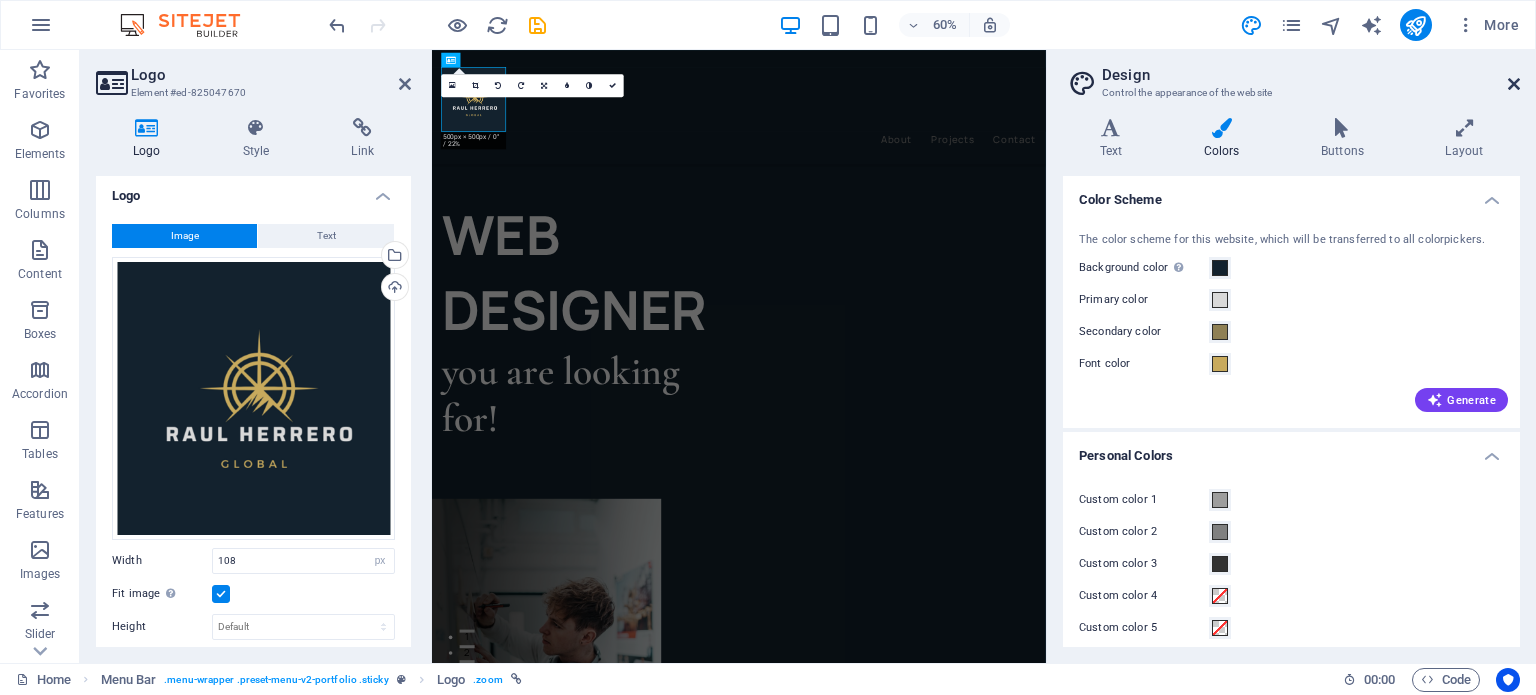 click at bounding box center [1514, 84] 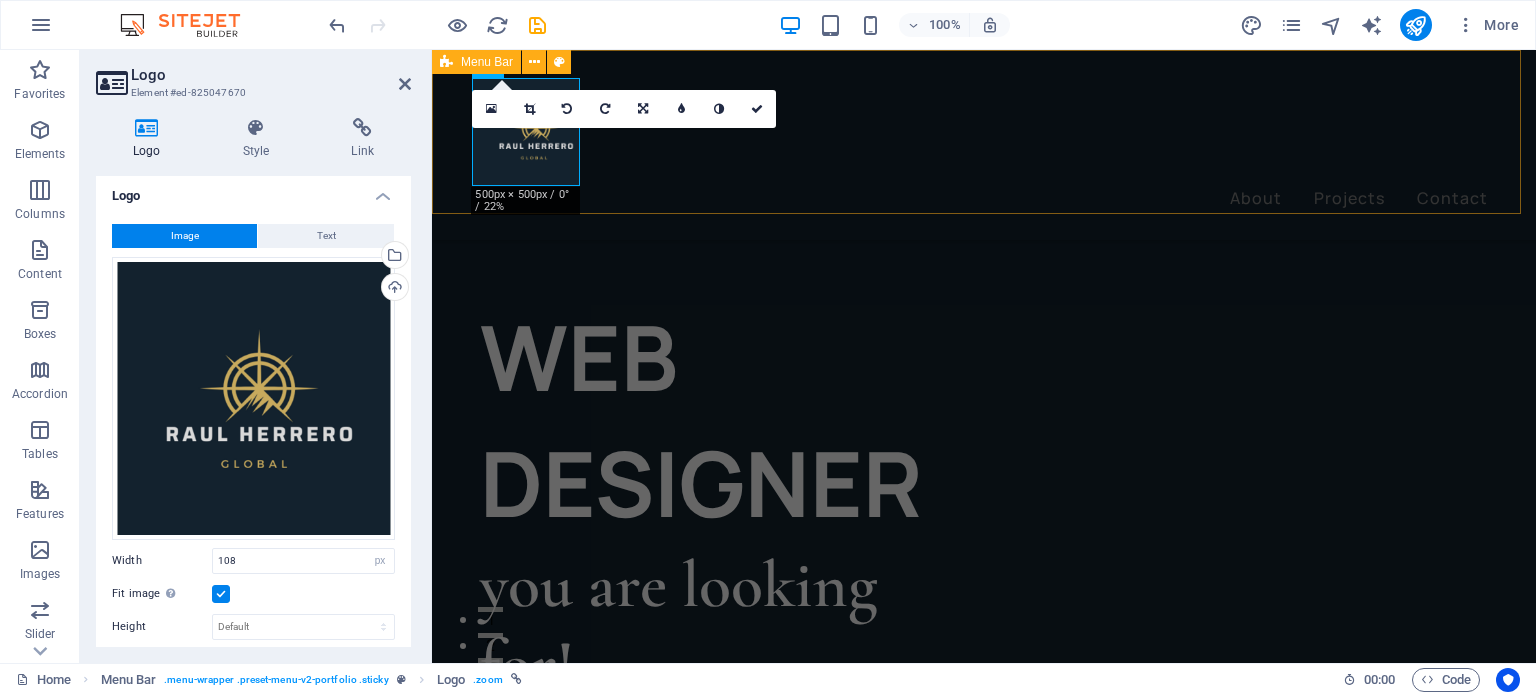 click on "About Projects Contact" at bounding box center (984, 145) 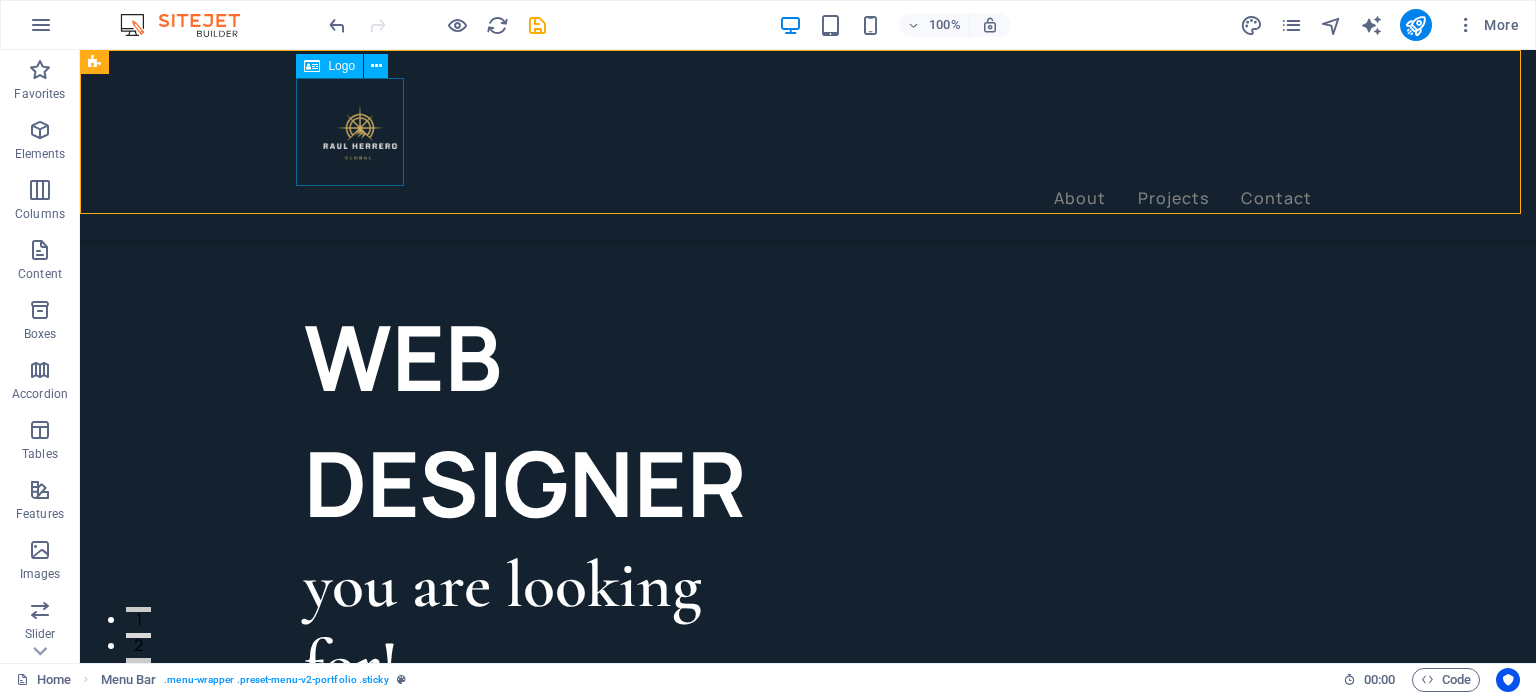 click at bounding box center [808, 132] 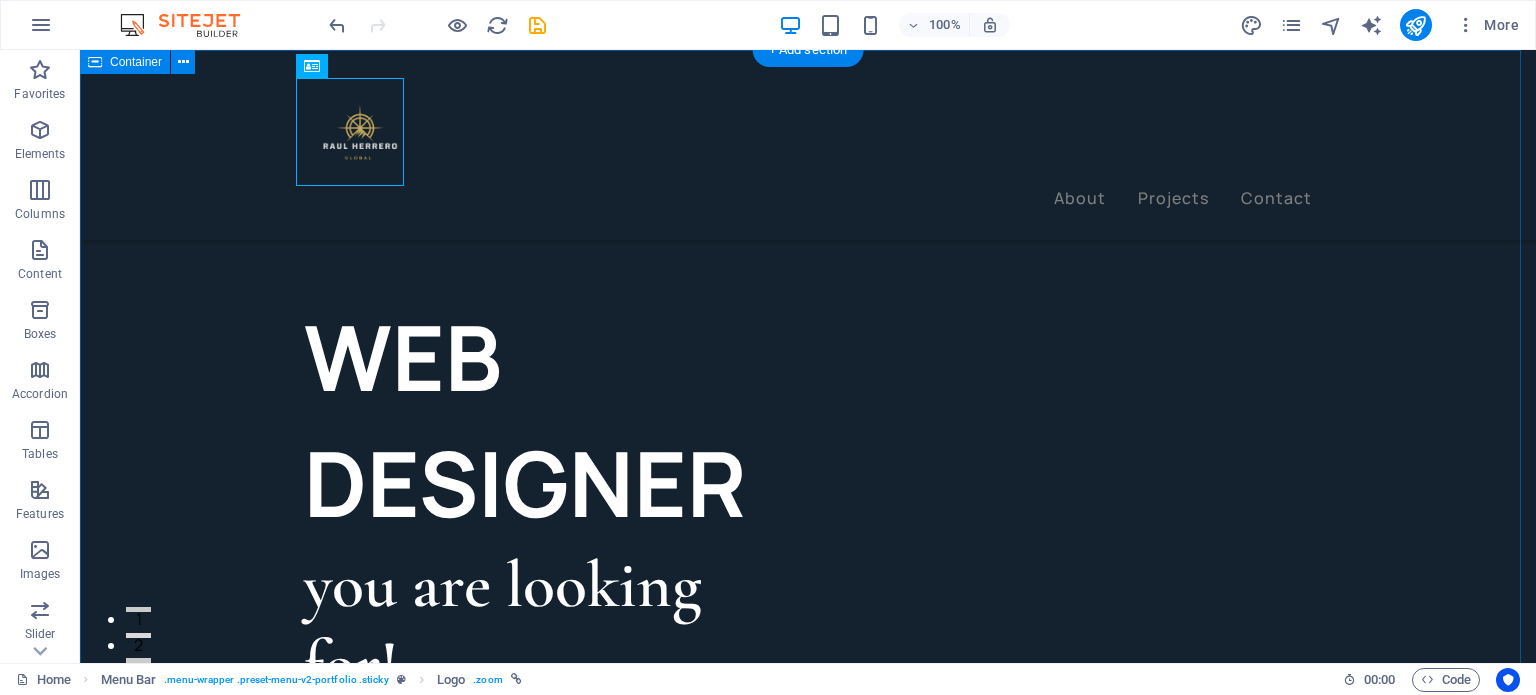 click on "WEB DESIGNER you are looking for! Let’s talk My projects" at bounding box center [808, 968] 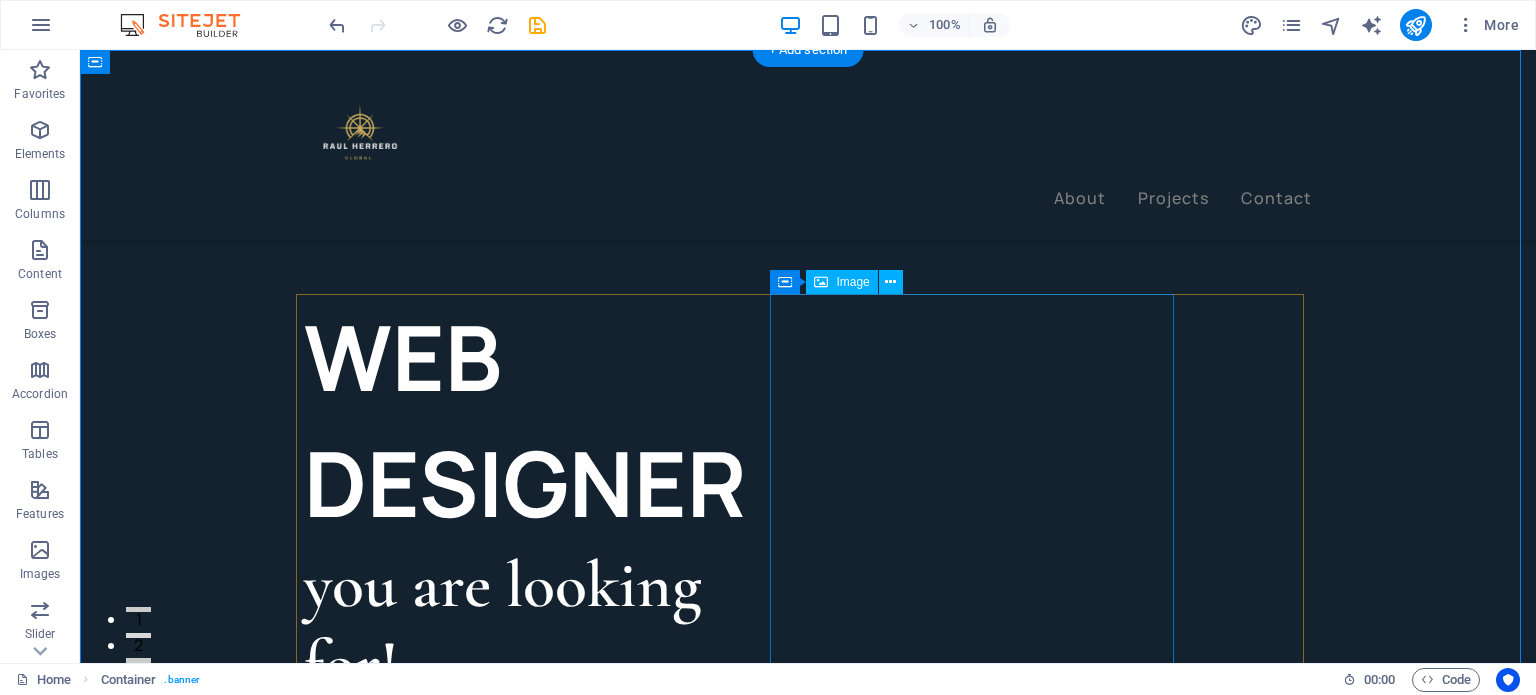 click at bounding box center [475, 1050] 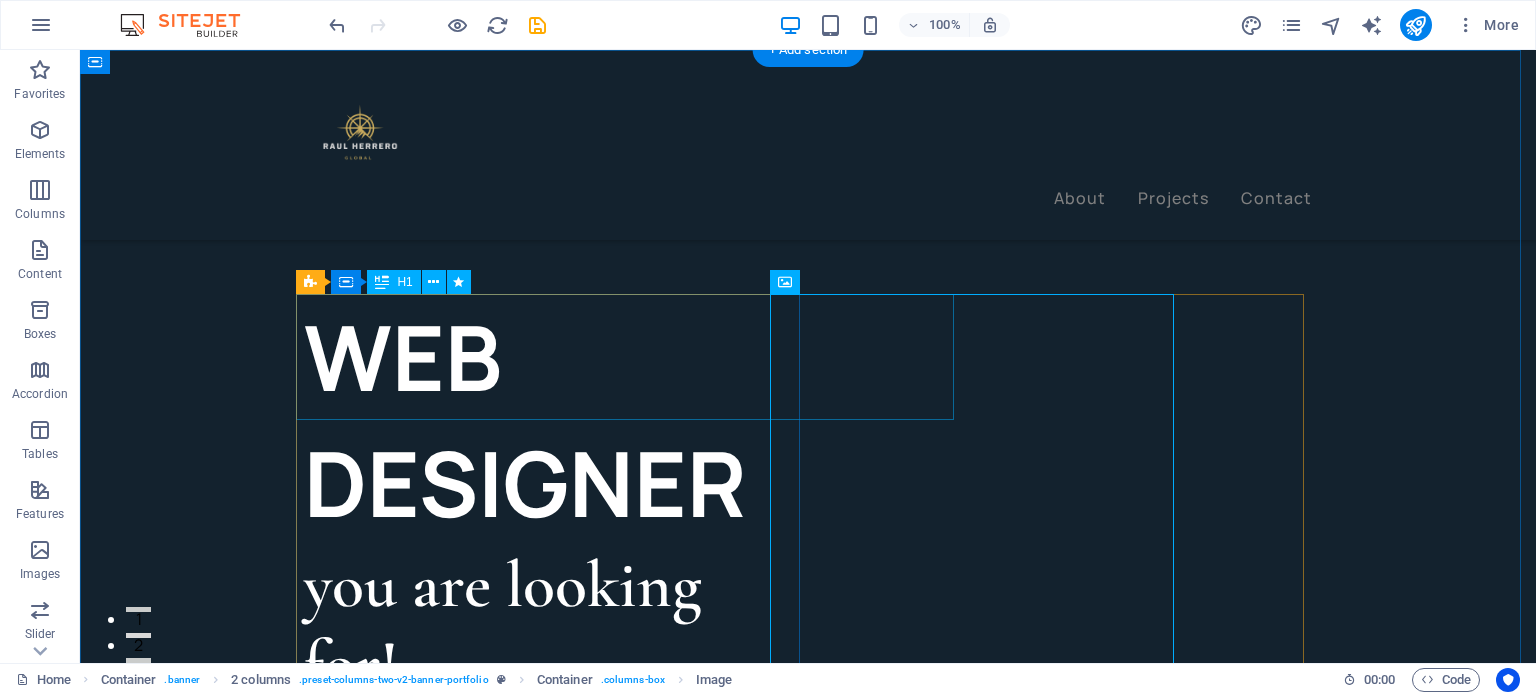 click on "WEB DESIGNER" at bounding box center [556, 420] 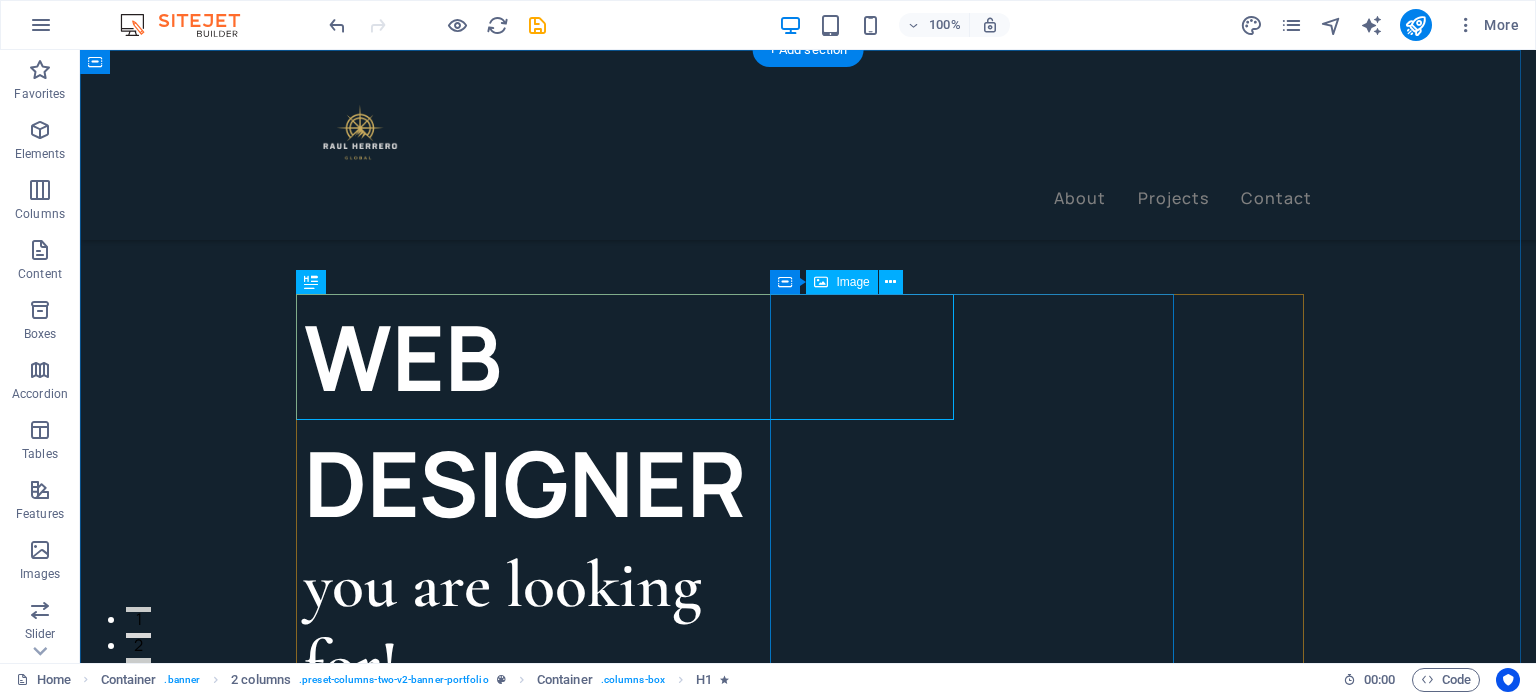 click at bounding box center [475, 1050] 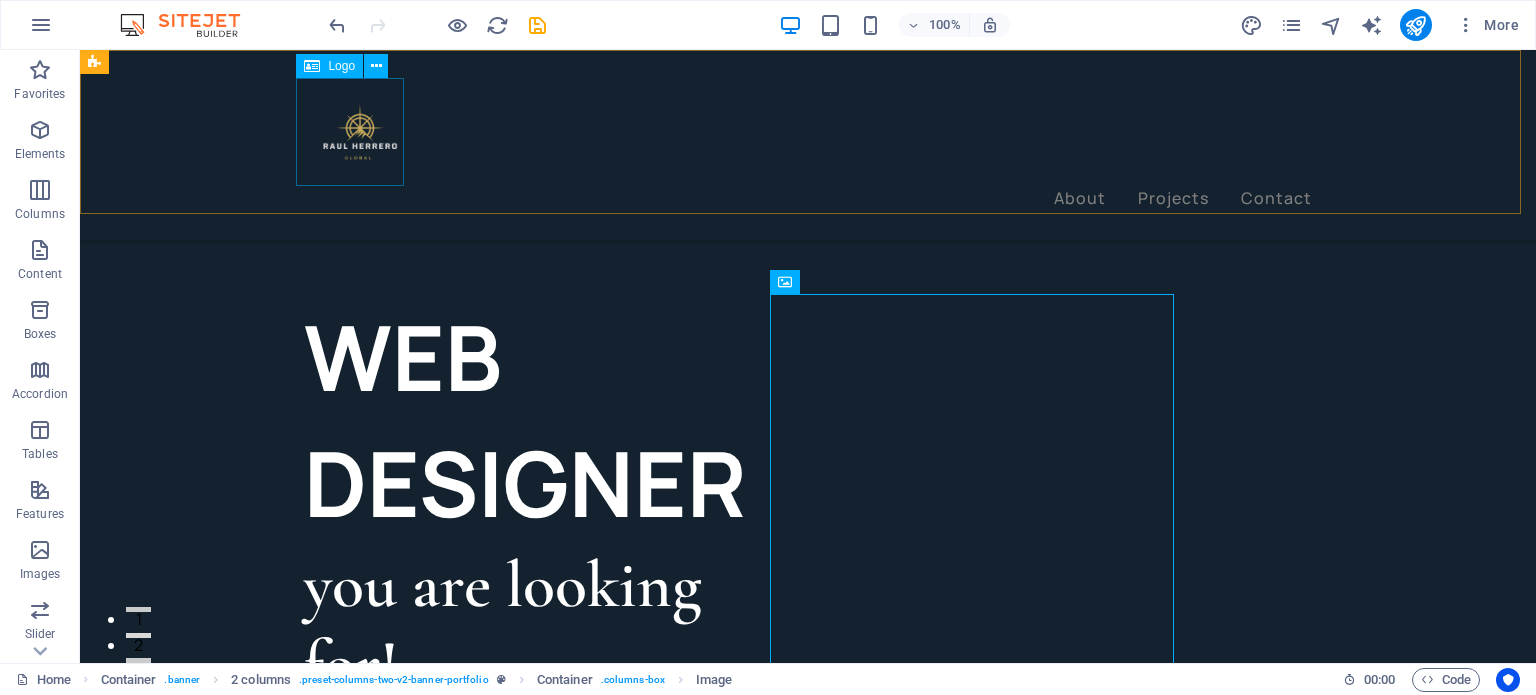click at bounding box center (808, 132) 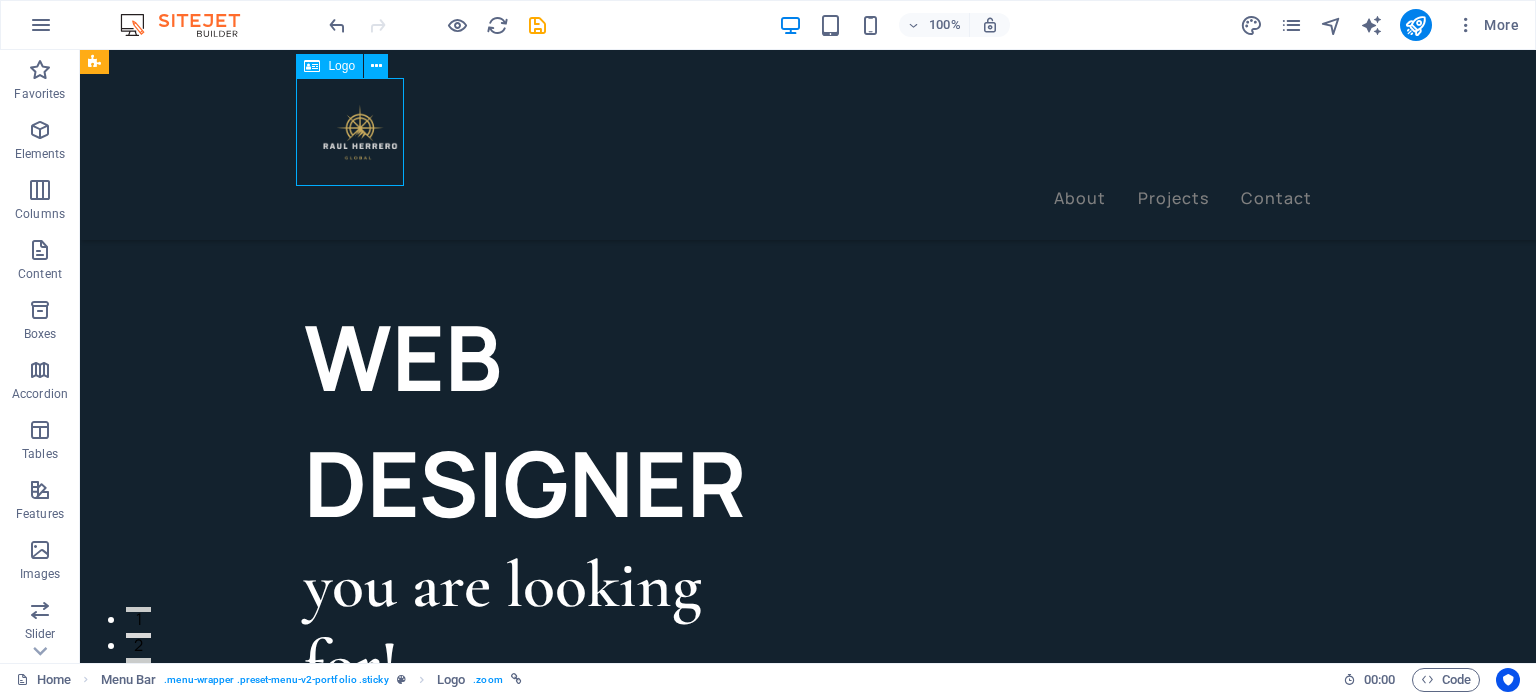 click at bounding box center [808, 132] 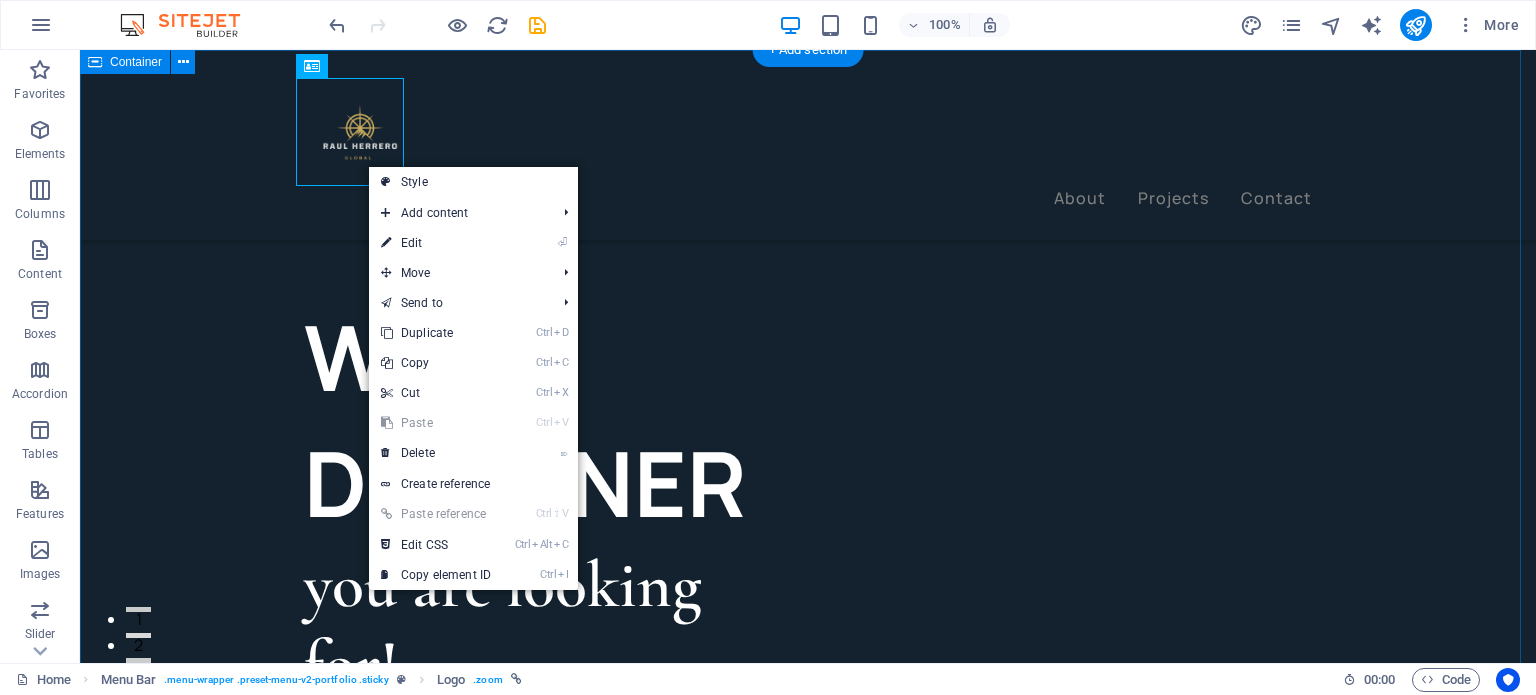 click on "WEB DESIGNER you are looking for! Let’s talk My projects" at bounding box center (808, 968) 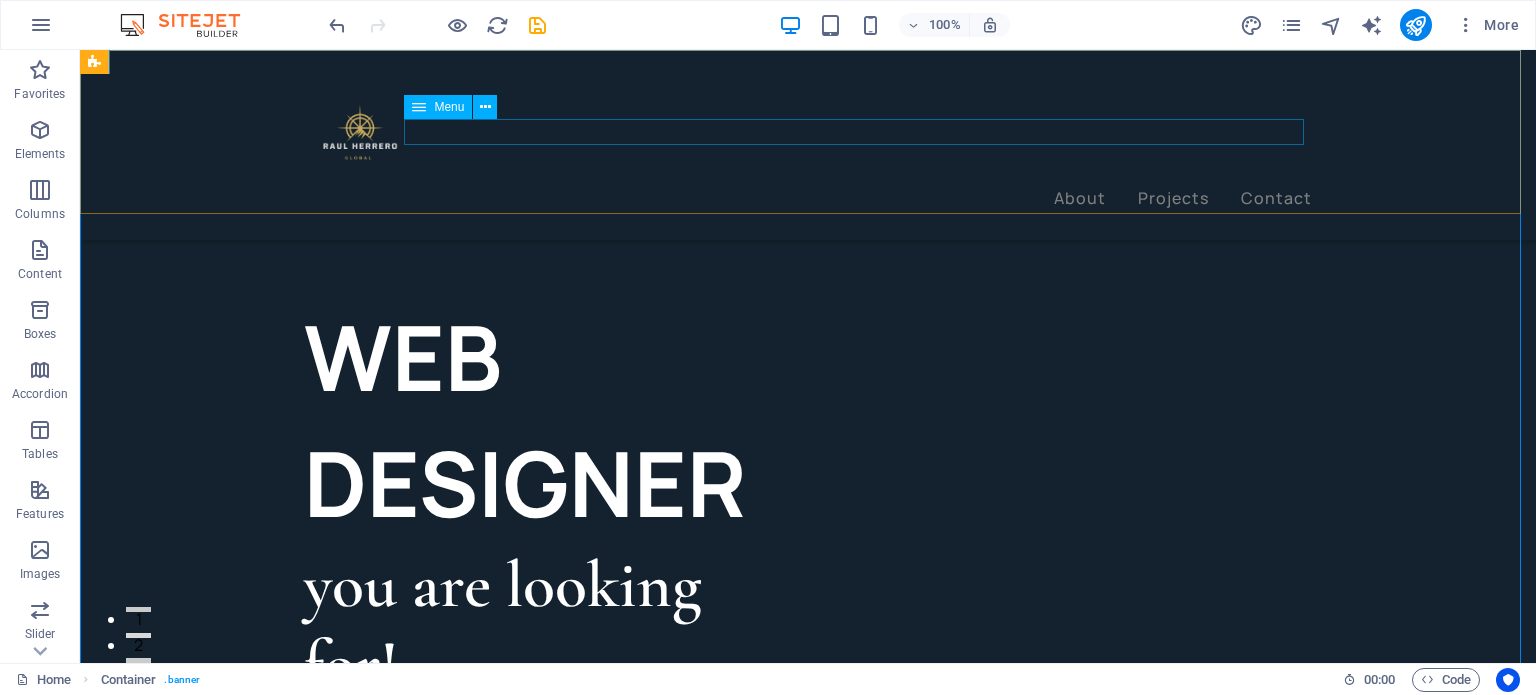 click on "About Projects Contact" at bounding box center [808, 199] 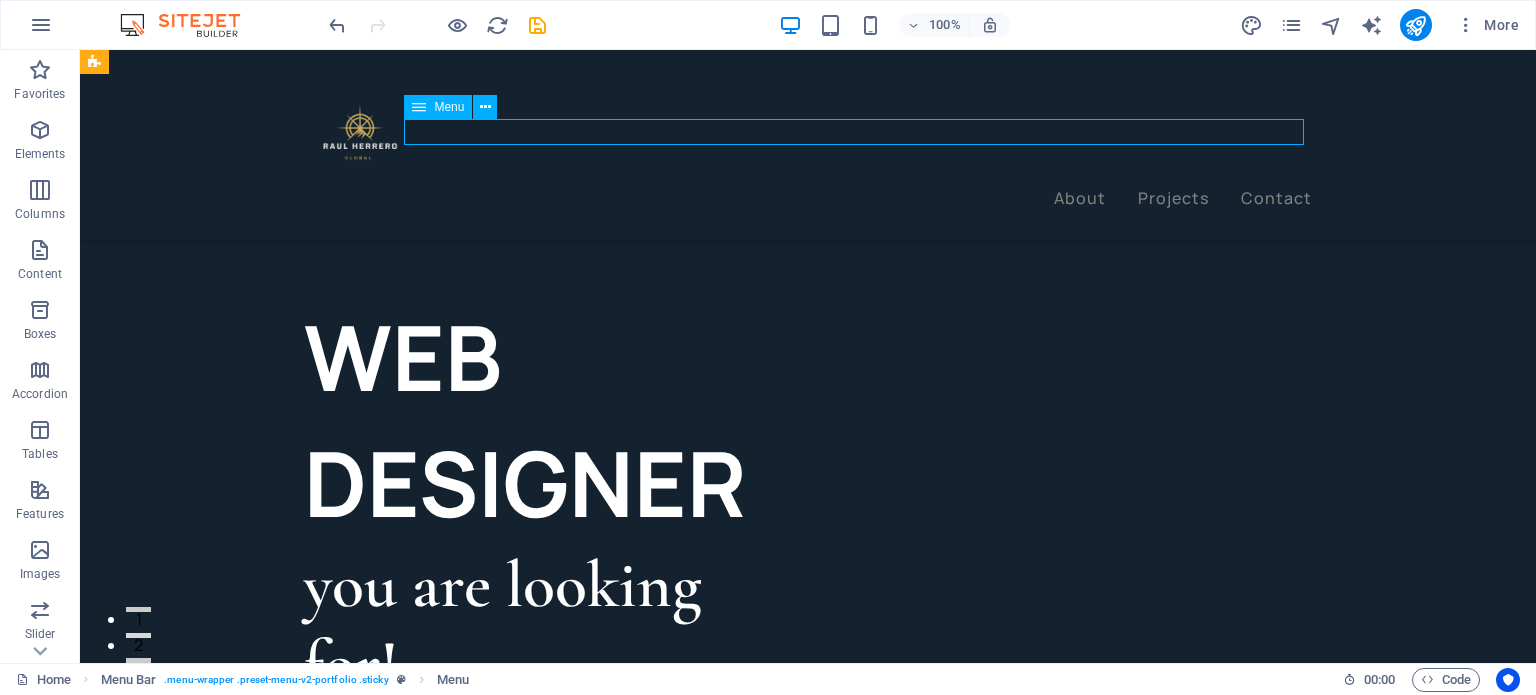 click on "About Projects Contact" at bounding box center [808, 199] 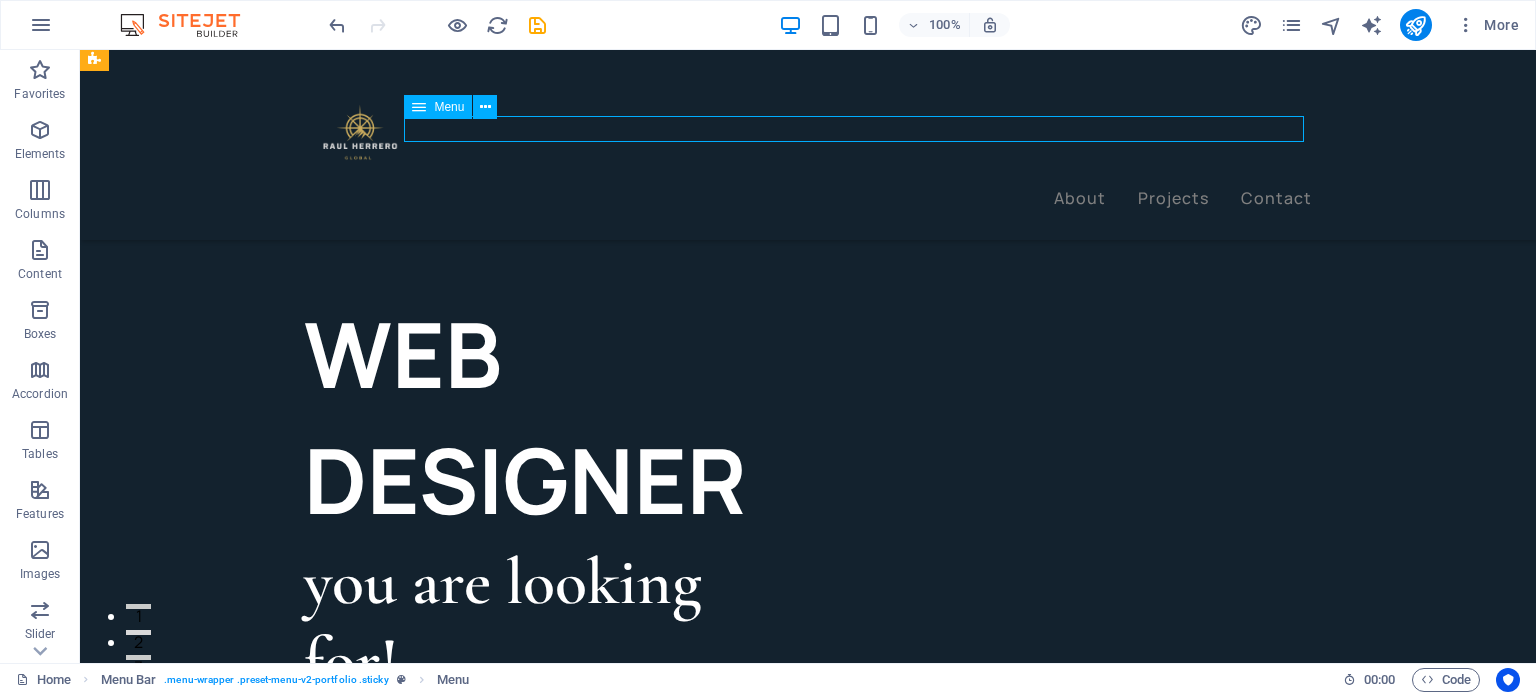 scroll, scrollTop: 0, scrollLeft: 0, axis: both 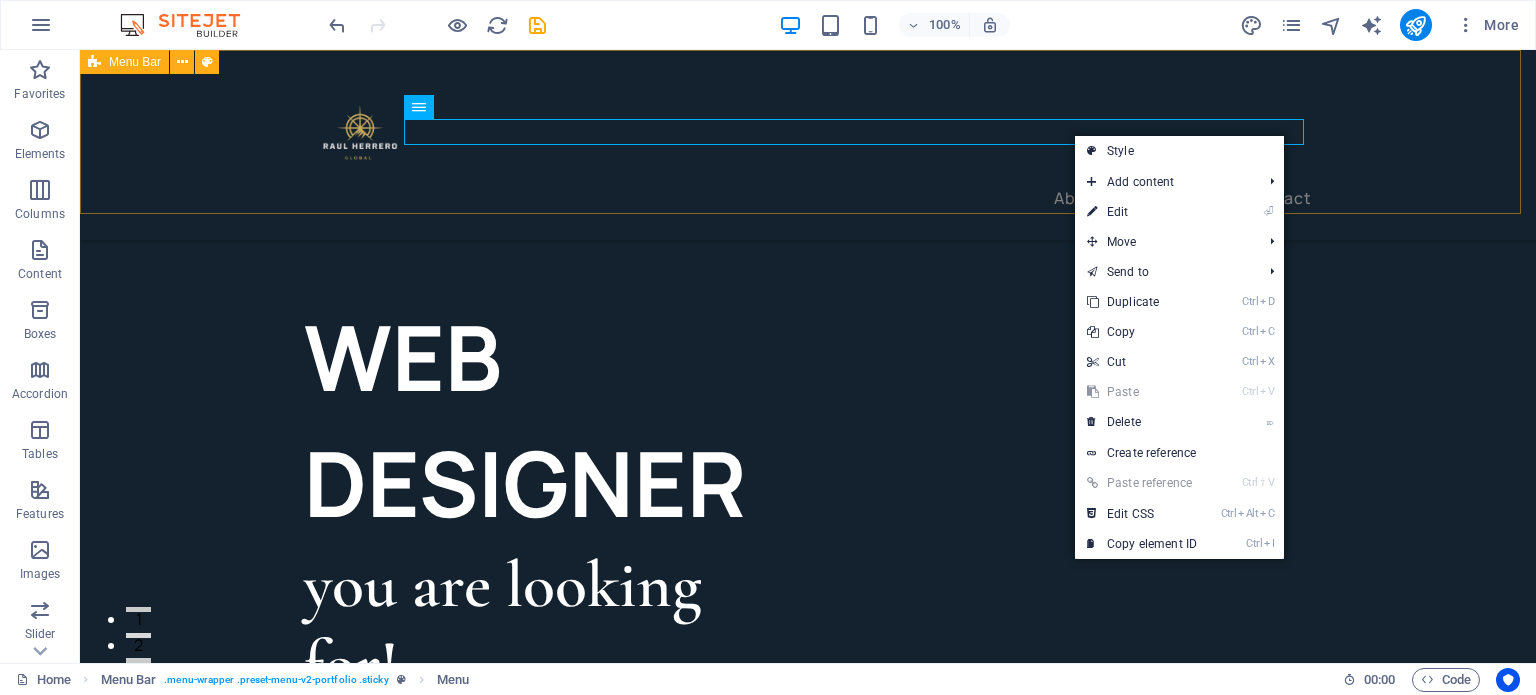 click on "About Projects Contact" at bounding box center (808, 145) 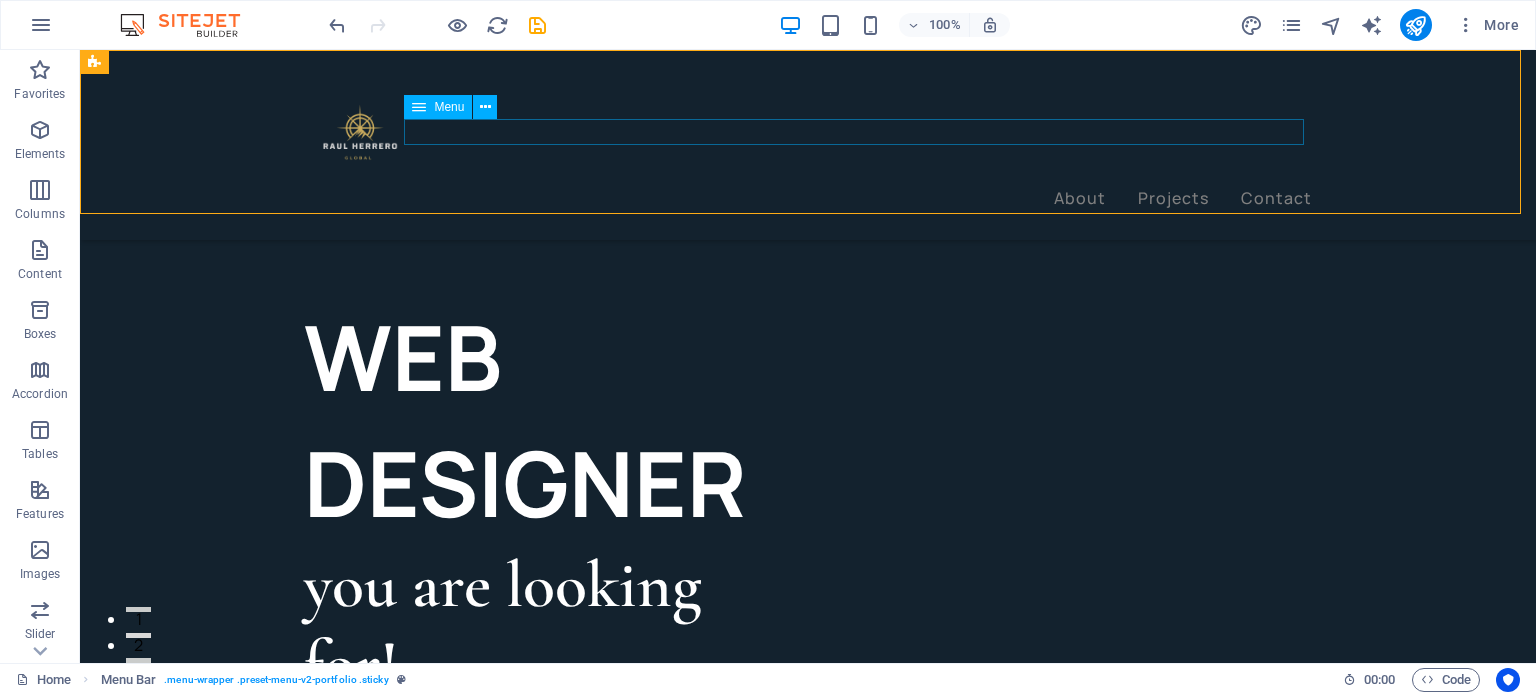 click on "About Projects Contact" at bounding box center [808, 199] 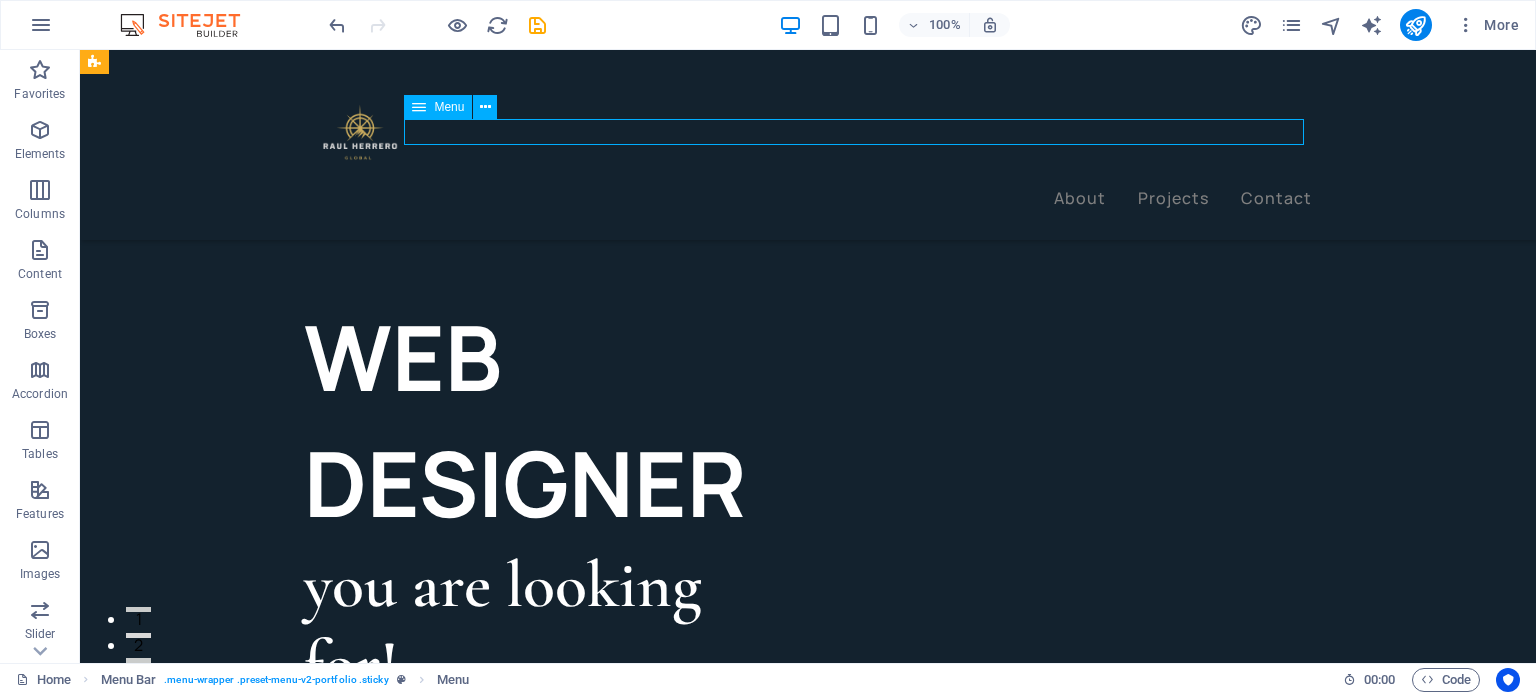 click on "About Projects Contact" at bounding box center (808, 199) 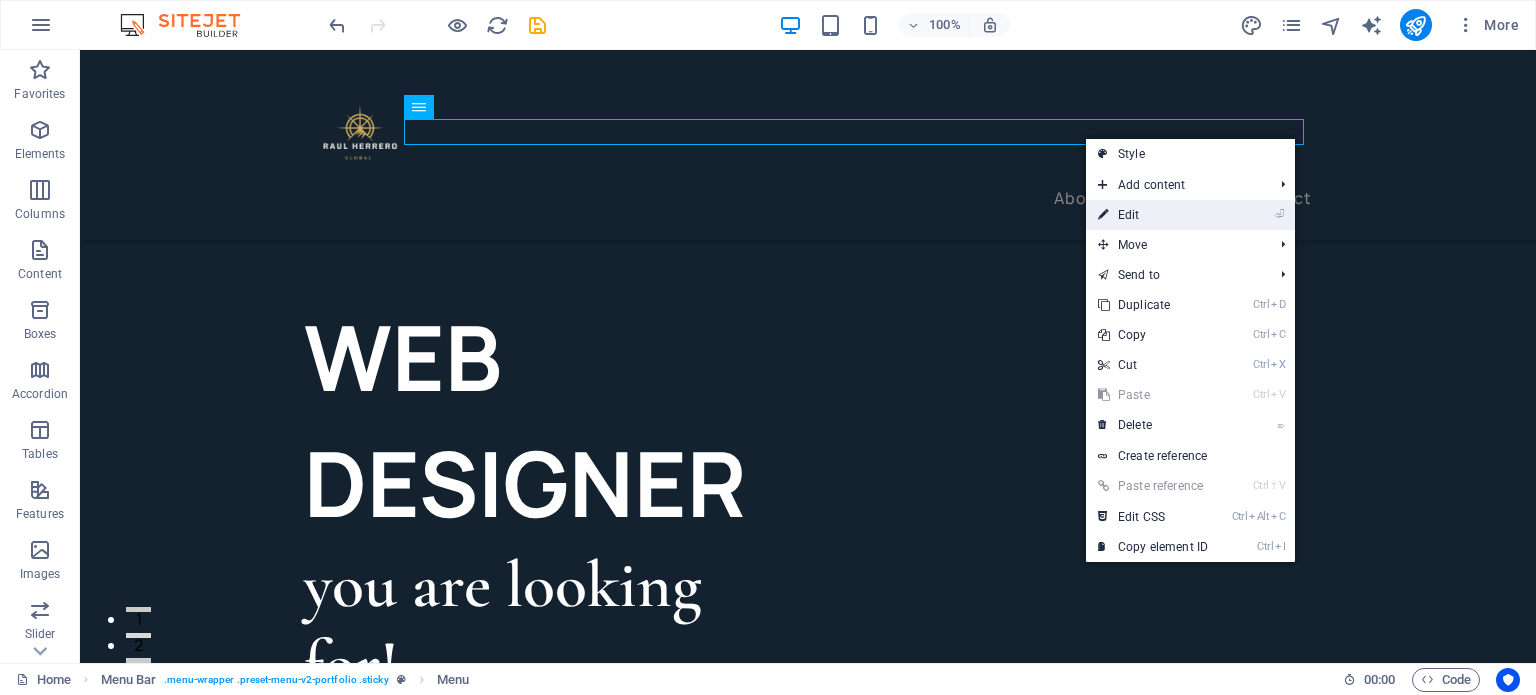 click on "⏎  Edit" at bounding box center [1153, 215] 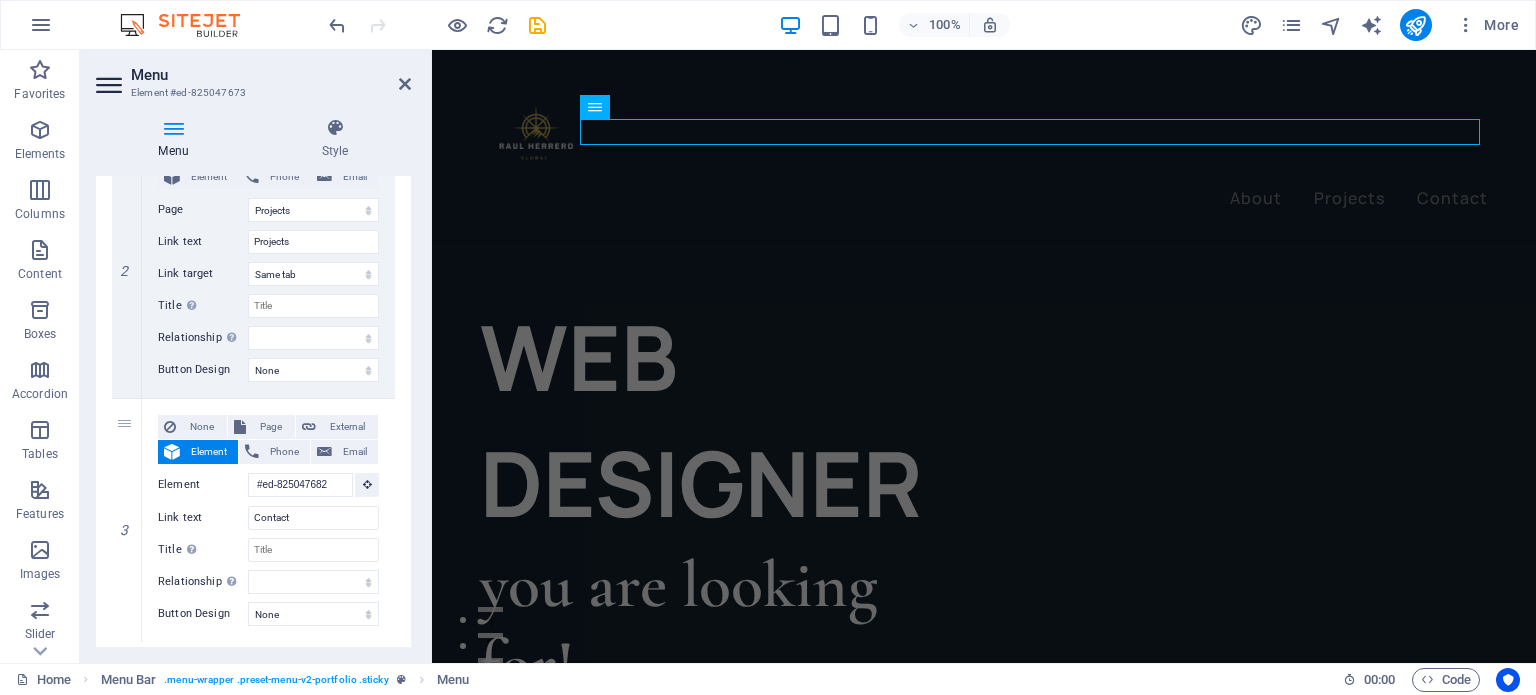 scroll, scrollTop: 452, scrollLeft: 0, axis: vertical 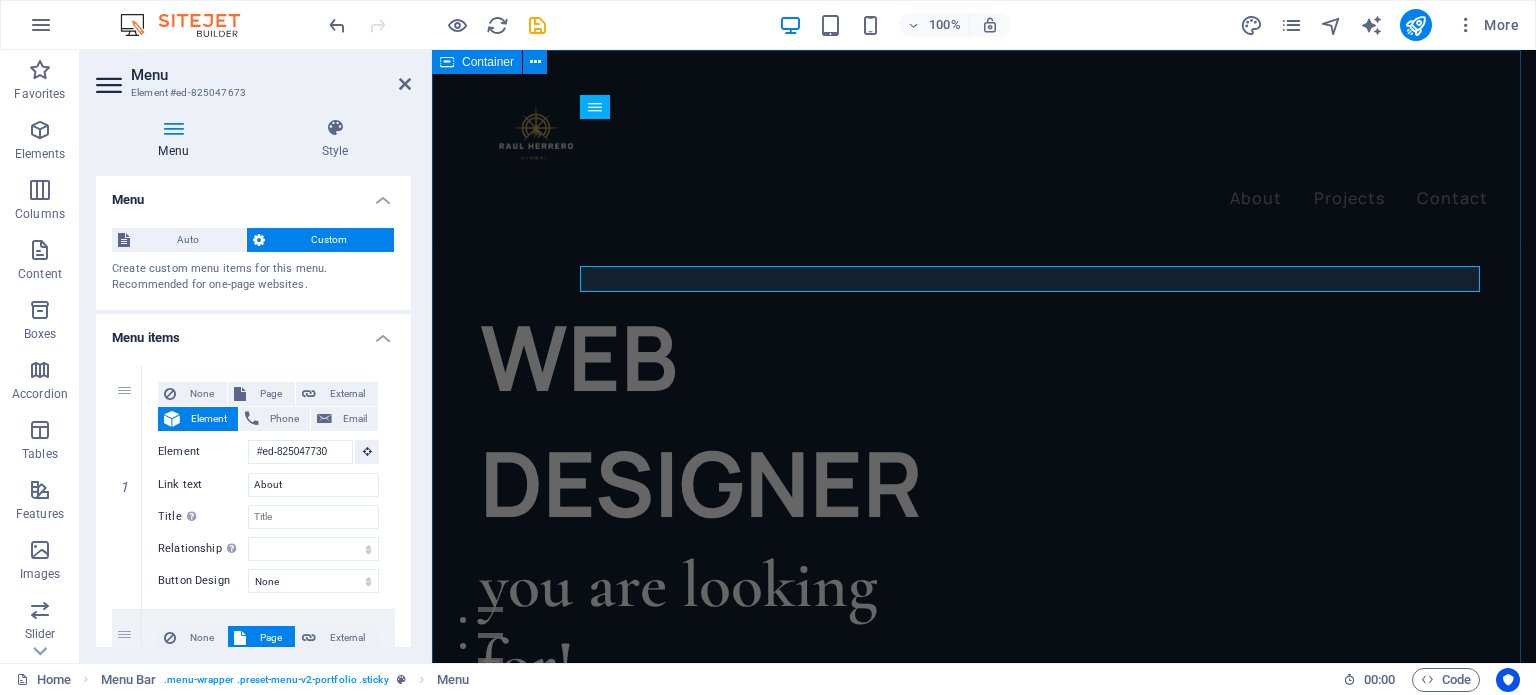 click on "WEB DESIGNER you are looking for! Let’s talk My projects" at bounding box center [984, 968] 